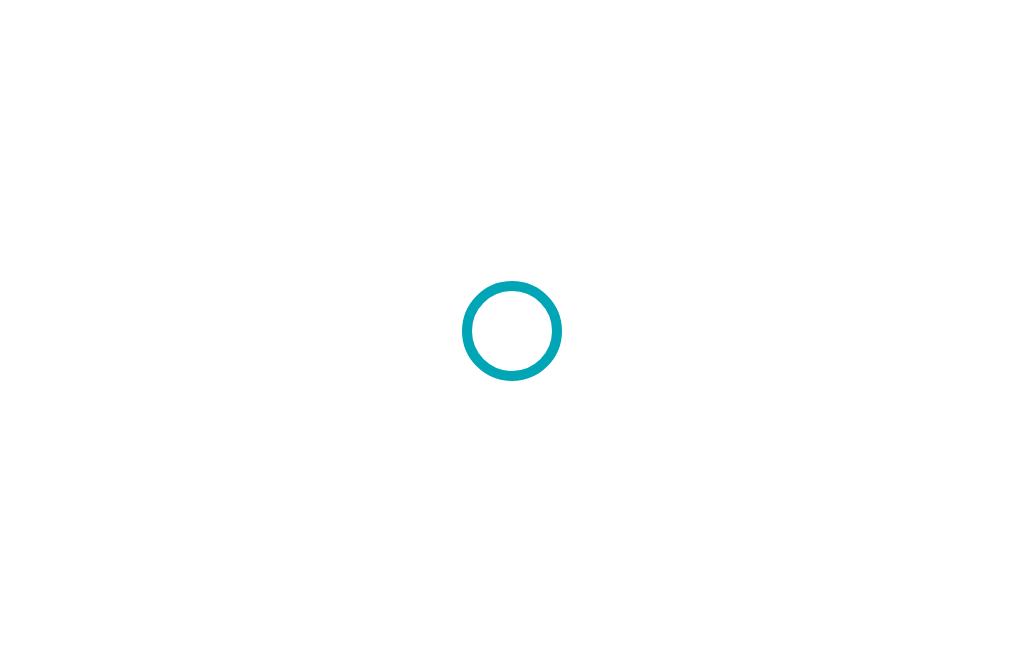 scroll, scrollTop: 0, scrollLeft: 0, axis: both 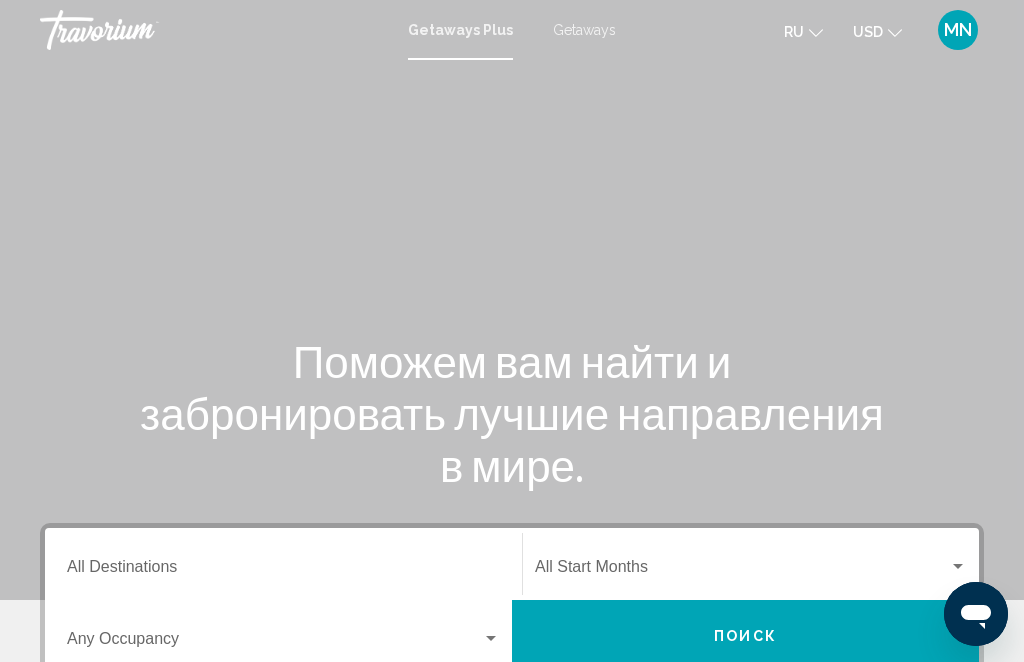 click on "Getaways" at bounding box center (584, 30) 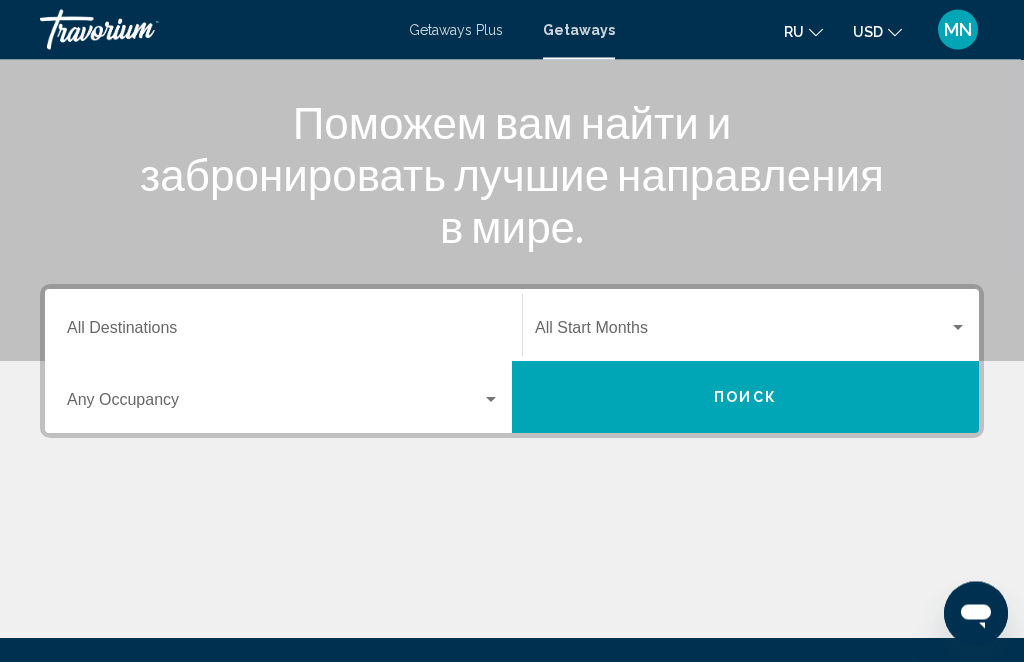 click on "Destination All Destinations" at bounding box center (283, 333) 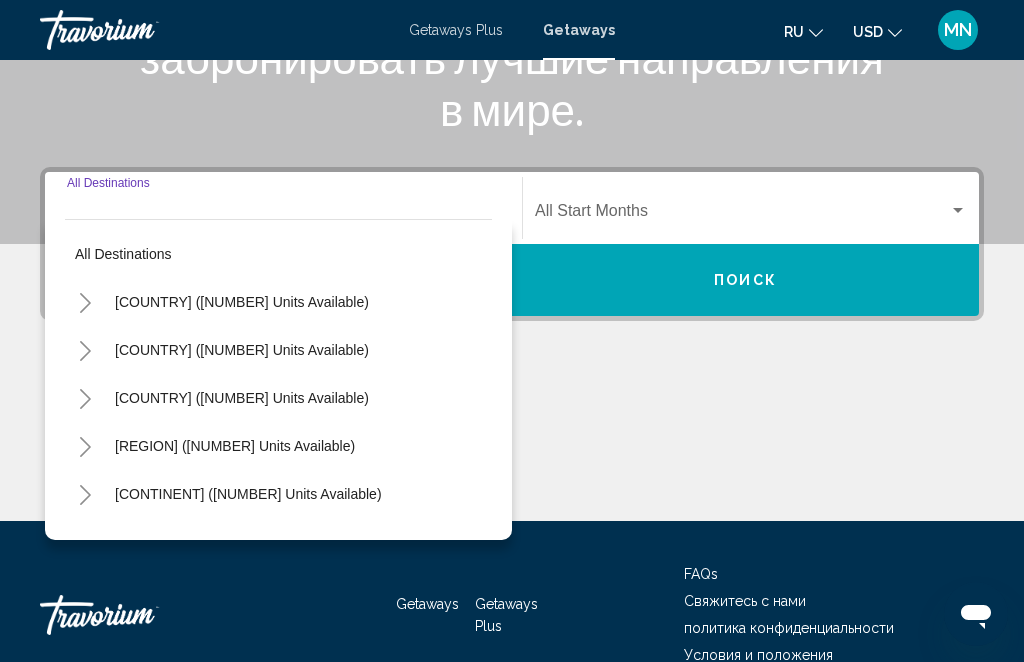 scroll, scrollTop: 394, scrollLeft: 0, axis: vertical 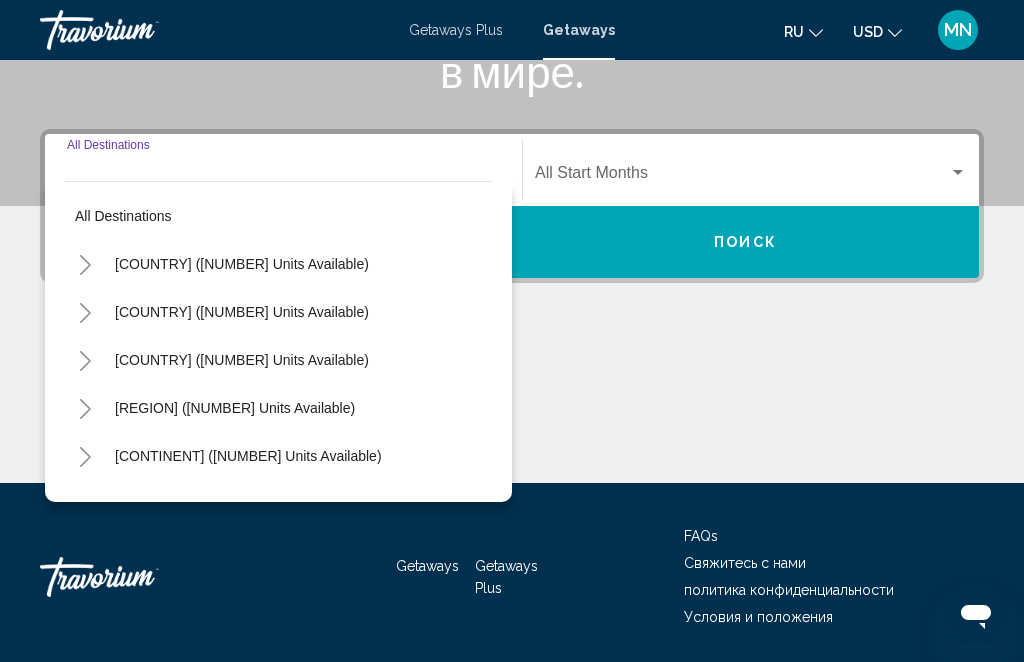 click on "[COUNTRY] ([NUMBER] units available)" at bounding box center (242, 312) 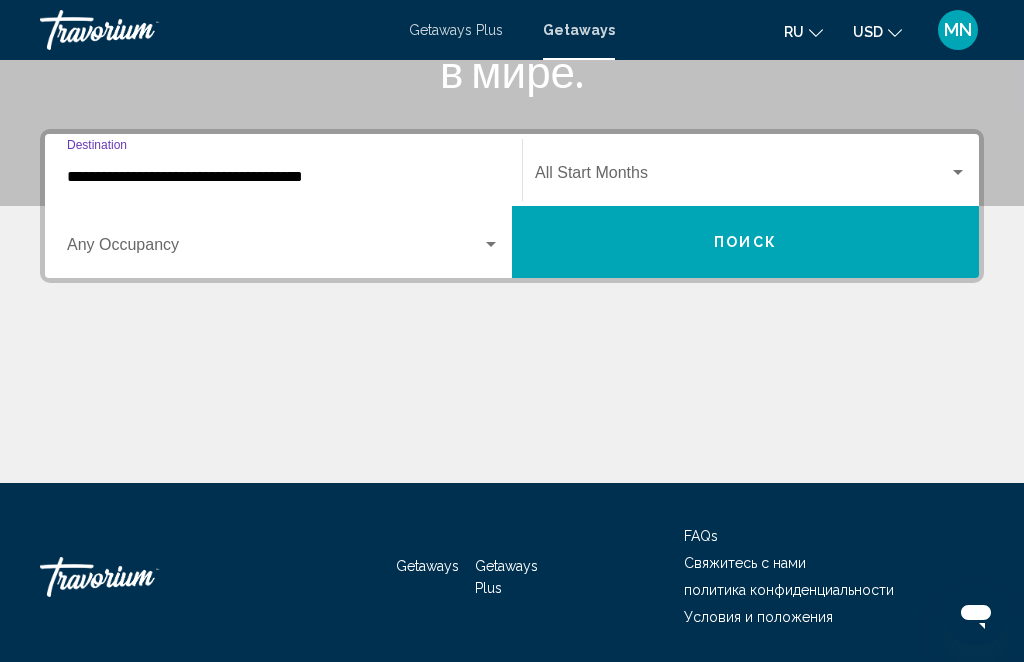 click at bounding box center (491, 245) 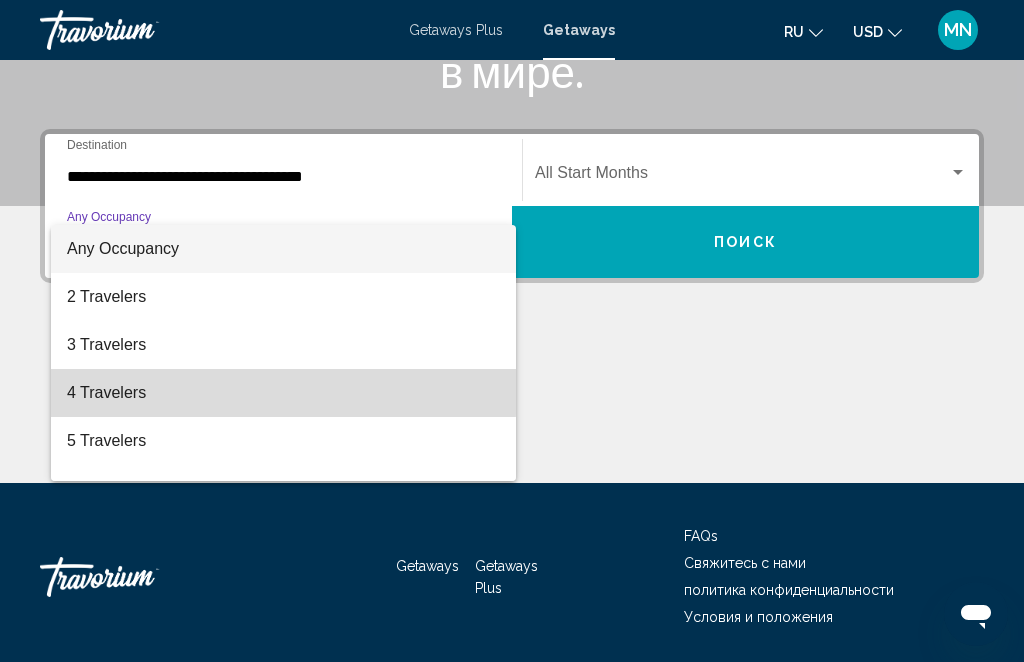 click on "4 Travelers" at bounding box center [283, 393] 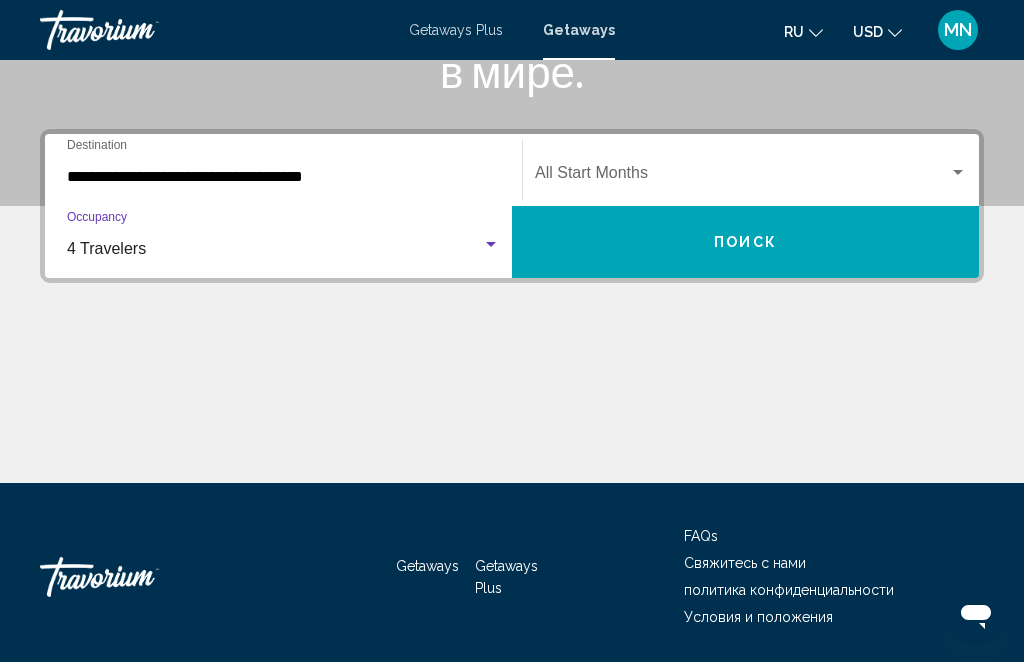 click at bounding box center (742, 177) 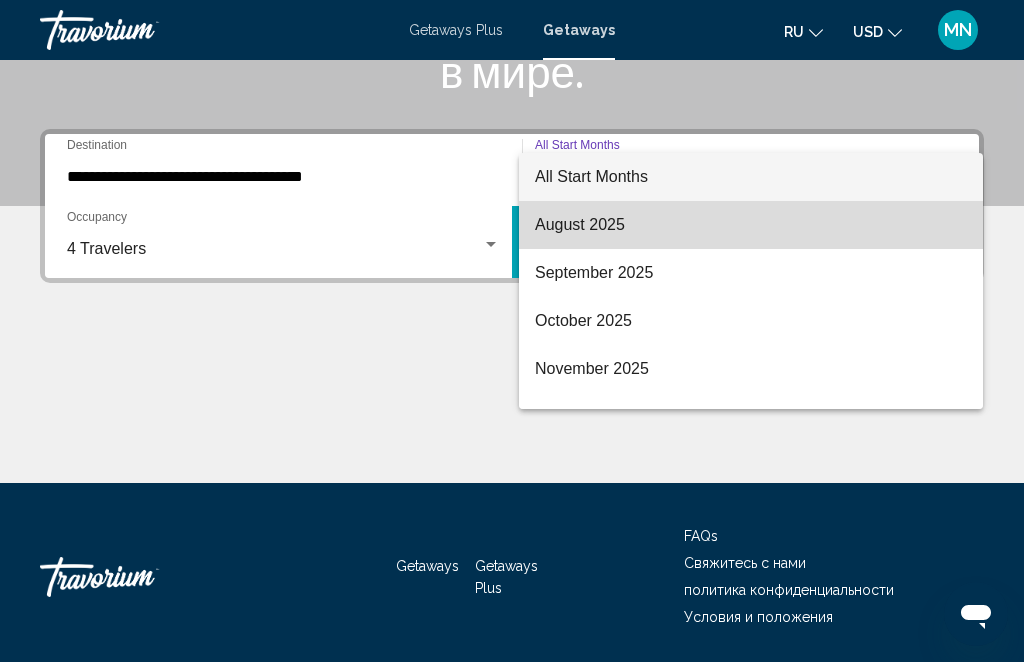 click on "August 2025" at bounding box center [751, 225] 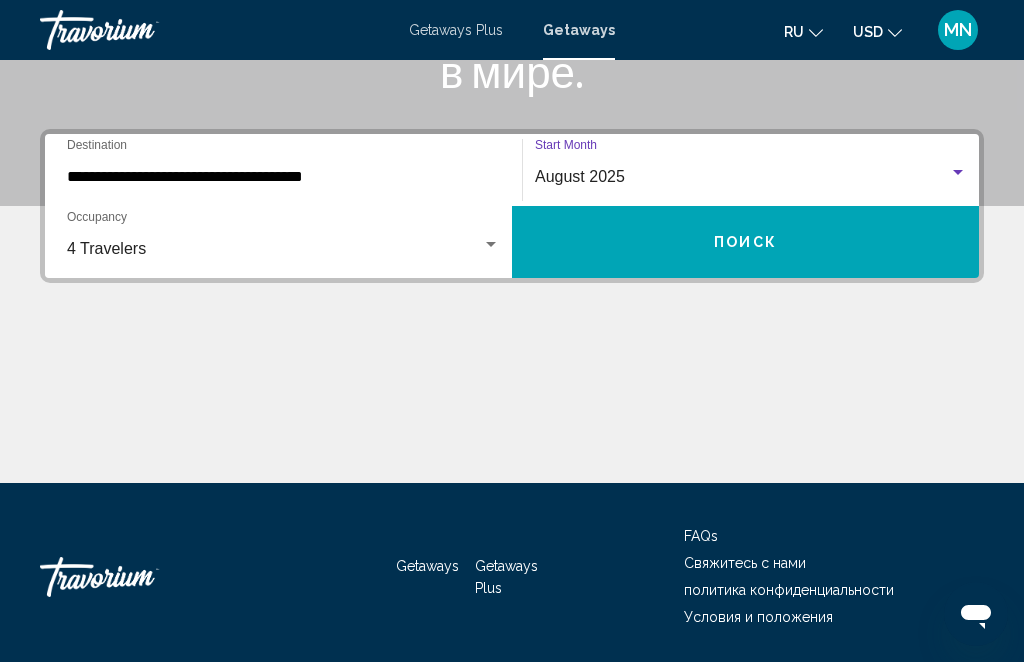 click on "Поиск" at bounding box center (745, 242) 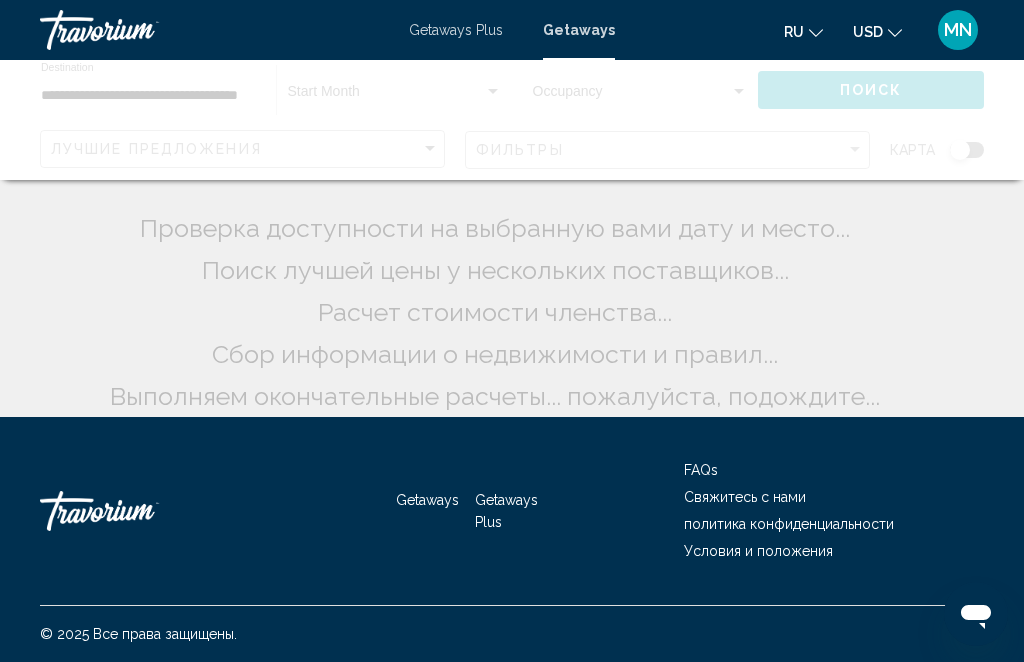 scroll, scrollTop: 0, scrollLeft: 0, axis: both 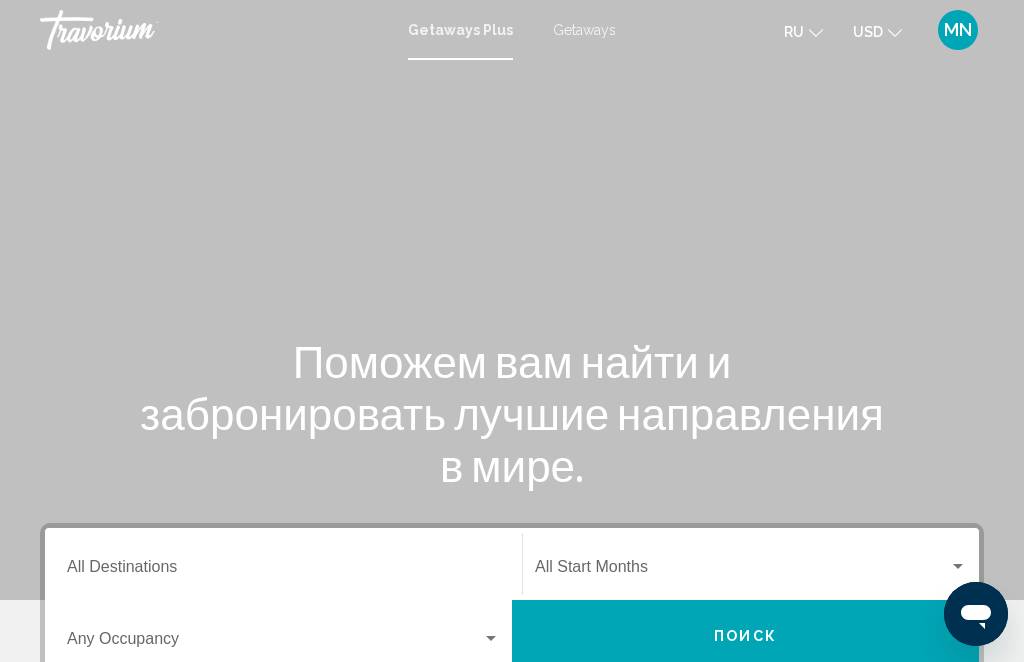 click on "Getaways" at bounding box center (584, 30) 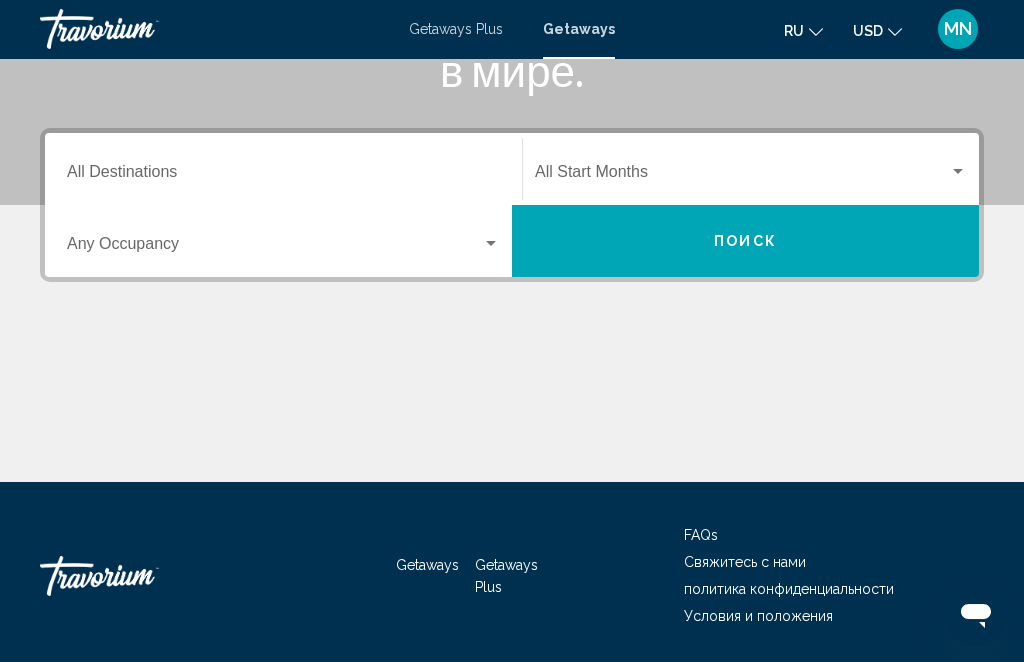 scroll, scrollTop: 394, scrollLeft: 0, axis: vertical 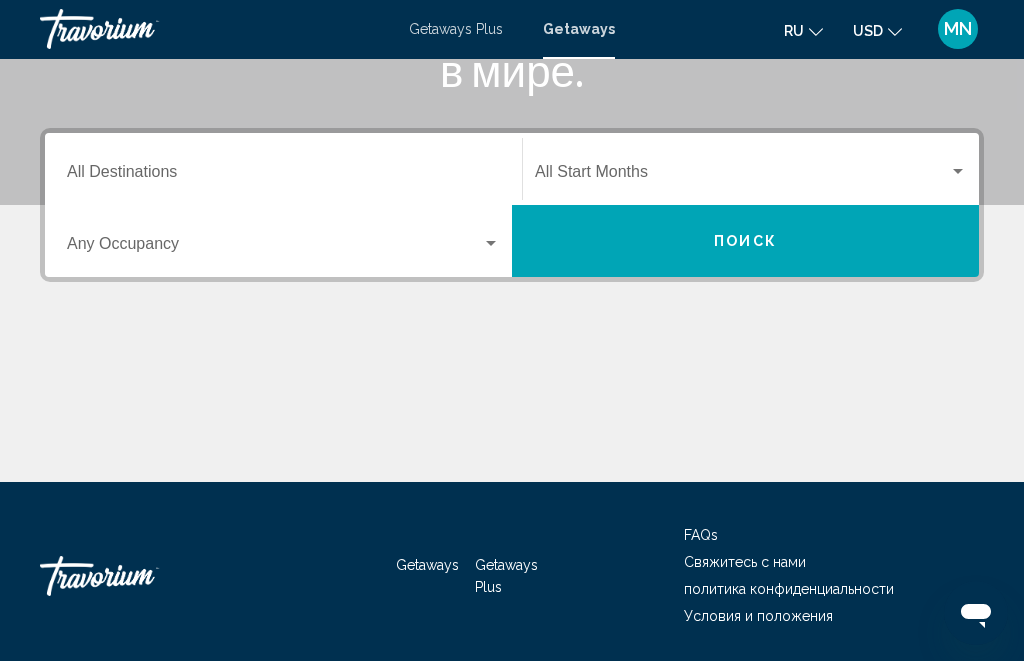 click on "Destination All Destinations" at bounding box center (283, 170) 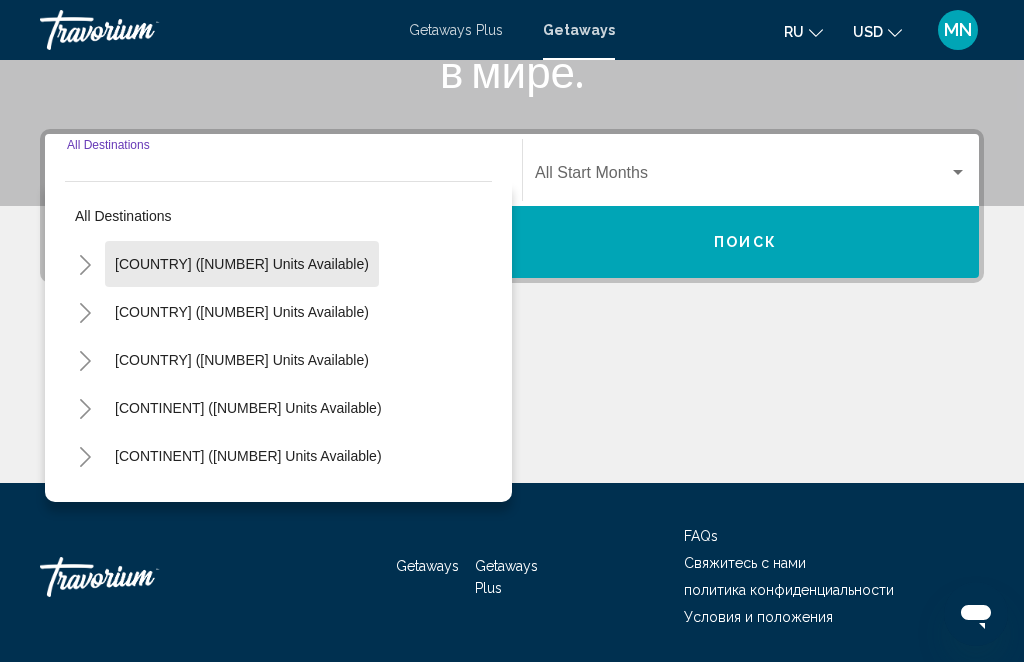 click on "[COUNTRY] ([NUMBER] units available)" at bounding box center [242, 312] 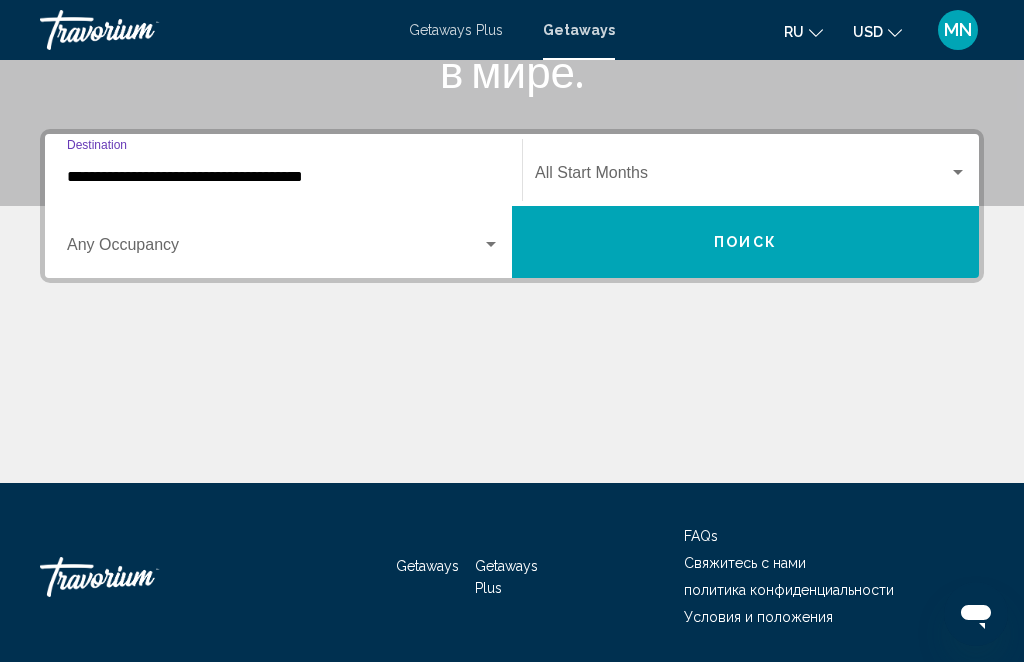 click at bounding box center [491, 245] 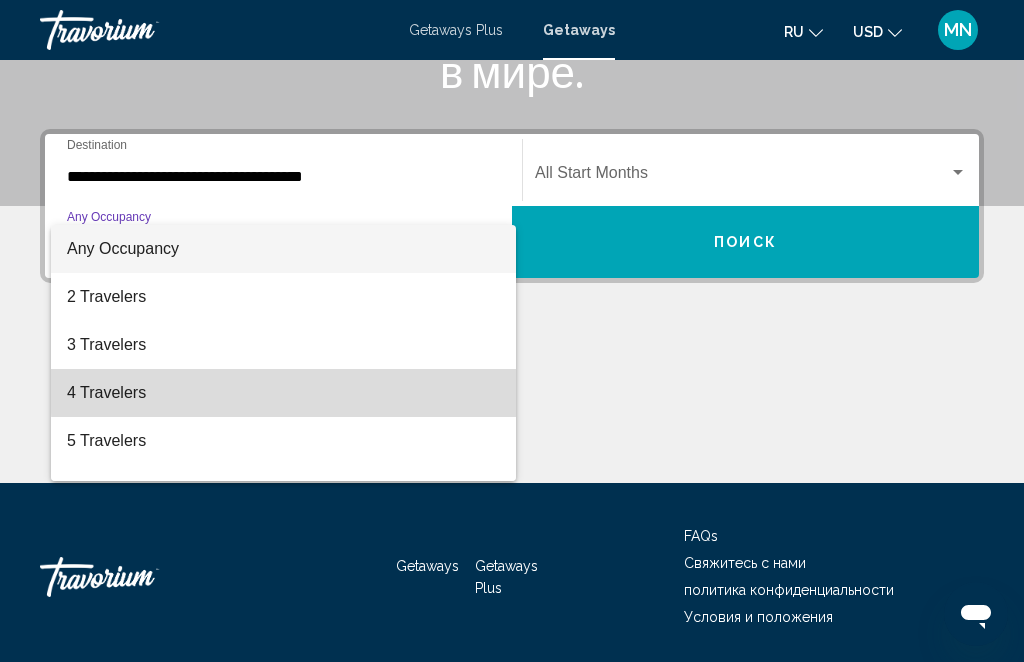 click on "4 Travelers" at bounding box center (283, 393) 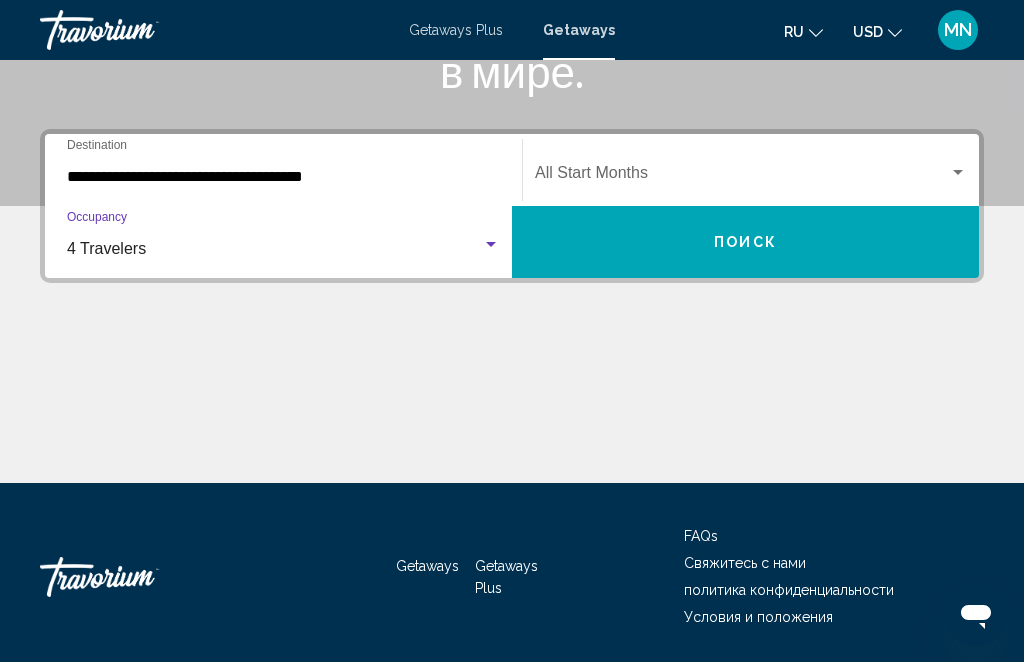 click at bounding box center (958, 173) 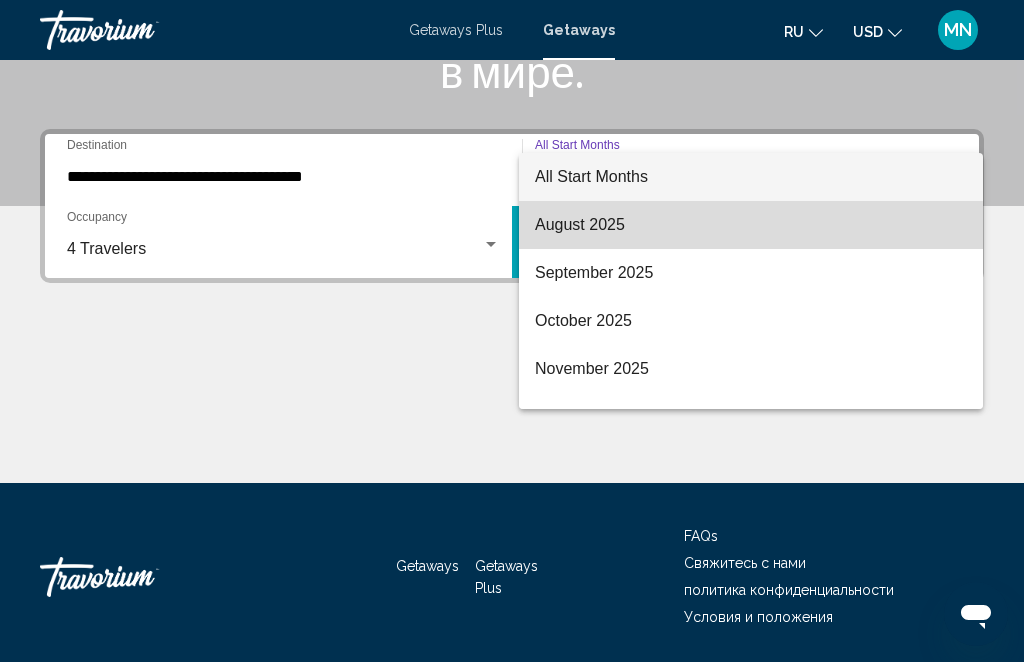click on "August 2025" at bounding box center [751, 225] 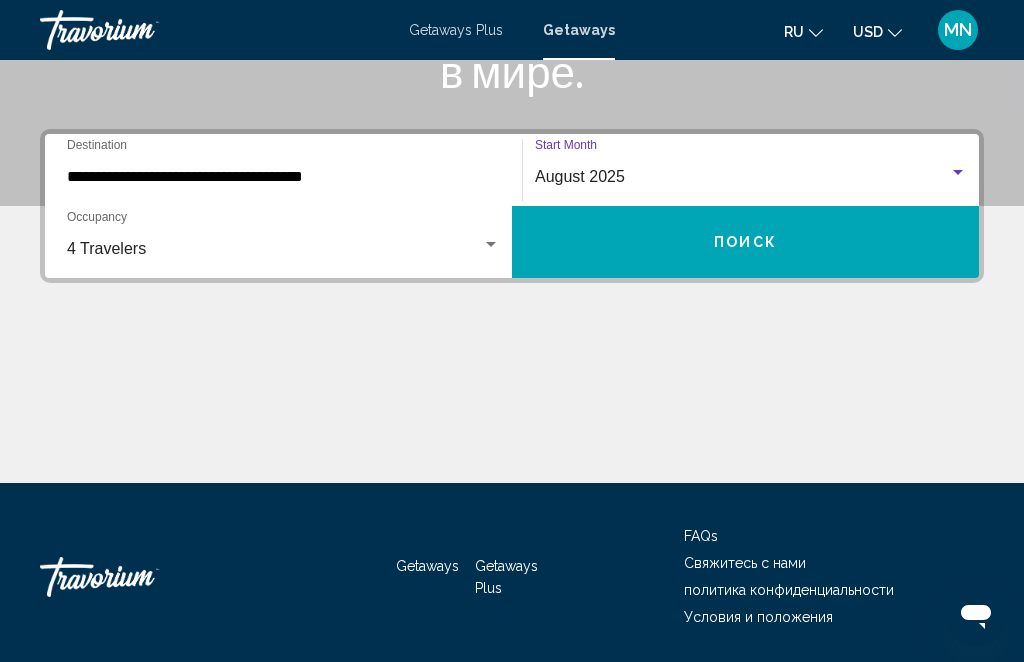 click on "Поиск" at bounding box center [745, 242] 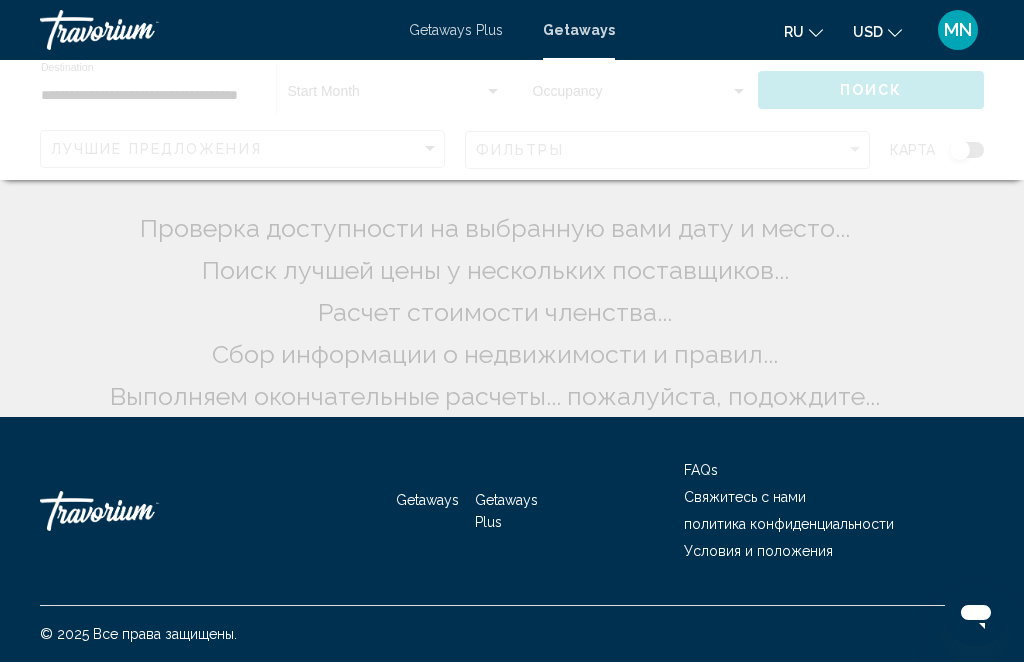 scroll, scrollTop: 0, scrollLeft: 0, axis: both 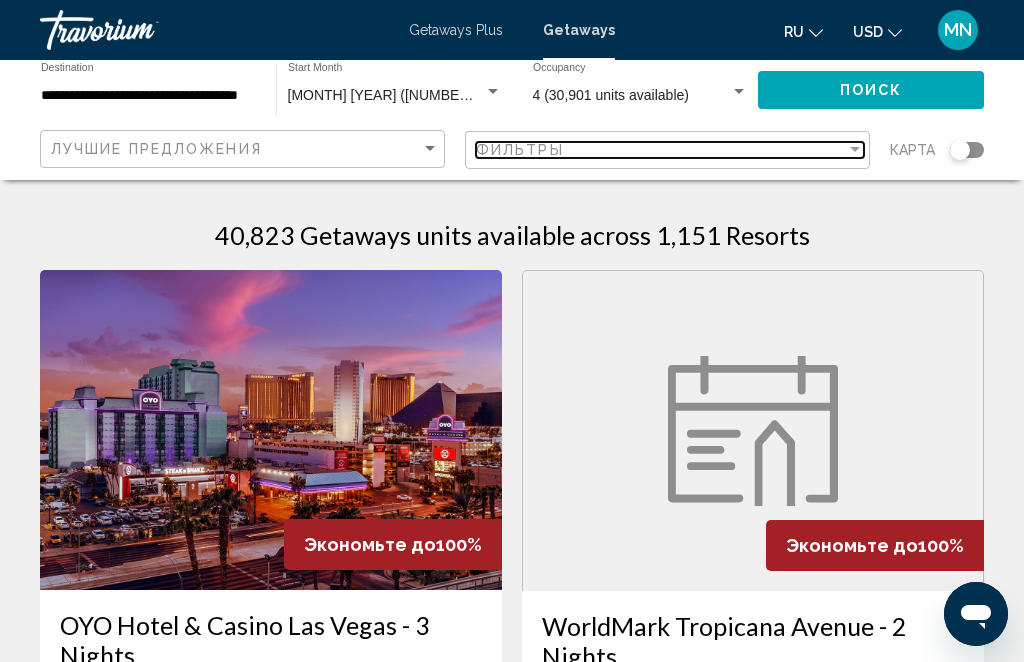click at bounding box center (855, 150) 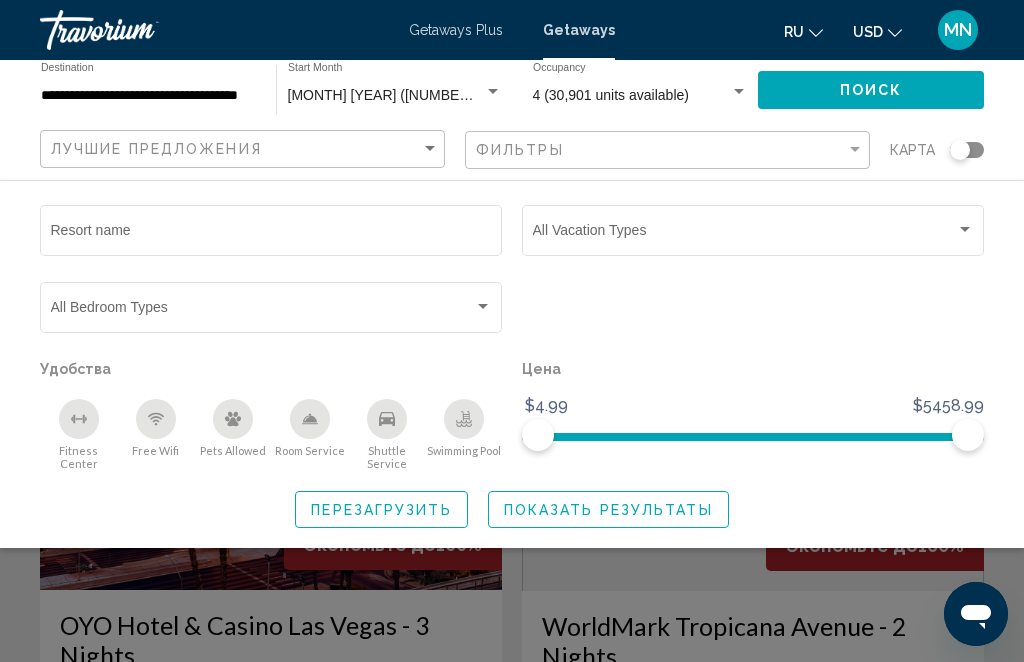 click at bounding box center (483, 307) 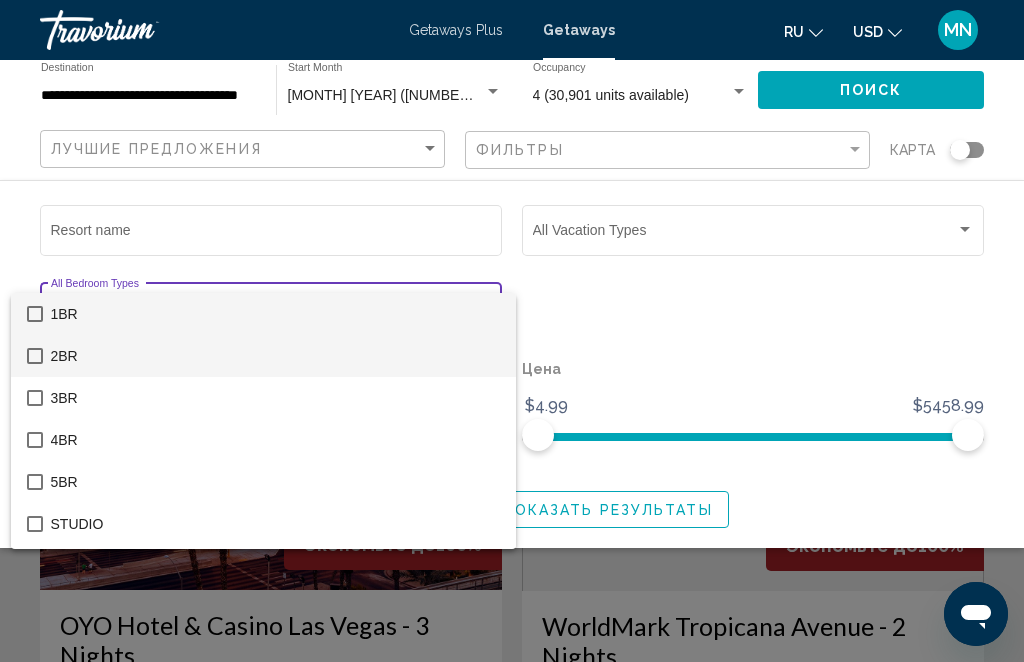 click on "2BR" at bounding box center [263, 356] 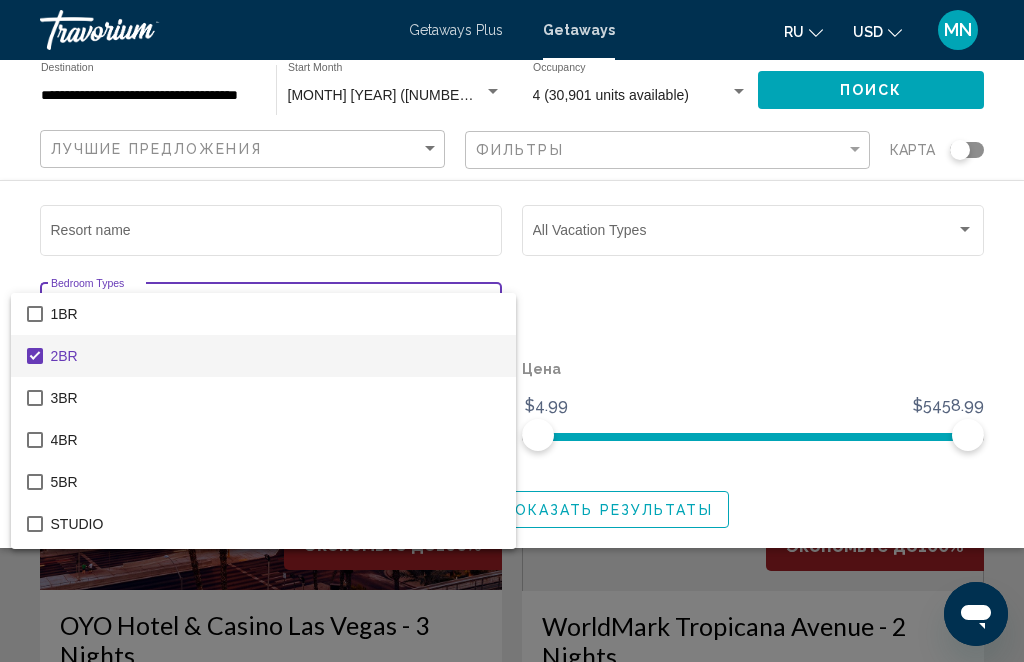 click at bounding box center (512, 331) 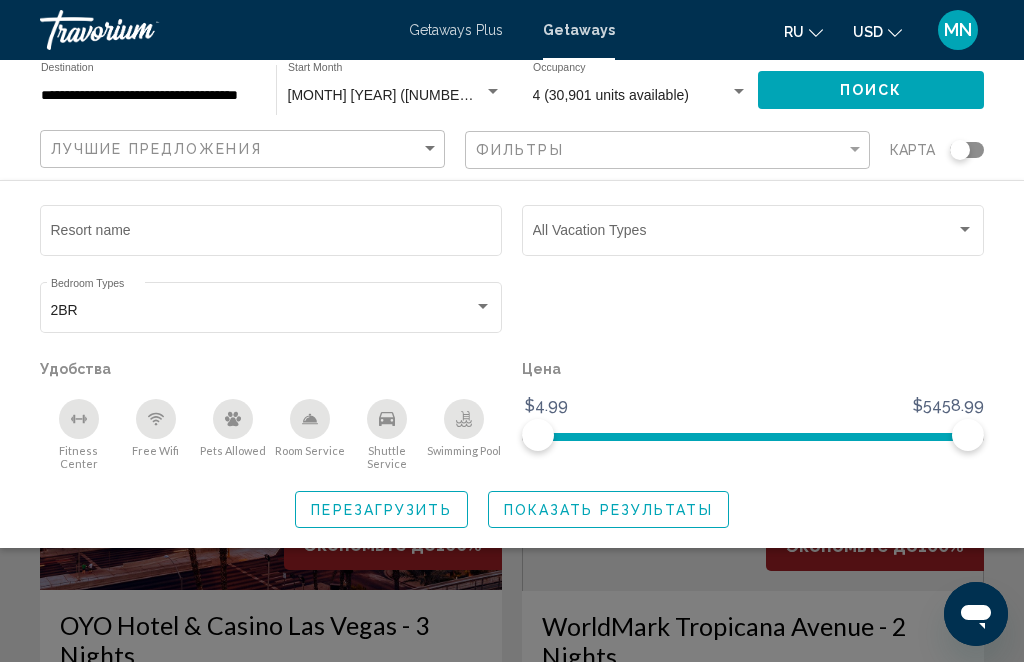 click at bounding box center [753, 234] 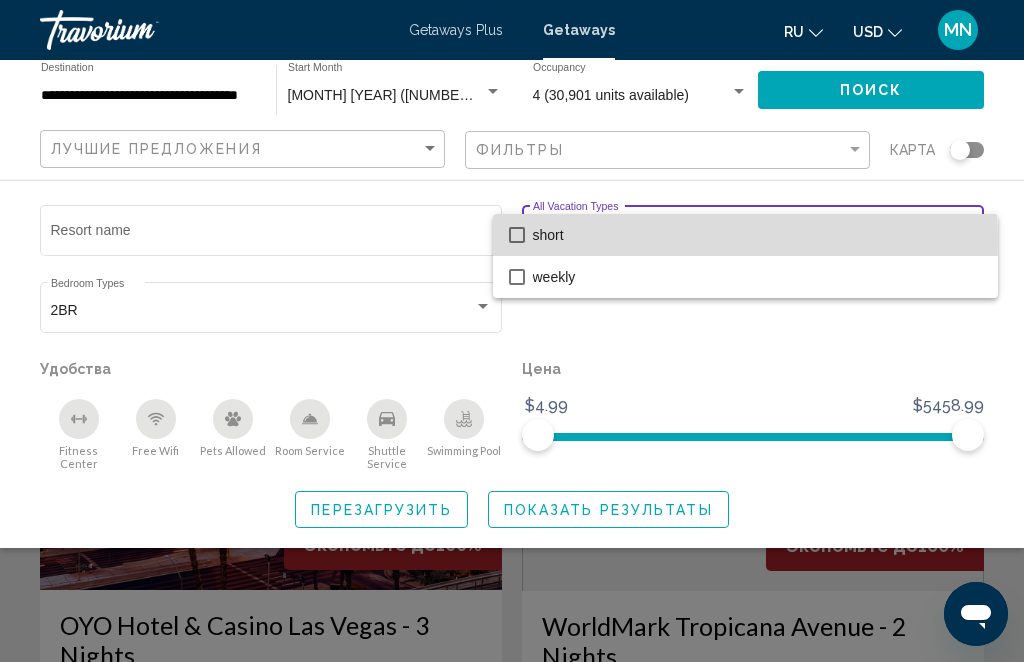 click at bounding box center [517, 235] 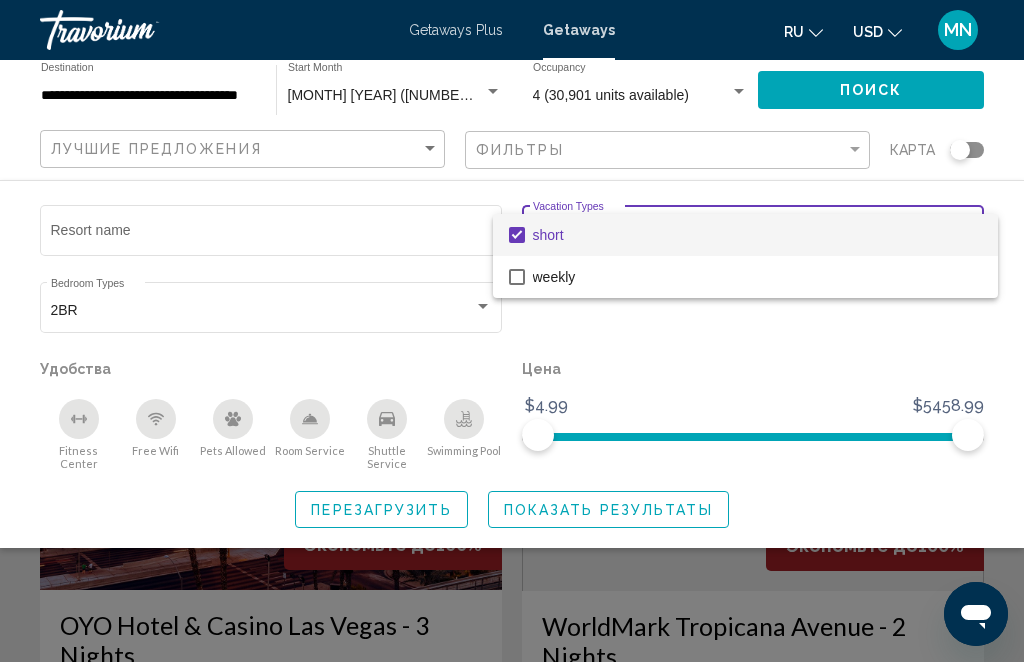 click at bounding box center (512, 331) 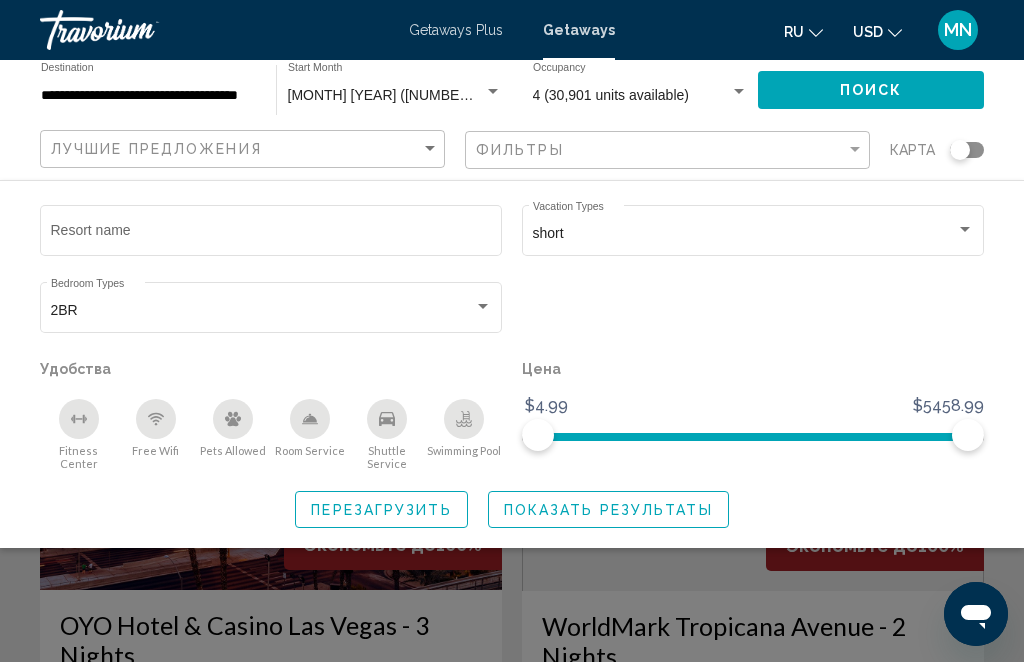 click on "Показать результаты" 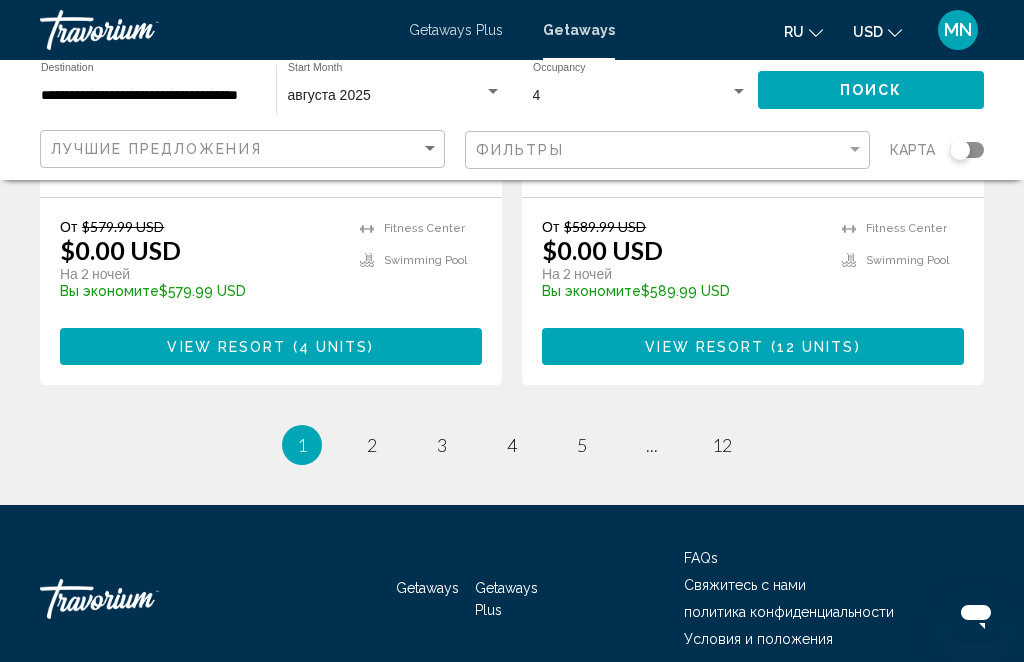 scroll, scrollTop: 4084, scrollLeft: 0, axis: vertical 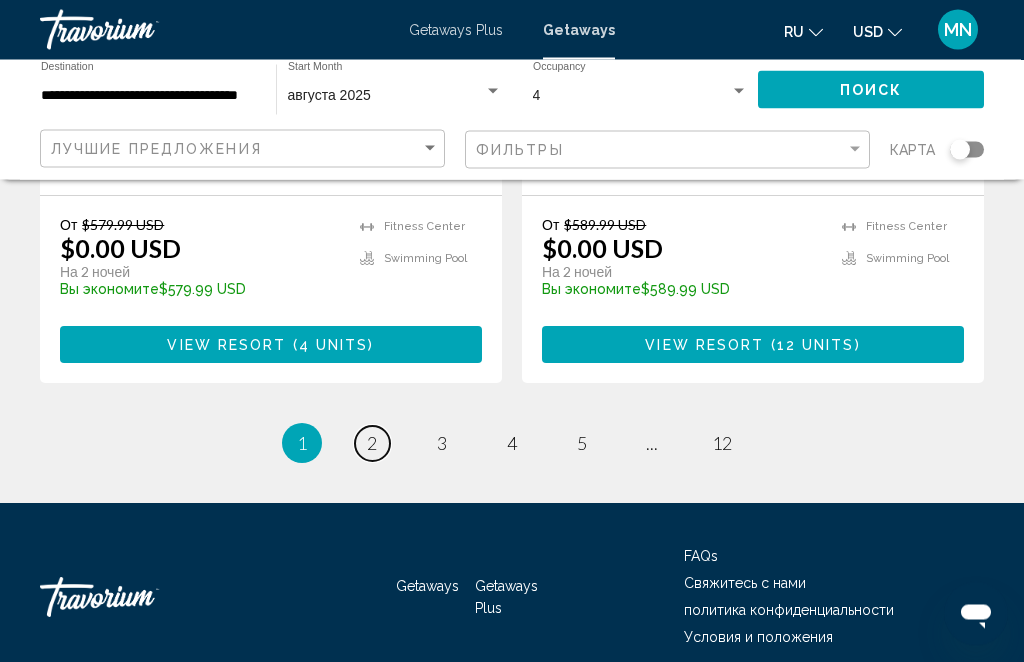 click on "page  2" at bounding box center (372, 444) 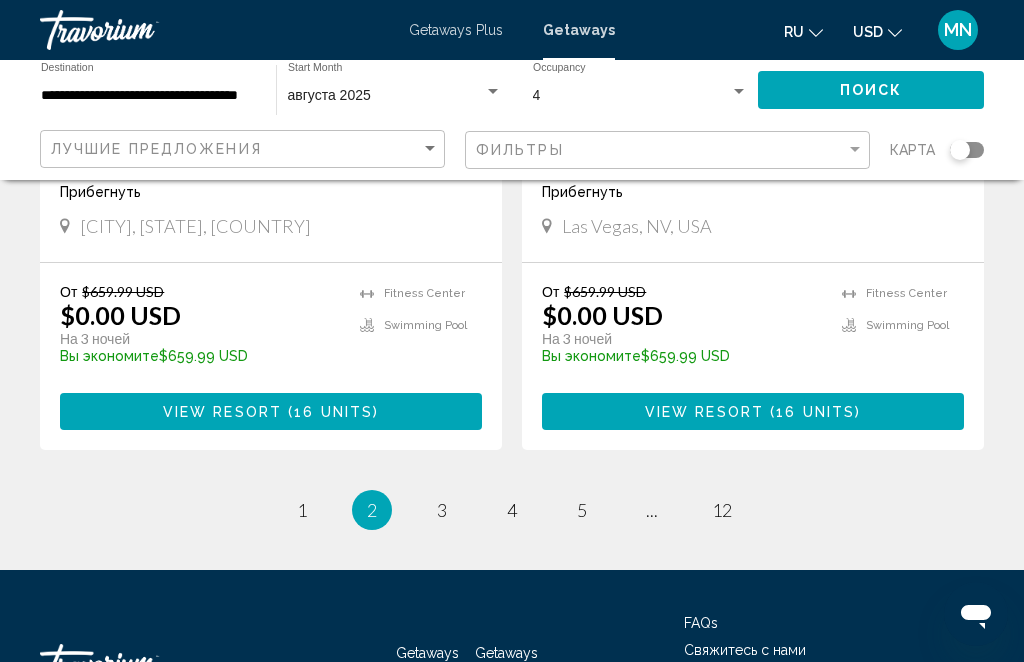 scroll, scrollTop: 4115, scrollLeft: 0, axis: vertical 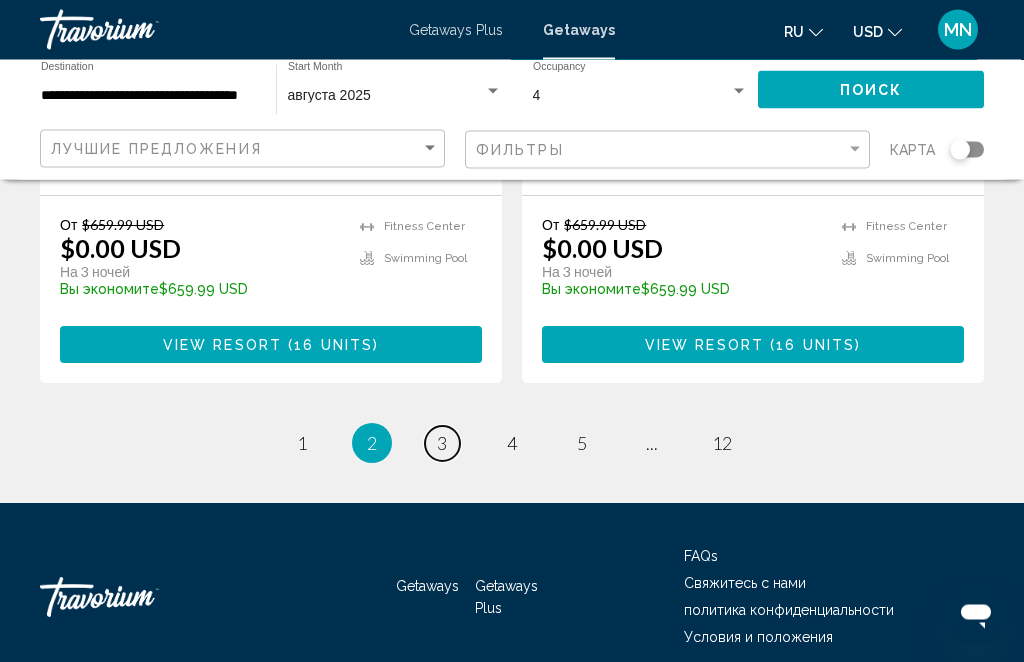 click on "page  3" at bounding box center (442, 444) 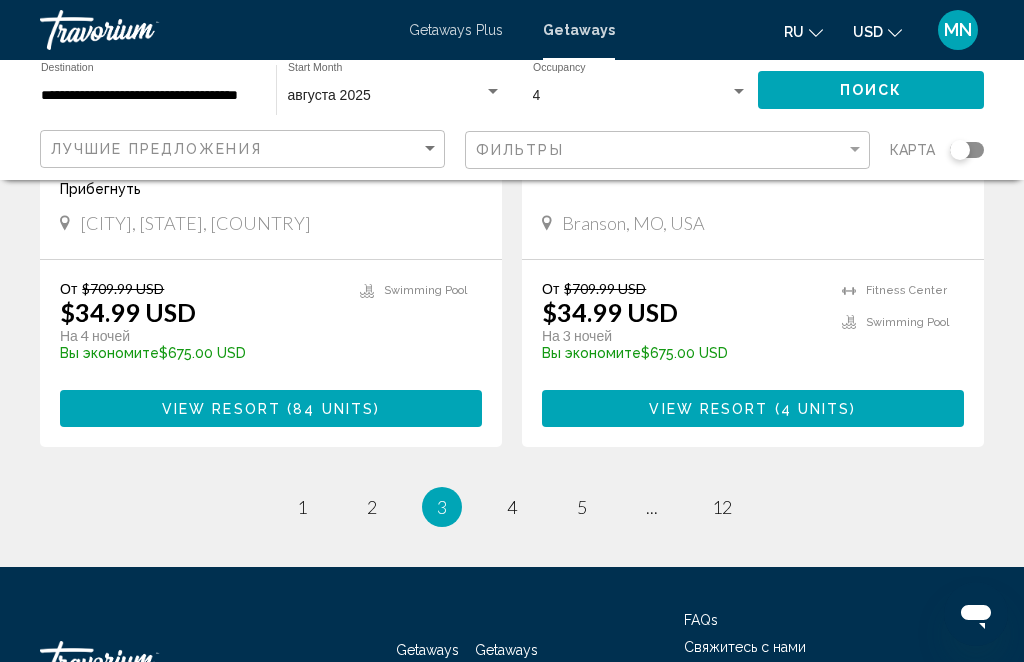 scroll, scrollTop: 4054, scrollLeft: 0, axis: vertical 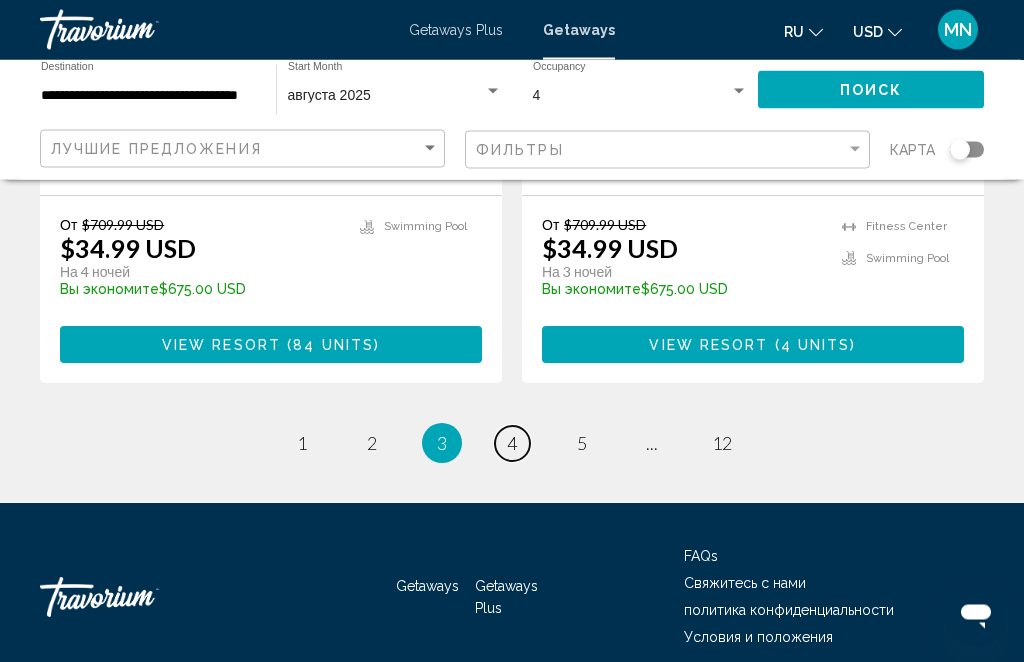 click on "4" at bounding box center [512, 444] 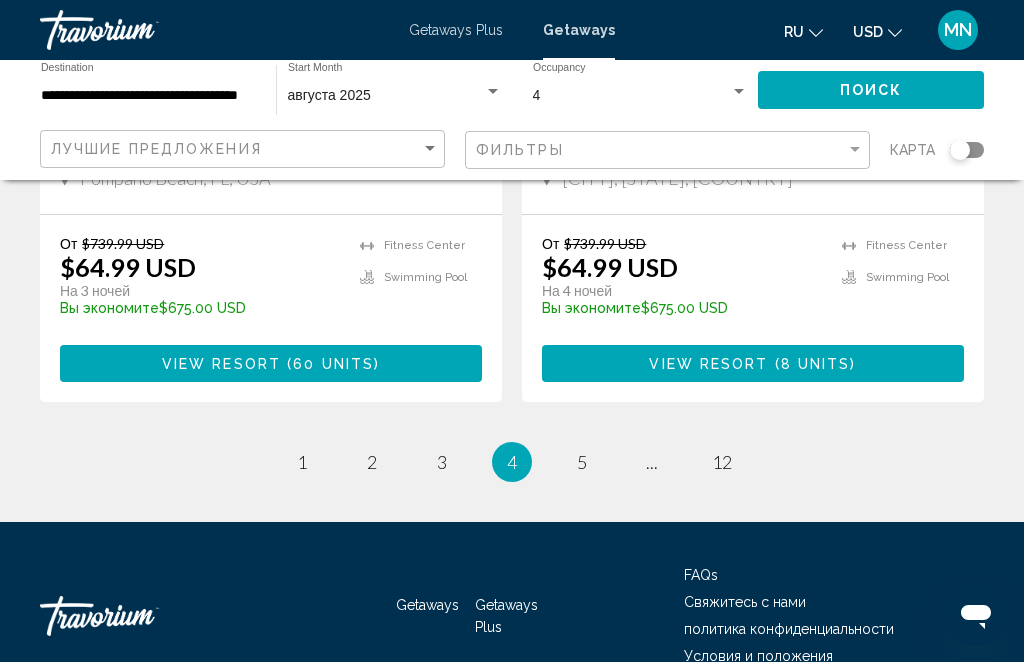 scroll, scrollTop: 4054, scrollLeft: 0, axis: vertical 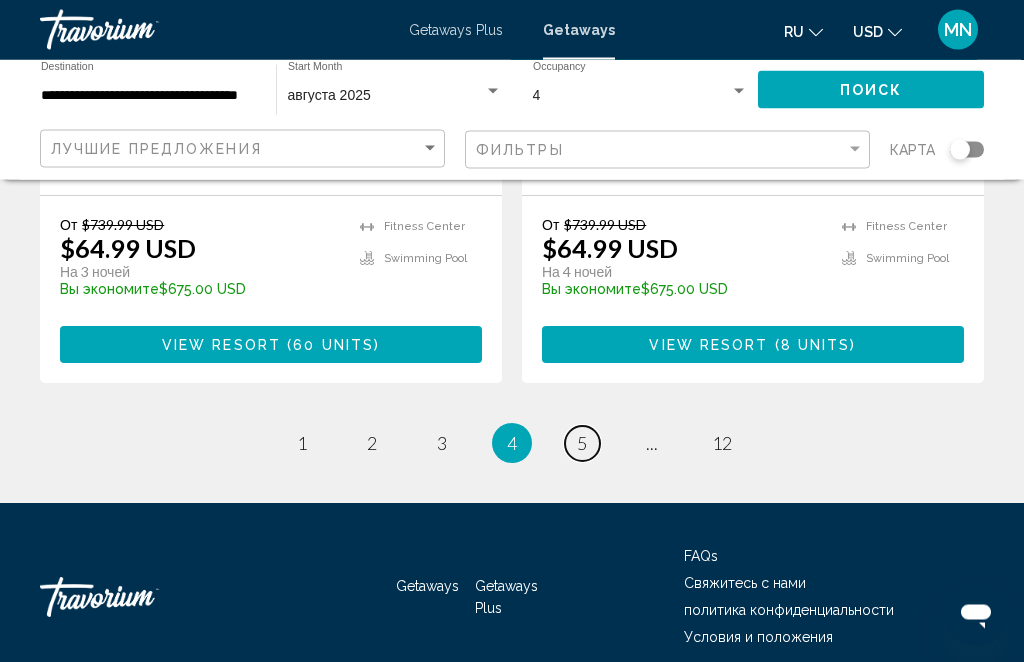 click on "page  5" at bounding box center (582, 444) 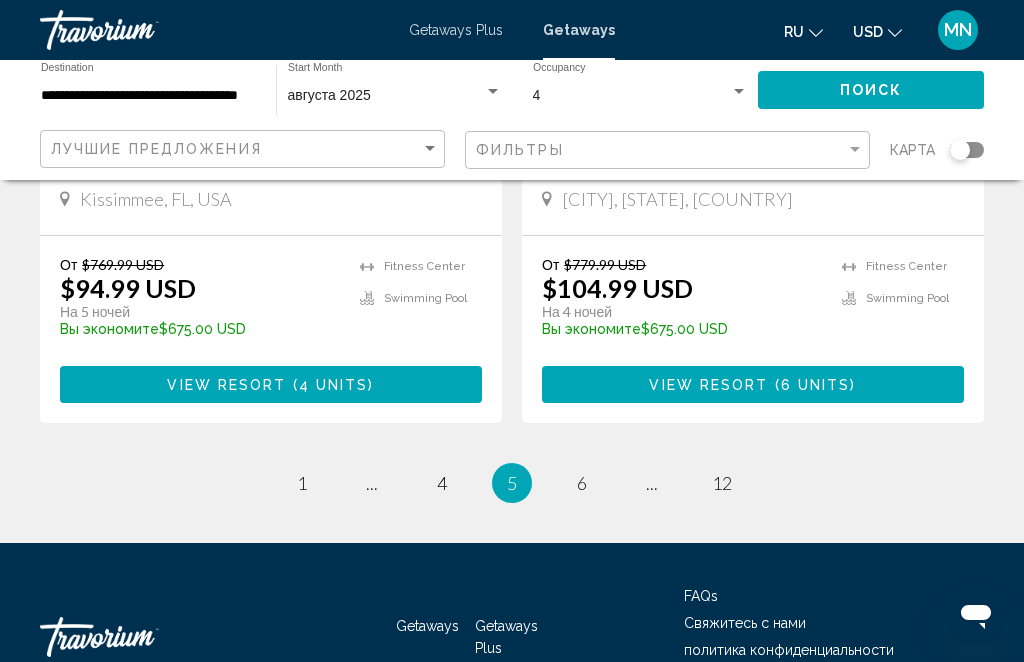 scroll, scrollTop: 4055, scrollLeft: 0, axis: vertical 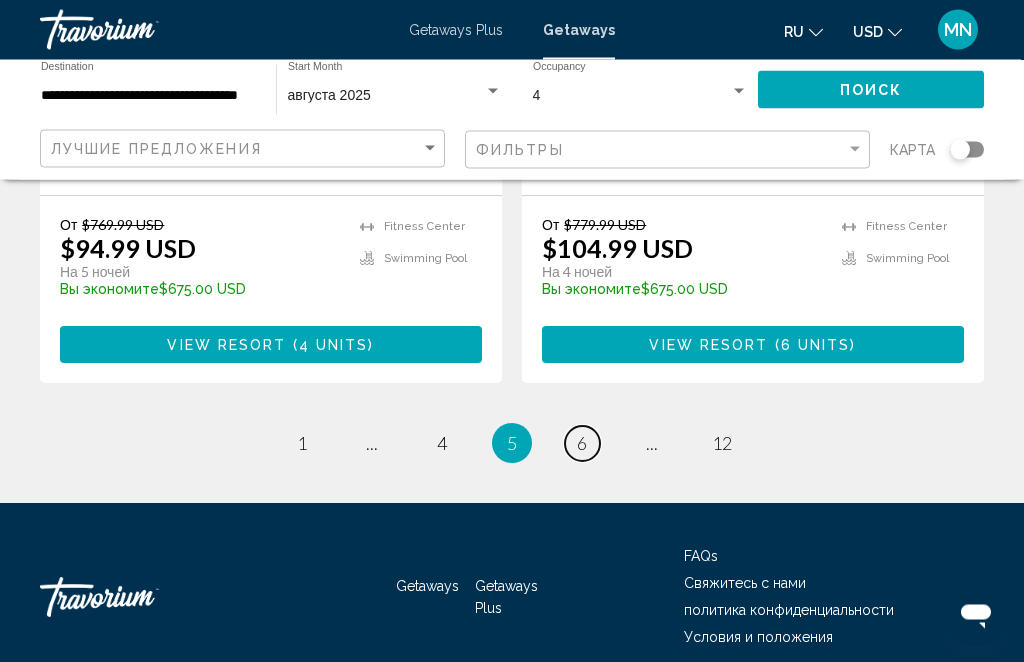 click on "page  6" at bounding box center [582, 444] 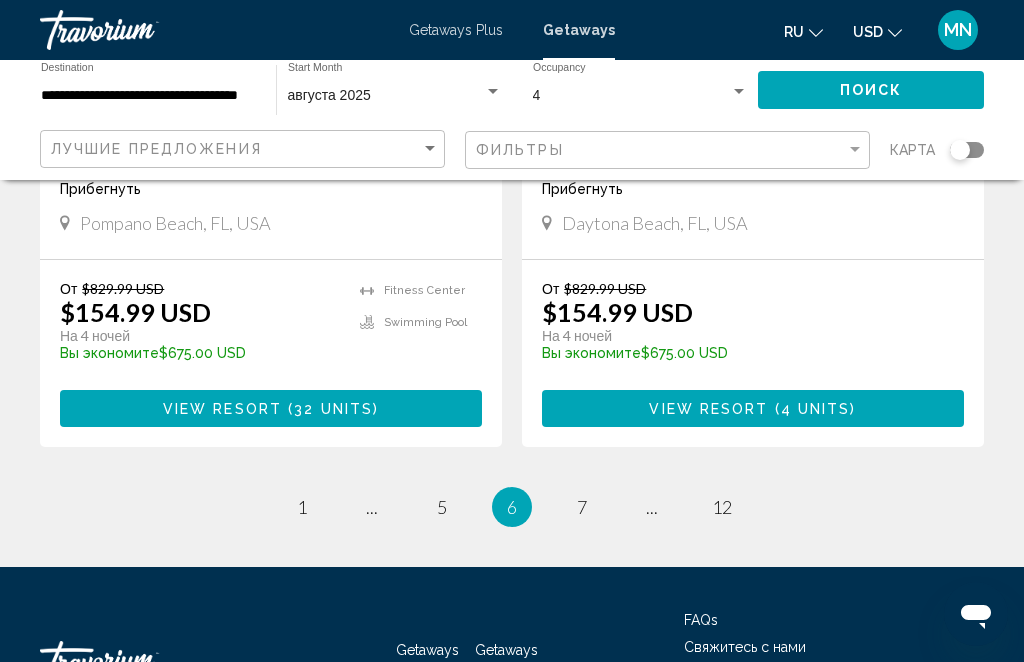 scroll, scrollTop: 4054, scrollLeft: 0, axis: vertical 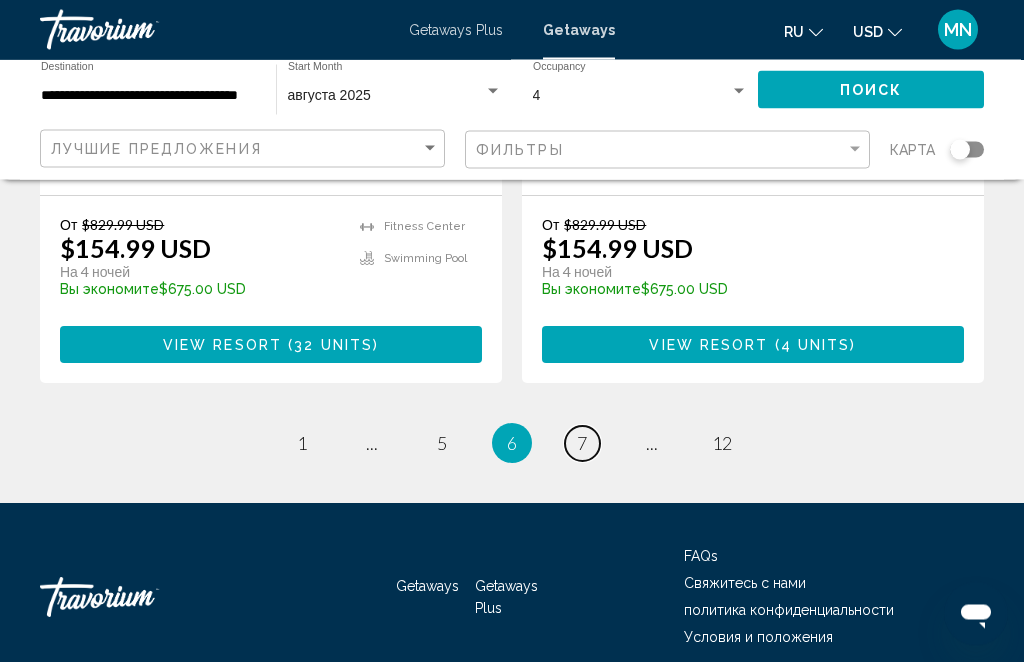 click on "page  7" at bounding box center [582, 444] 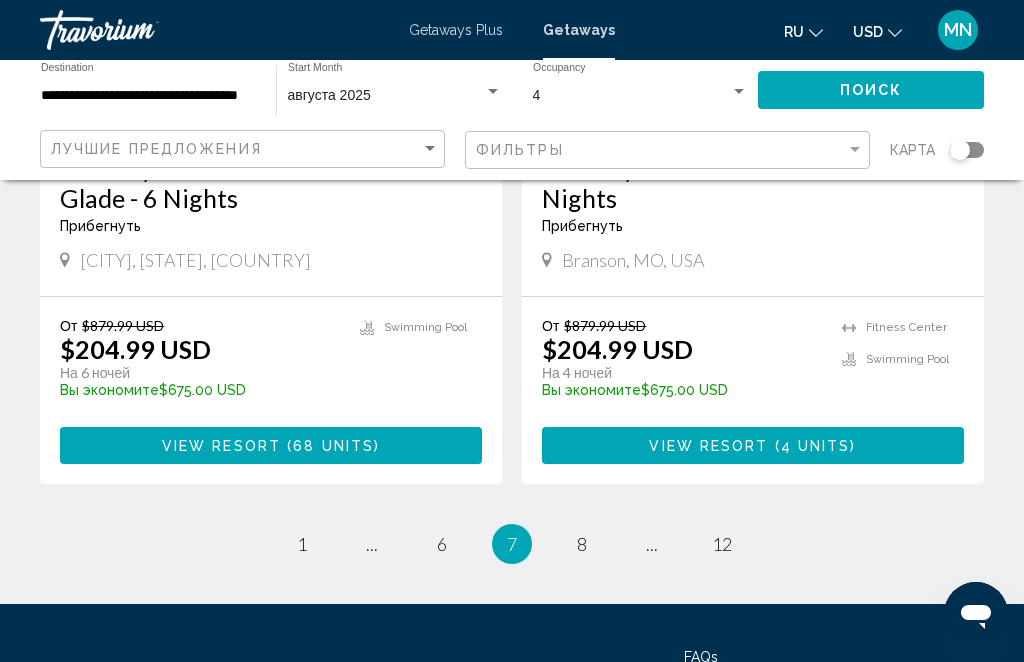 scroll, scrollTop: 4055, scrollLeft: 0, axis: vertical 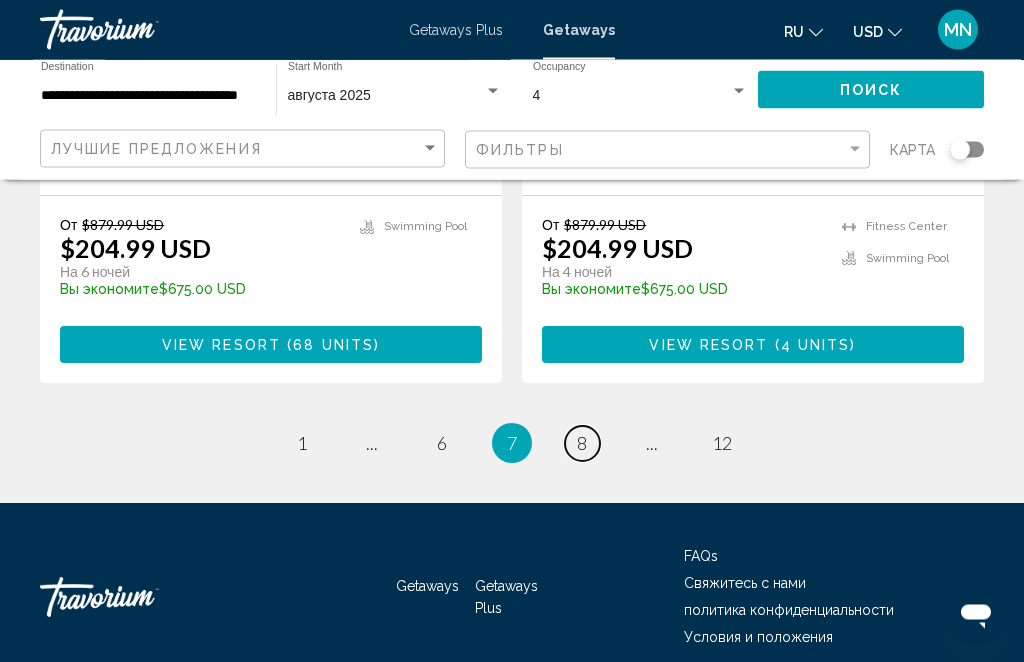 click on "page  8" at bounding box center (582, 444) 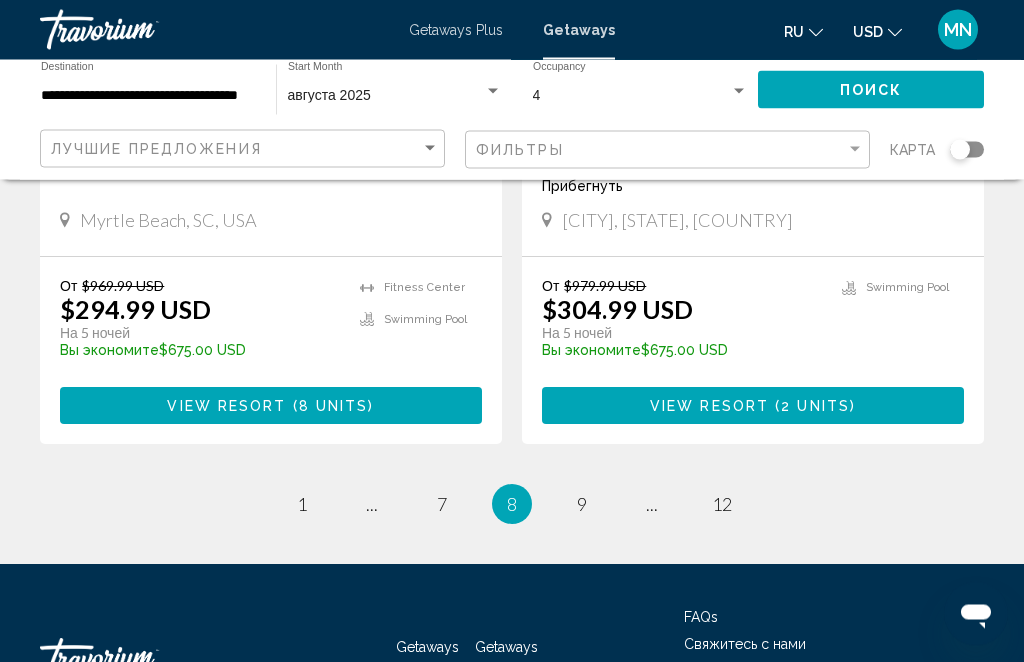 scroll, scrollTop: 4084, scrollLeft: 0, axis: vertical 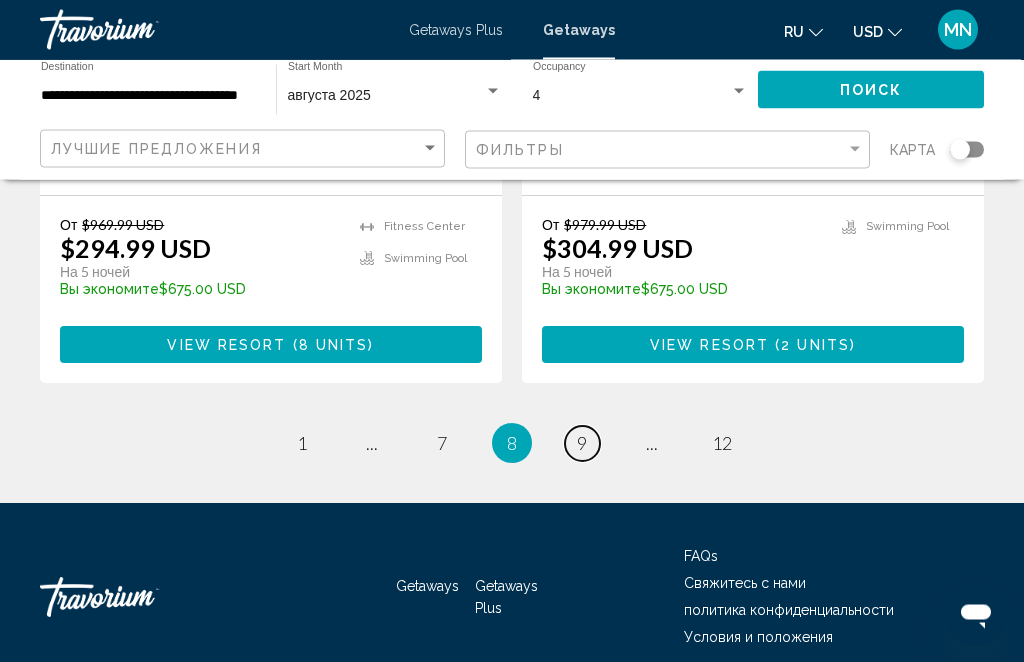 click on "page  9" at bounding box center [582, 444] 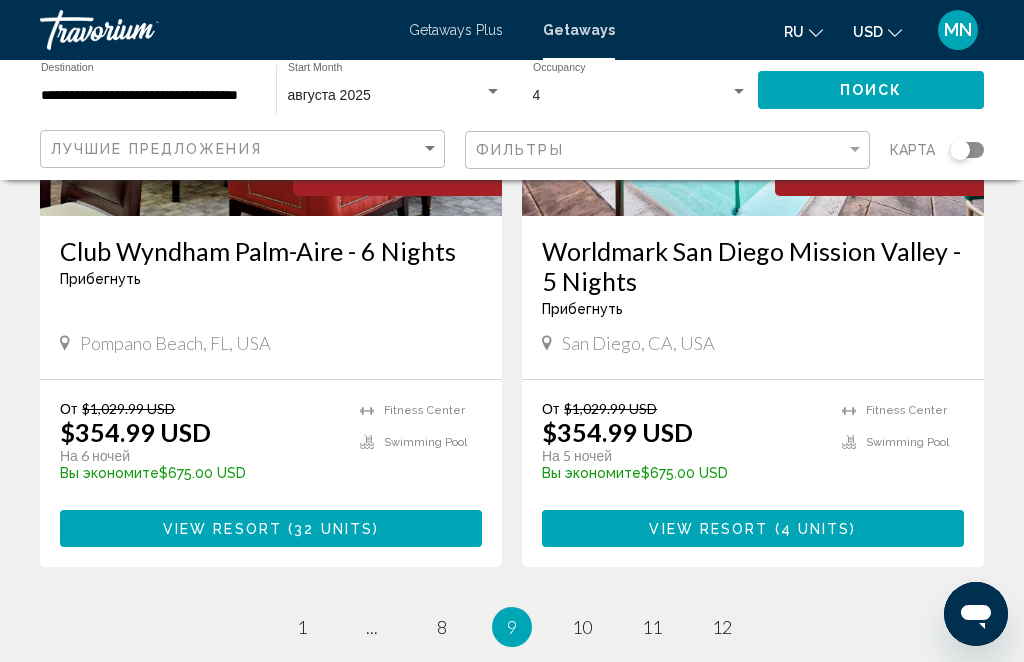 scroll, scrollTop: 3940, scrollLeft: 0, axis: vertical 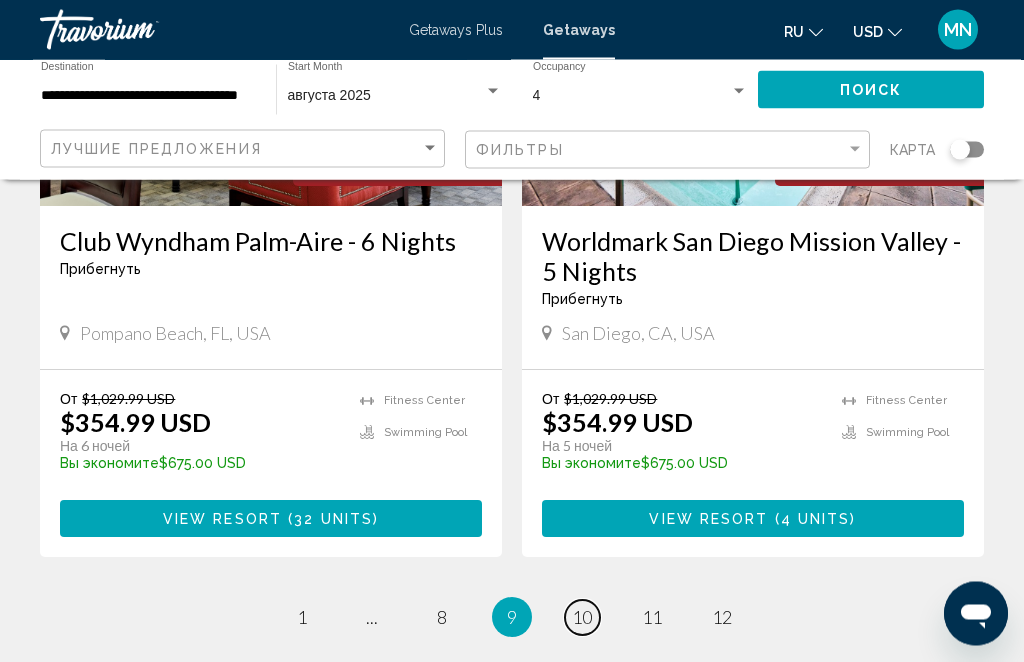 click on "10" at bounding box center (582, 618) 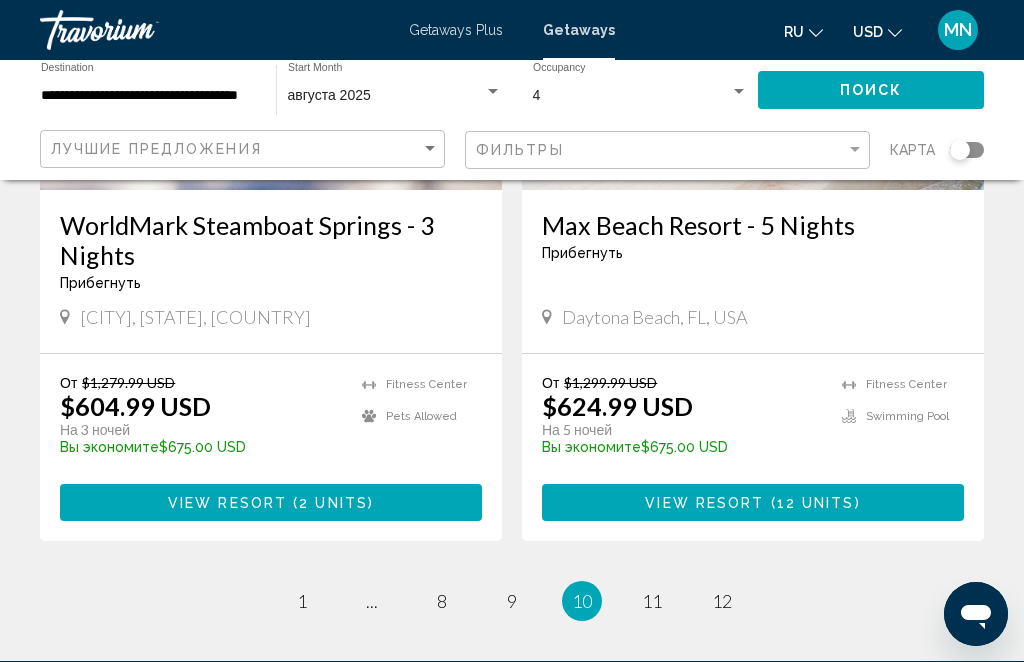 scroll, scrollTop: 4054, scrollLeft: 0, axis: vertical 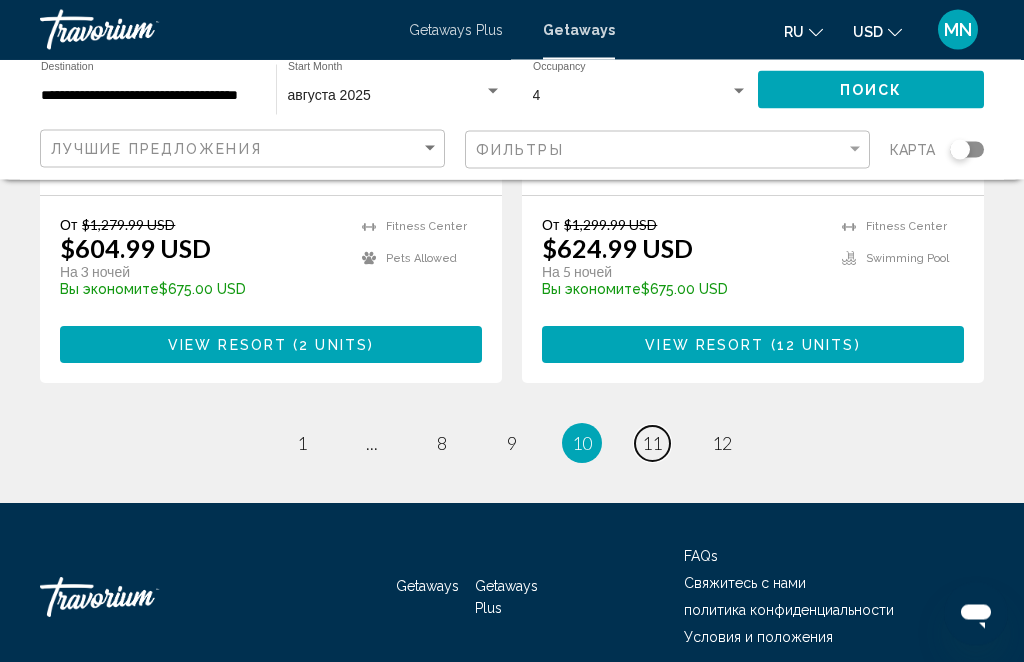 click on "page  11" at bounding box center (652, 444) 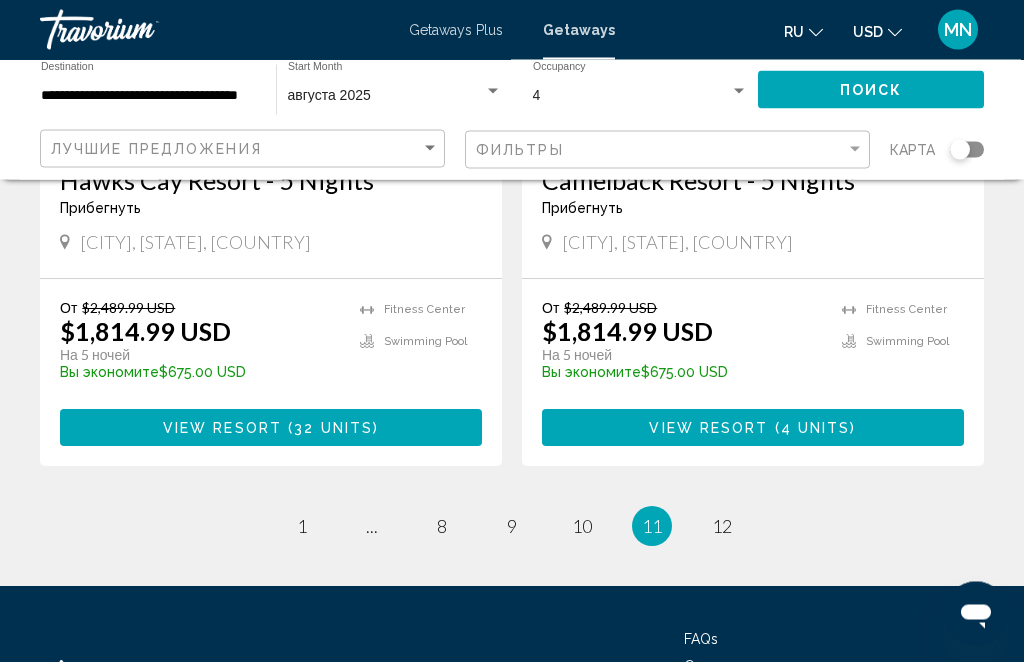 scroll, scrollTop: 4024, scrollLeft: 0, axis: vertical 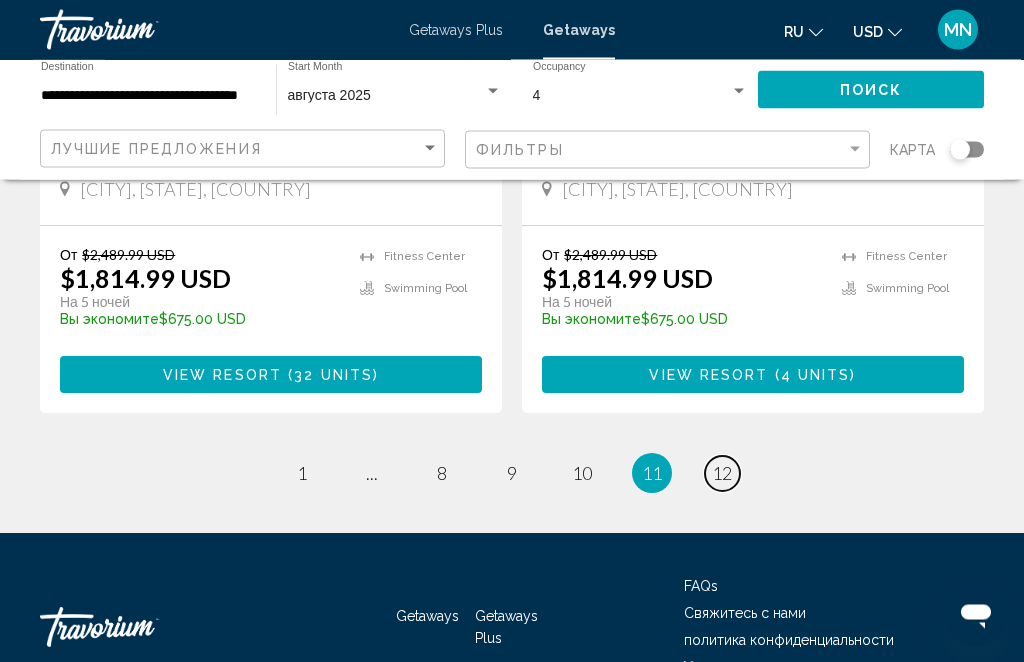 click on "page  12" at bounding box center [722, 474] 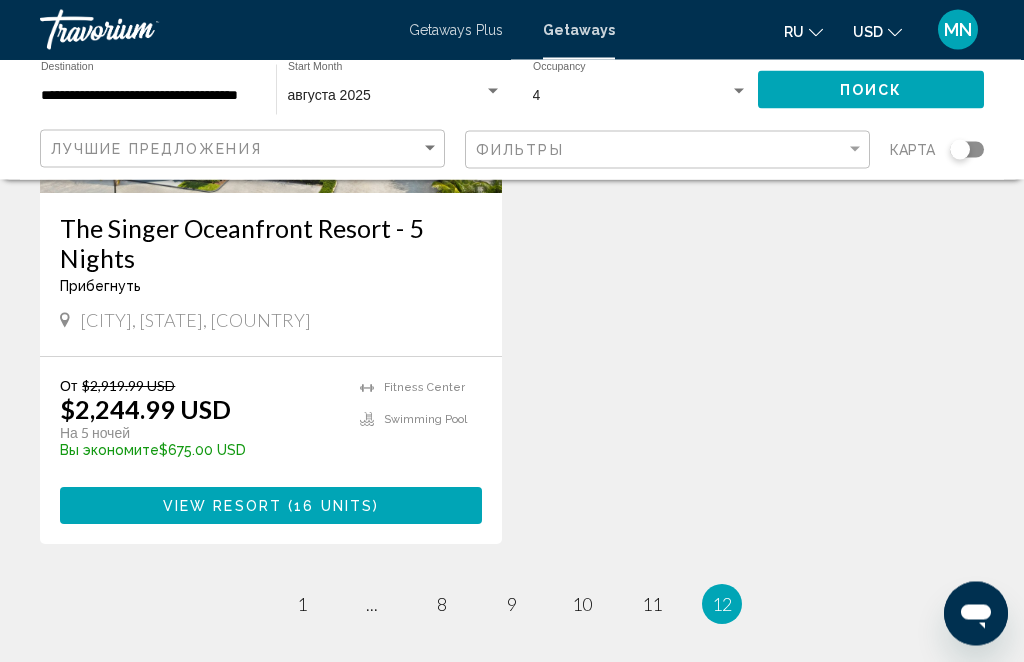 scroll, scrollTop: 398, scrollLeft: 0, axis: vertical 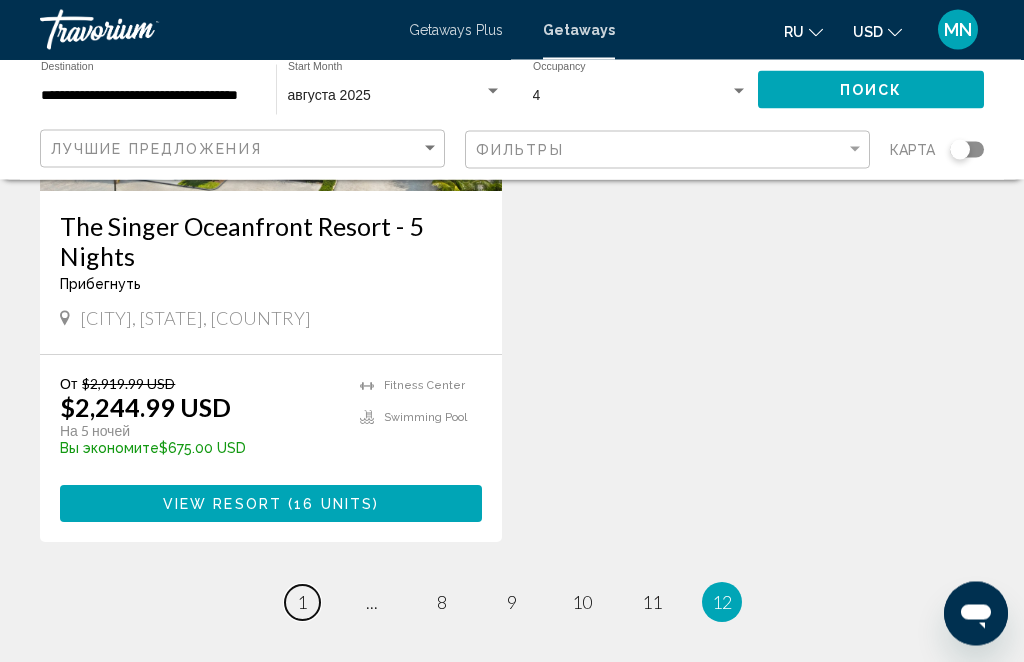 click on "1" at bounding box center [302, 603] 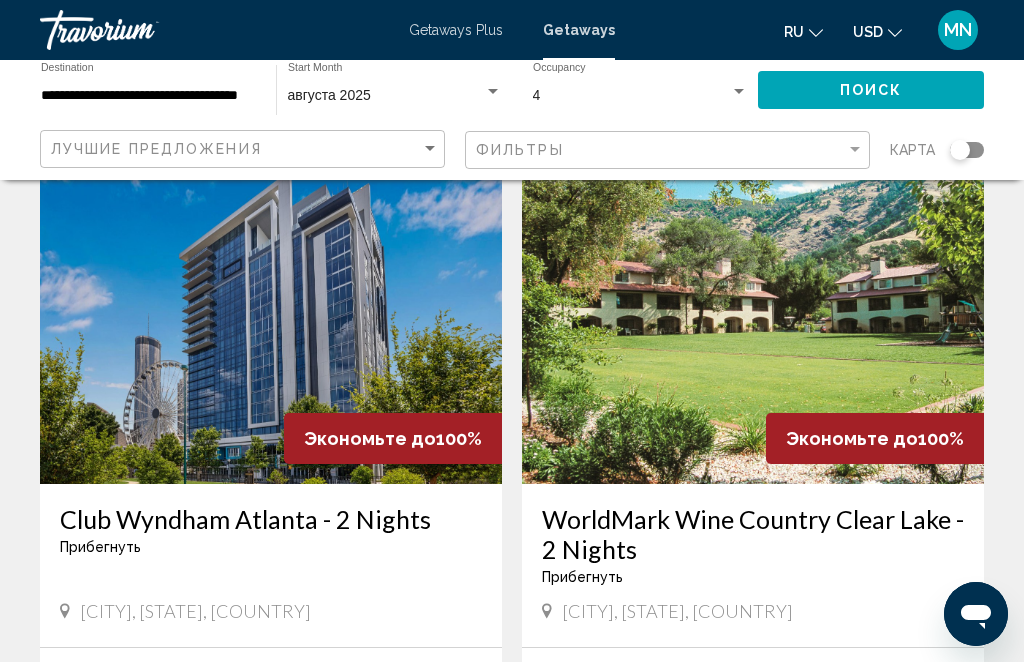scroll, scrollTop: 0, scrollLeft: 0, axis: both 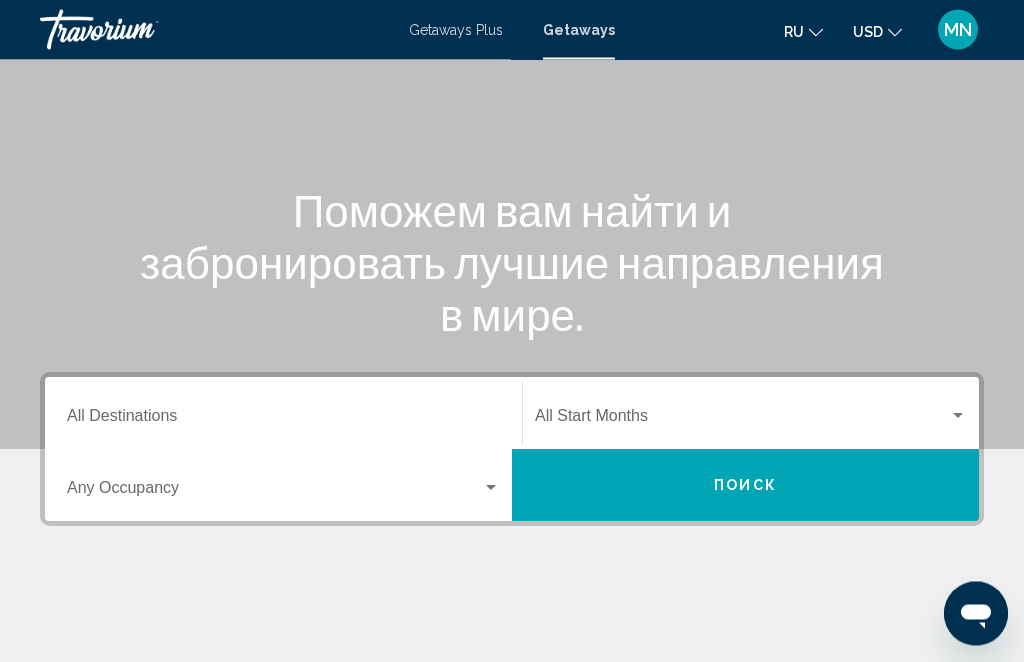 click on "Destination All Destinations" at bounding box center [283, 421] 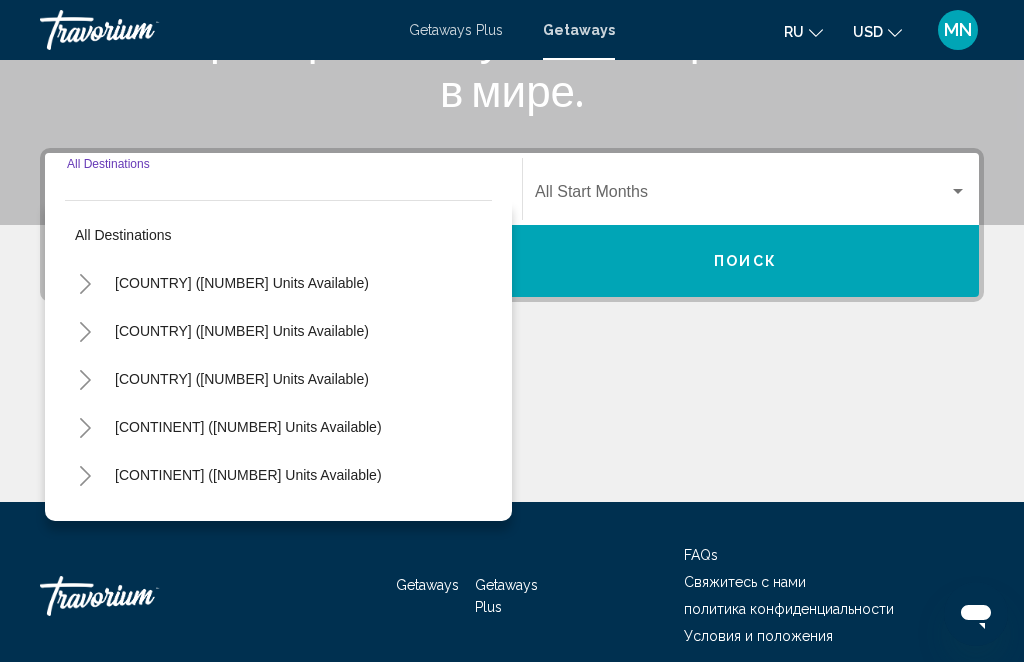 scroll, scrollTop: 394, scrollLeft: 0, axis: vertical 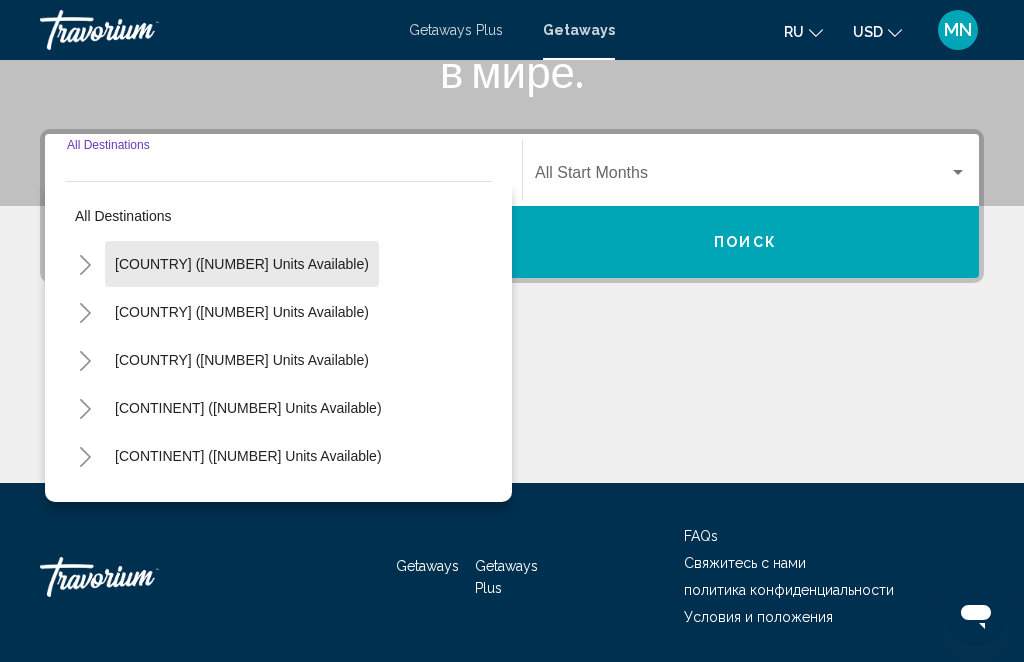 click on "United States (610,869 units available)" at bounding box center [242, 312] 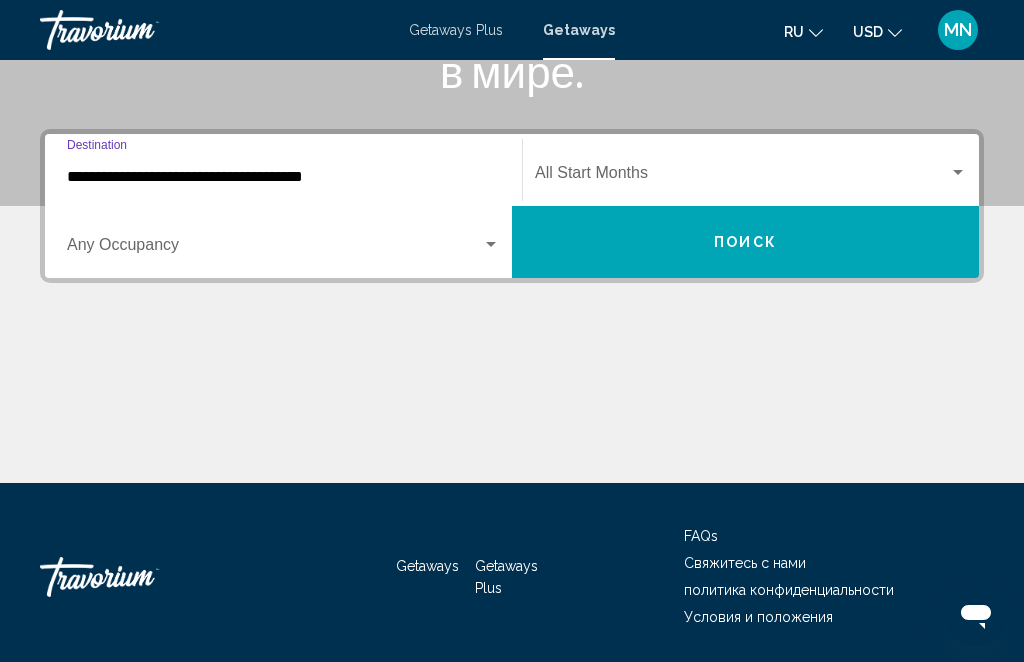 click at bounding box center (274, 249) 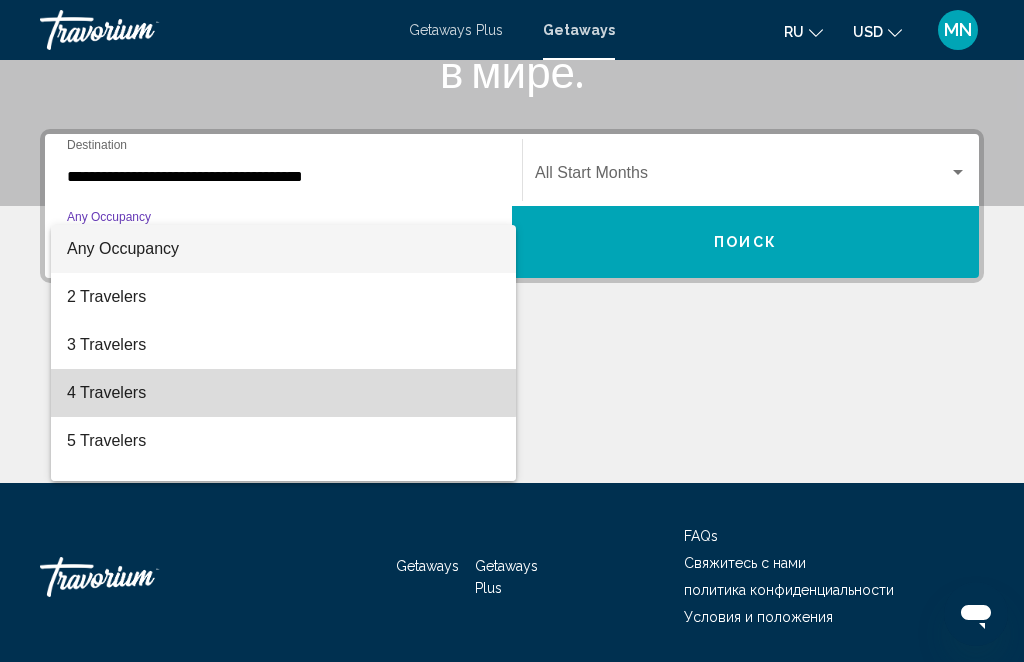 click on "4 Travelers" at bounding box center (283, 393) 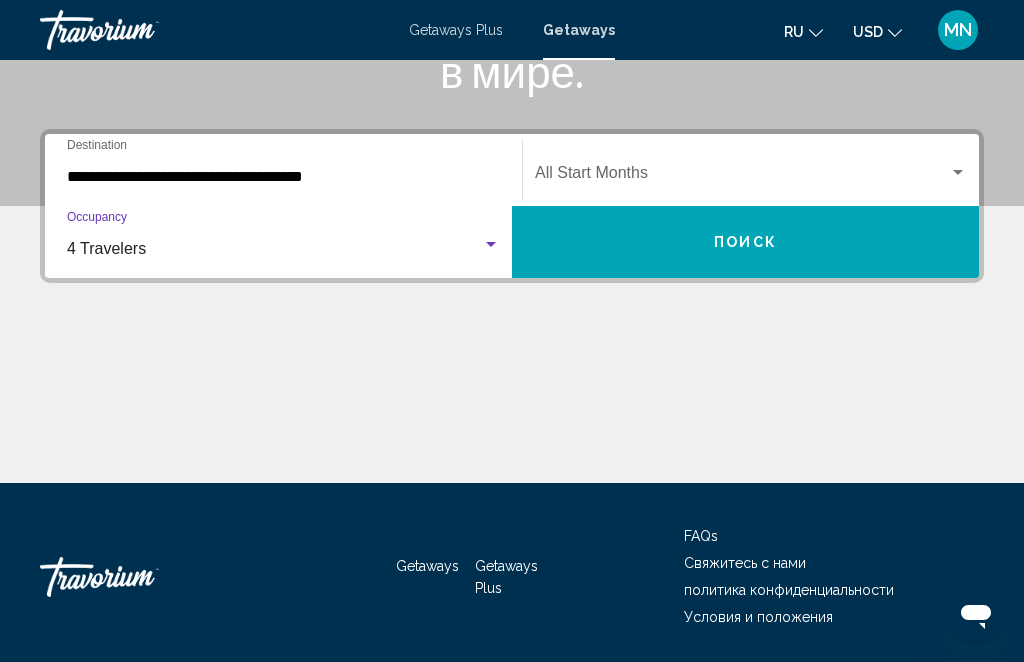 click at bounding box center [742, 177] 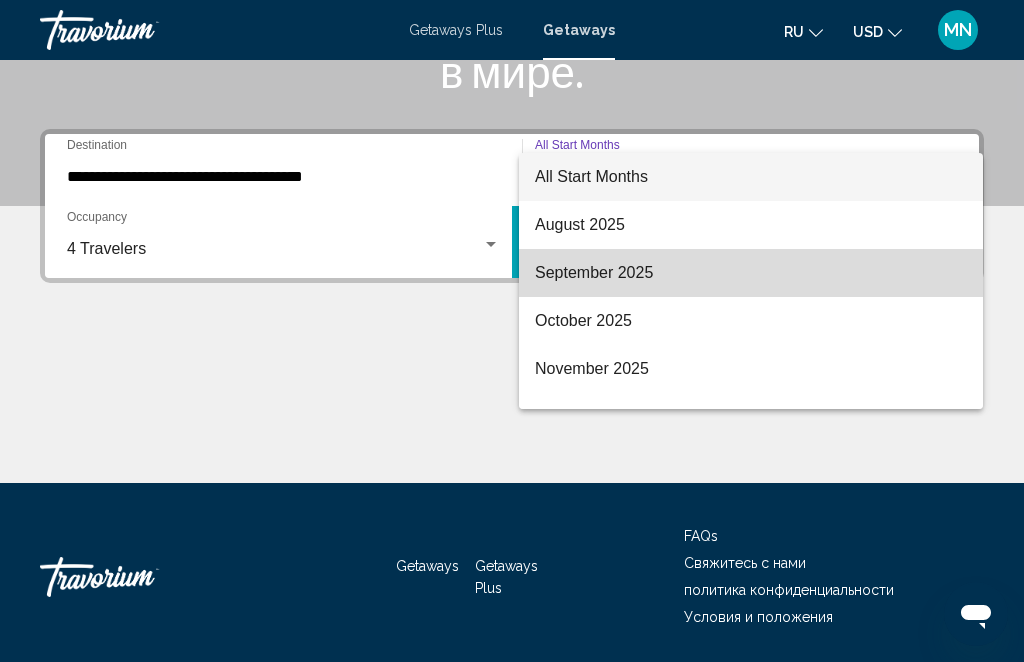 click on "September 2025" at bounding box center (751, 273) 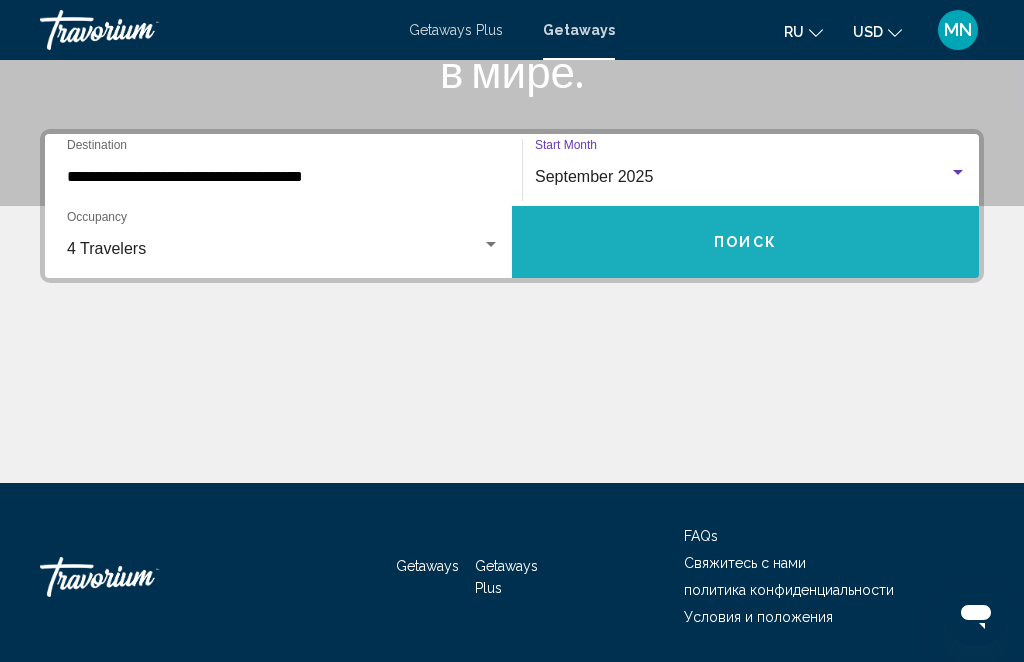 click on "Поиск" at bounding box center (745, 242) 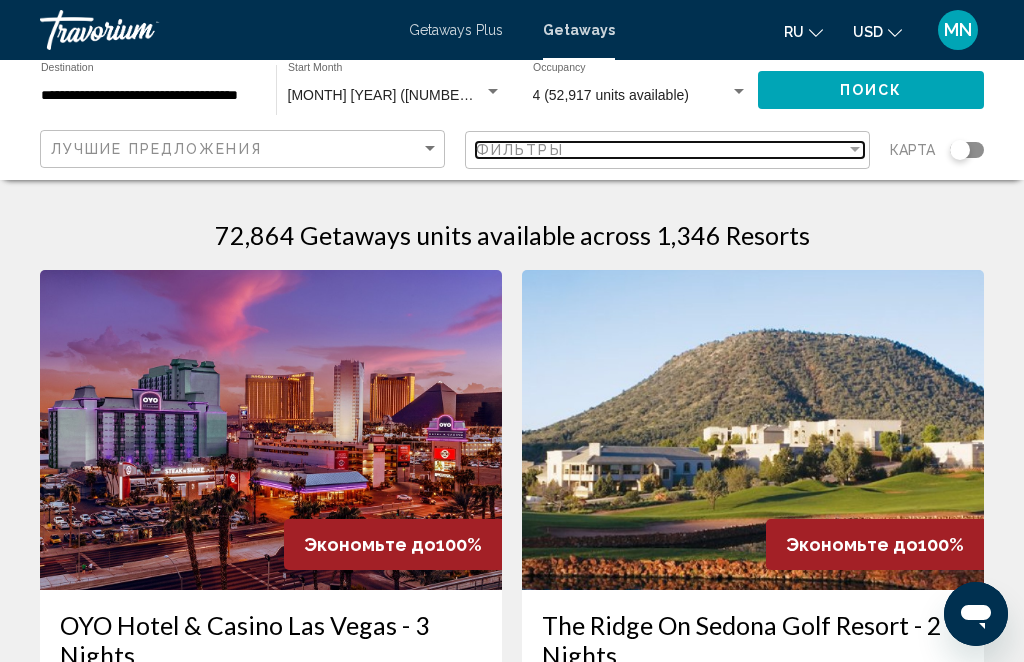 click at bounding box center [855, 150] 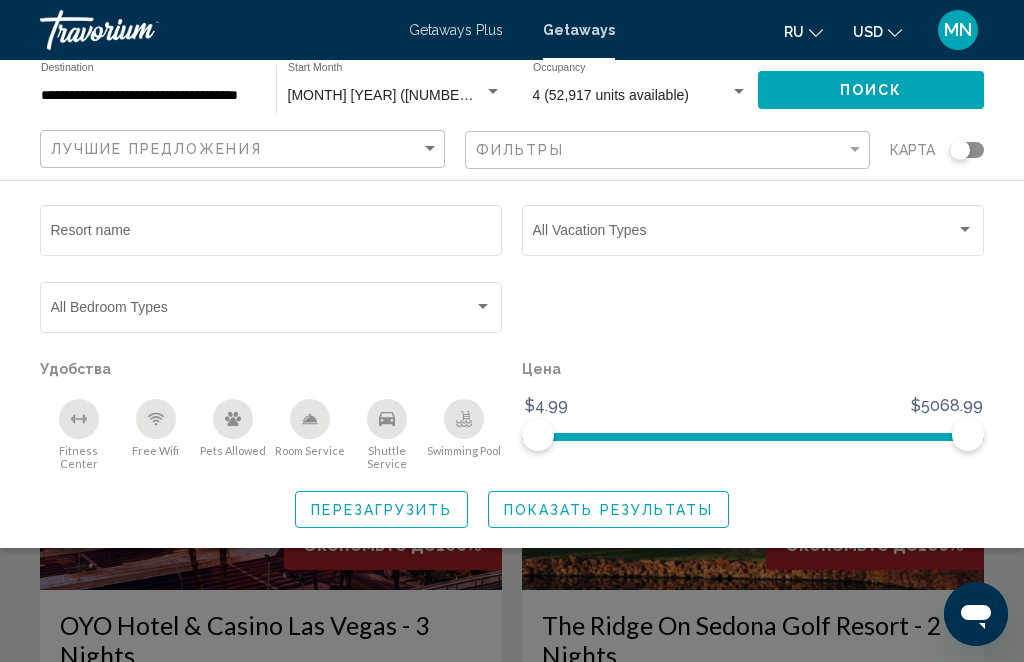 click at bounding box center (965, 230) 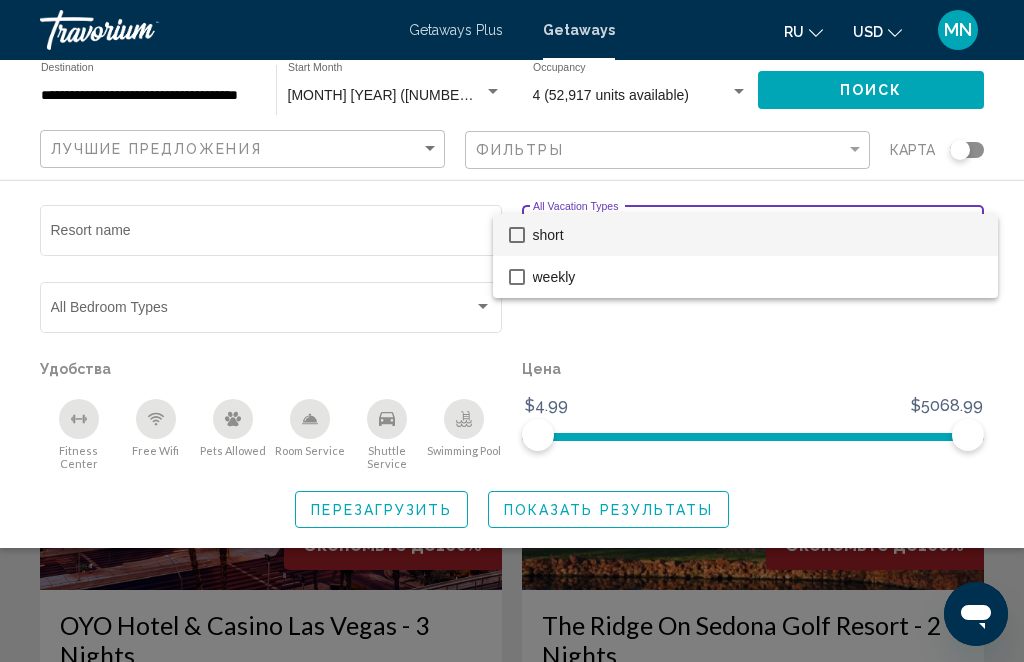 click on "short" at bounding box center (745, 235) 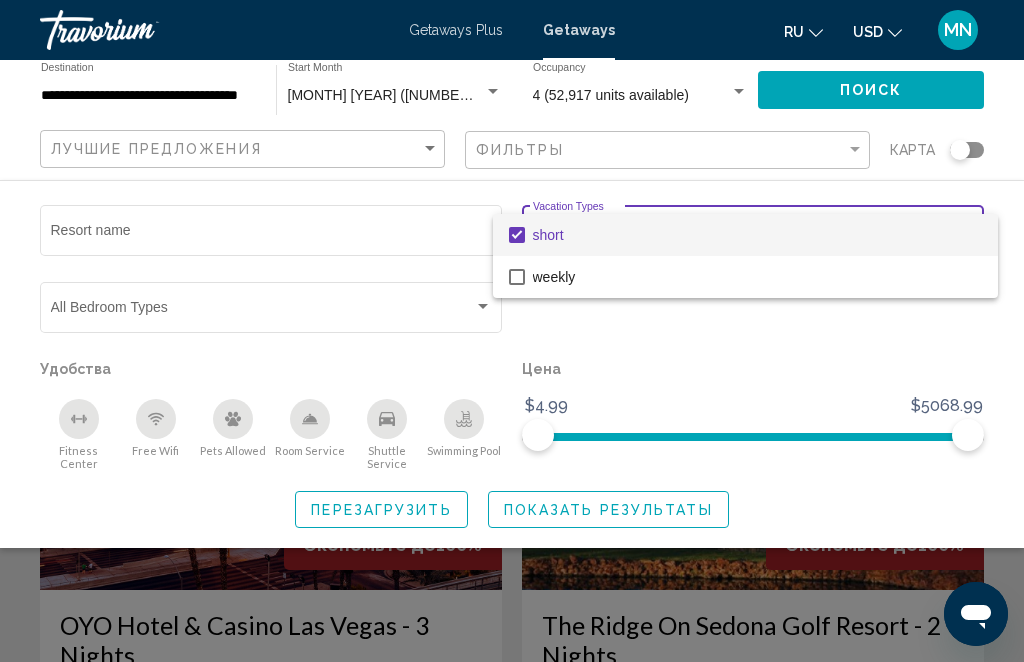 click at bounding box center [512, 331] 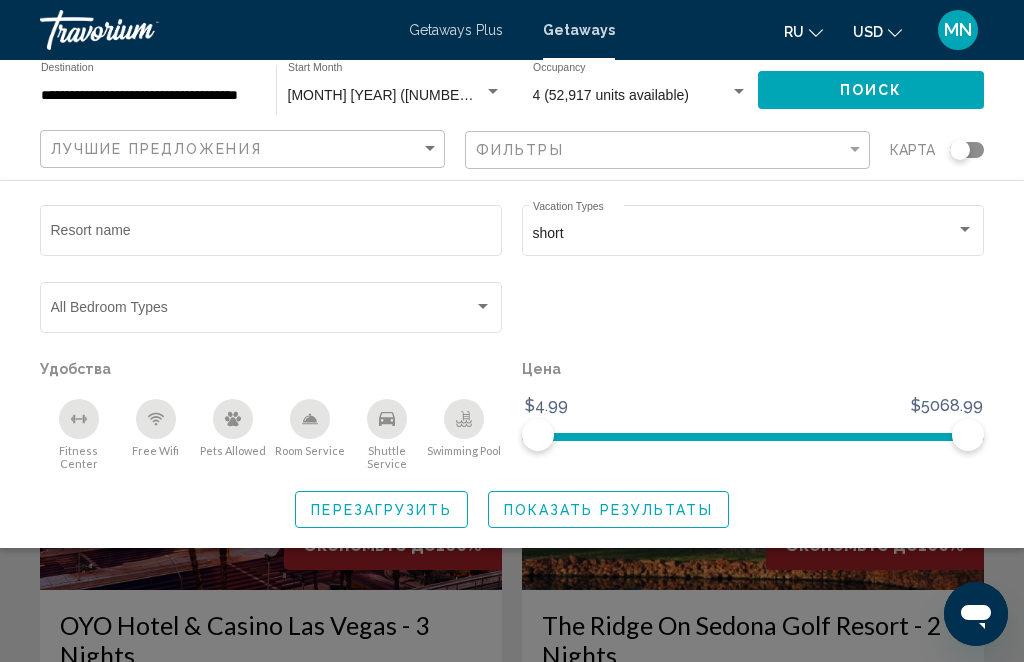 click at bounding box center [483, 307] 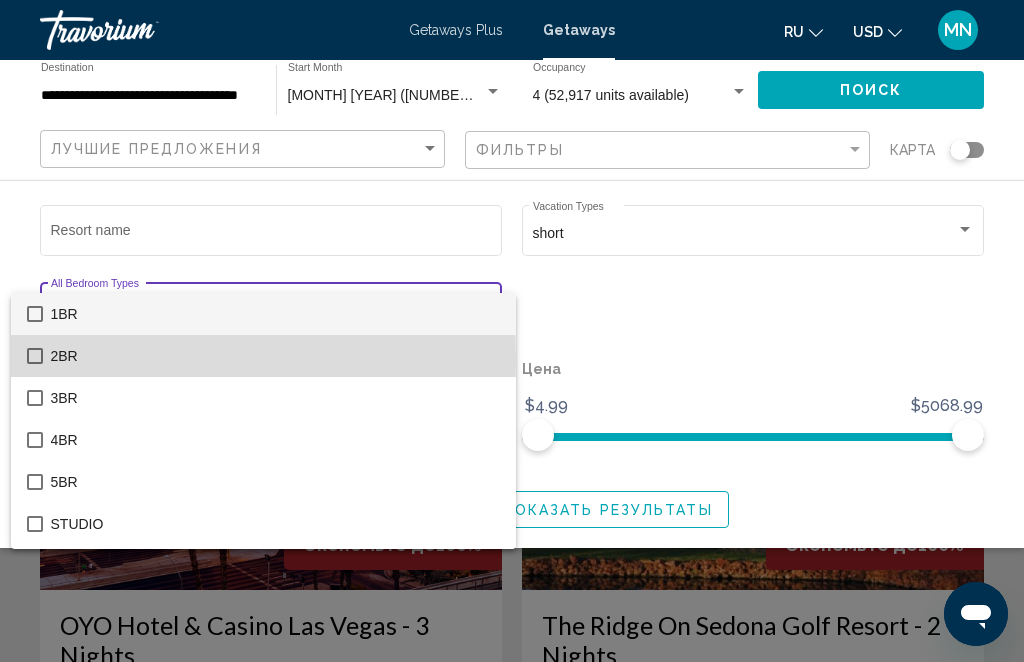 click at bounding box center (35, 356) 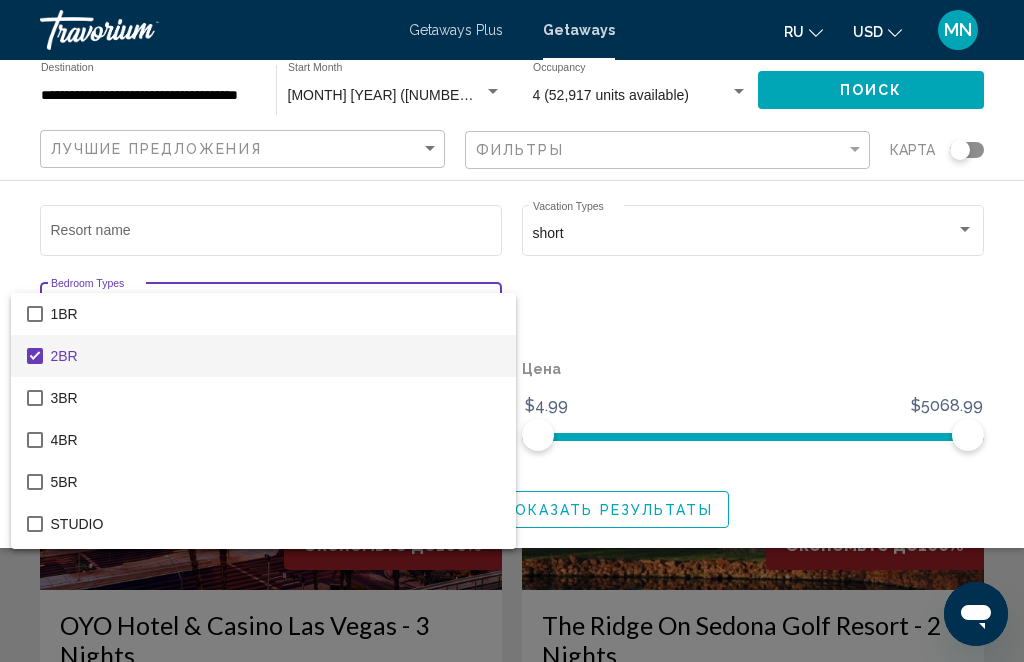 click at bounding box center [512, 331] 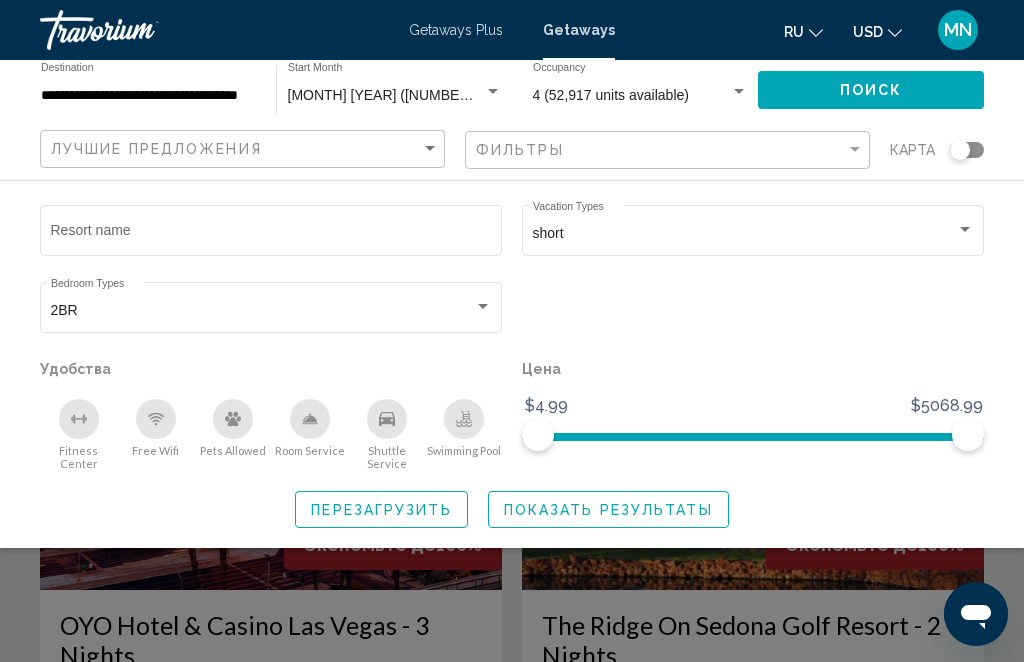 click on "Показать результаты" 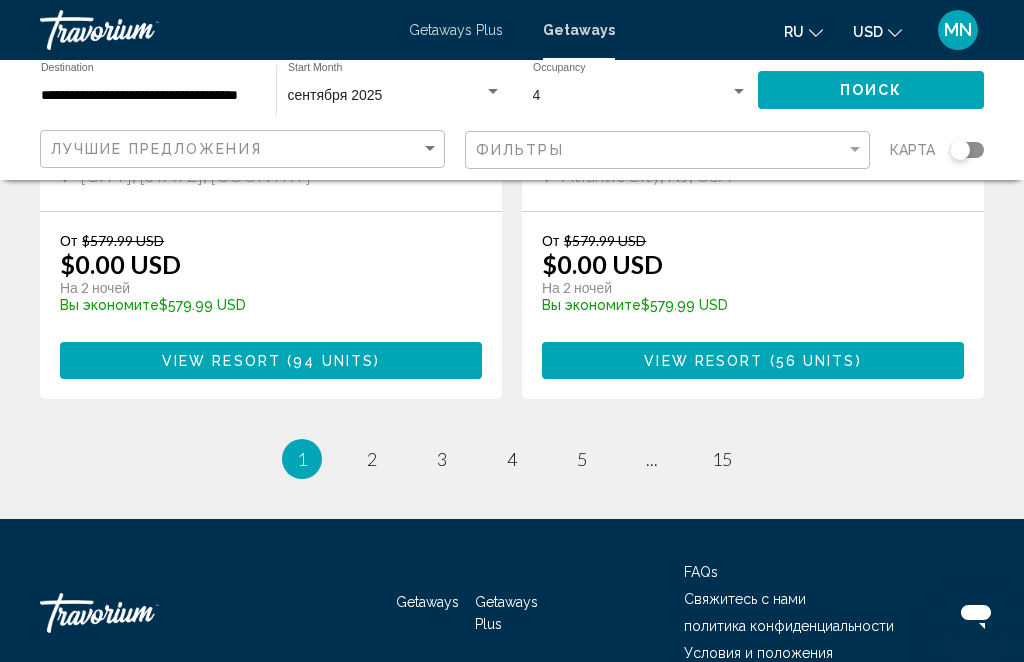 scroll, scrollTop: 4114, scrollLeft: 0, axis: vertical 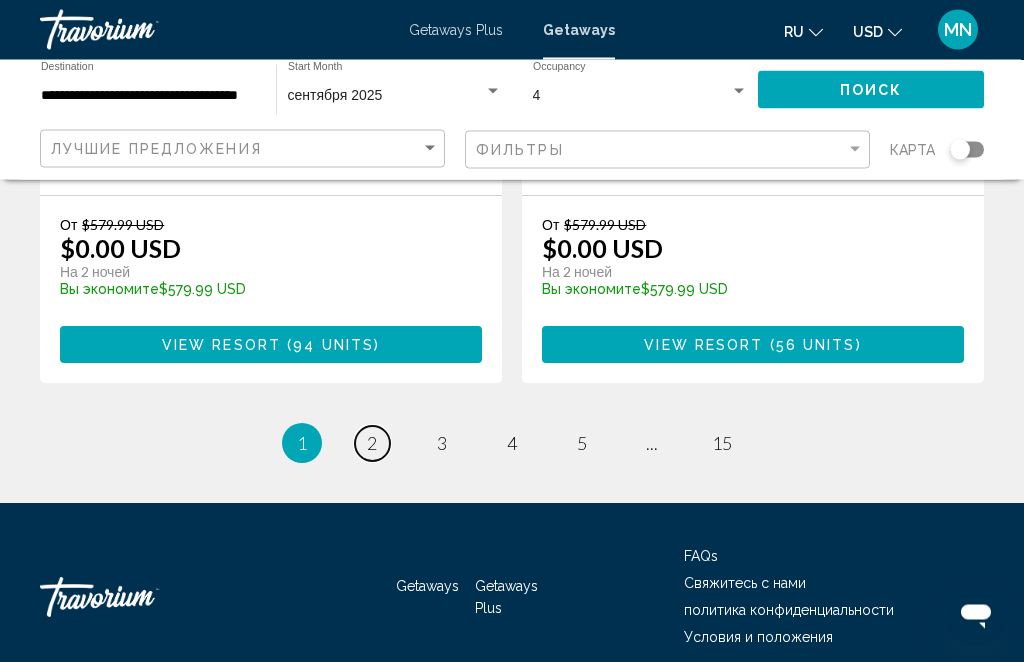 click on "2" at bounding box center [372, 444] 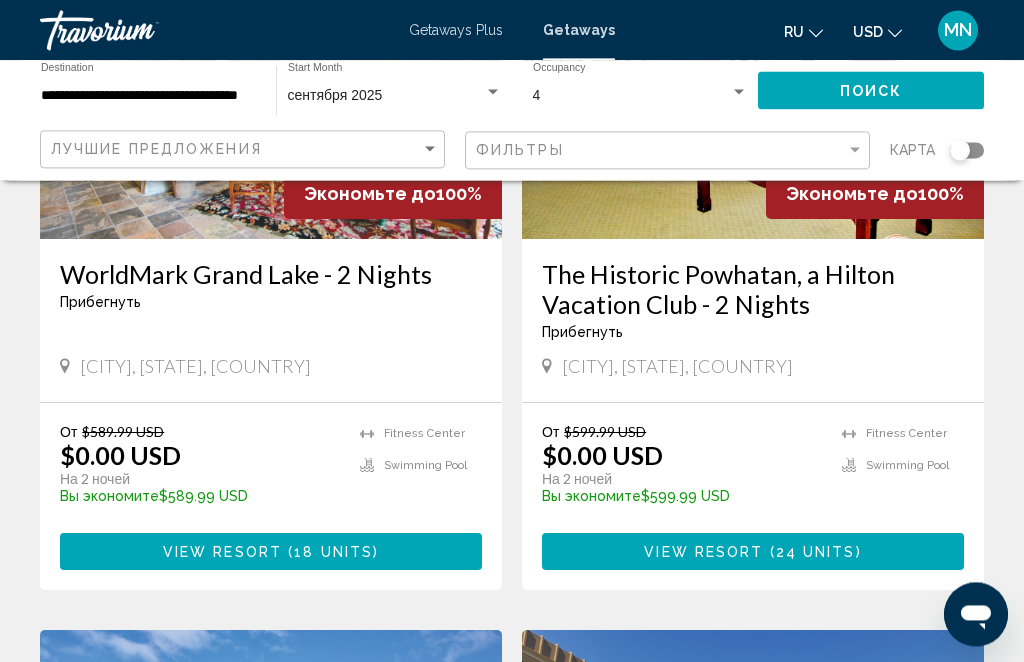 scroll, scrollTop: 1705, scrollLeft: 0, axis: vertical 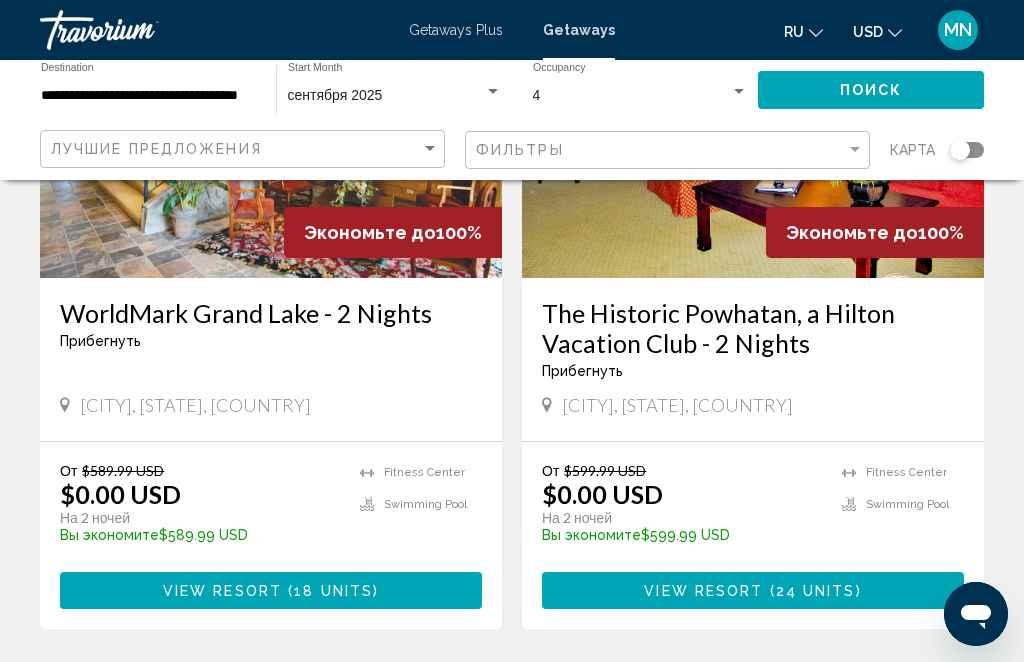 click on "View Resort    ( 24 units )" at bounding box center (753, 590) 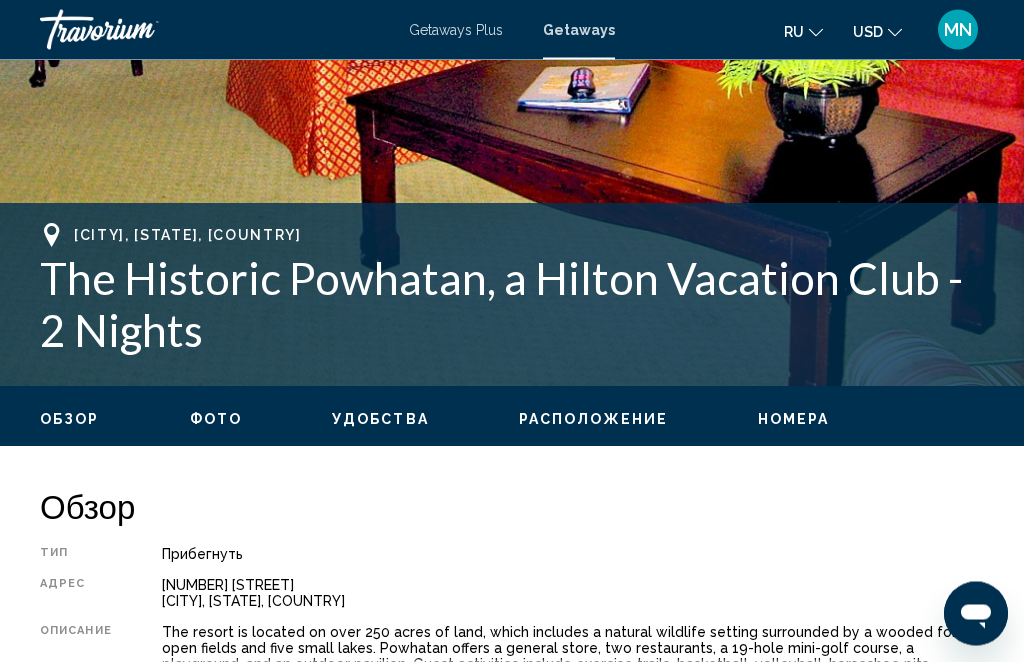scroll, scrollTop: 631, scrollLeft: 0, axis: vertical 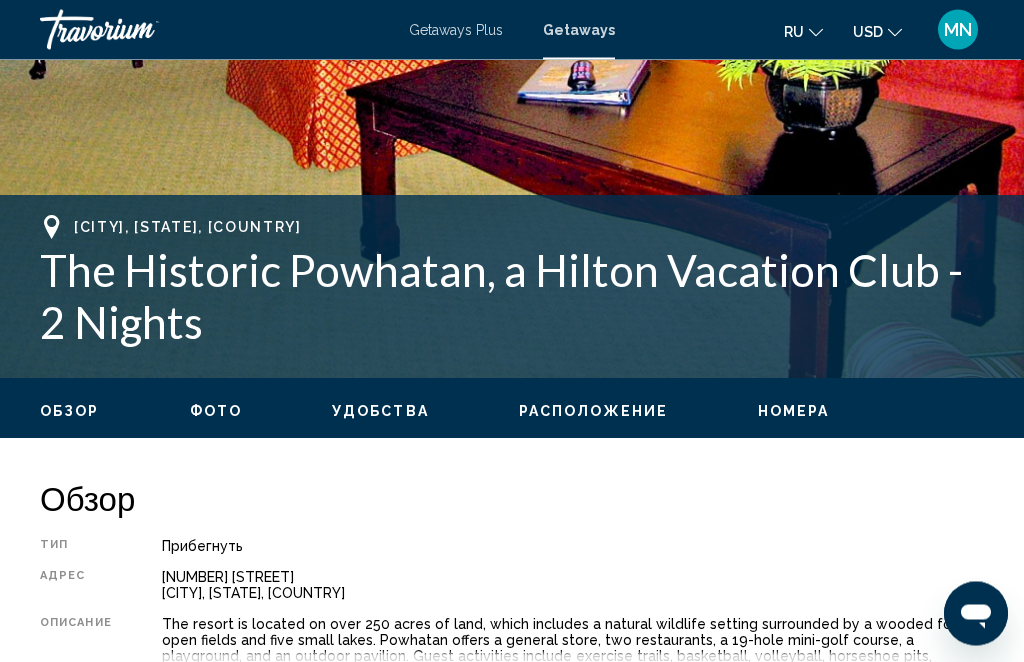 click on "Номера" at bounding box center (794, 412) 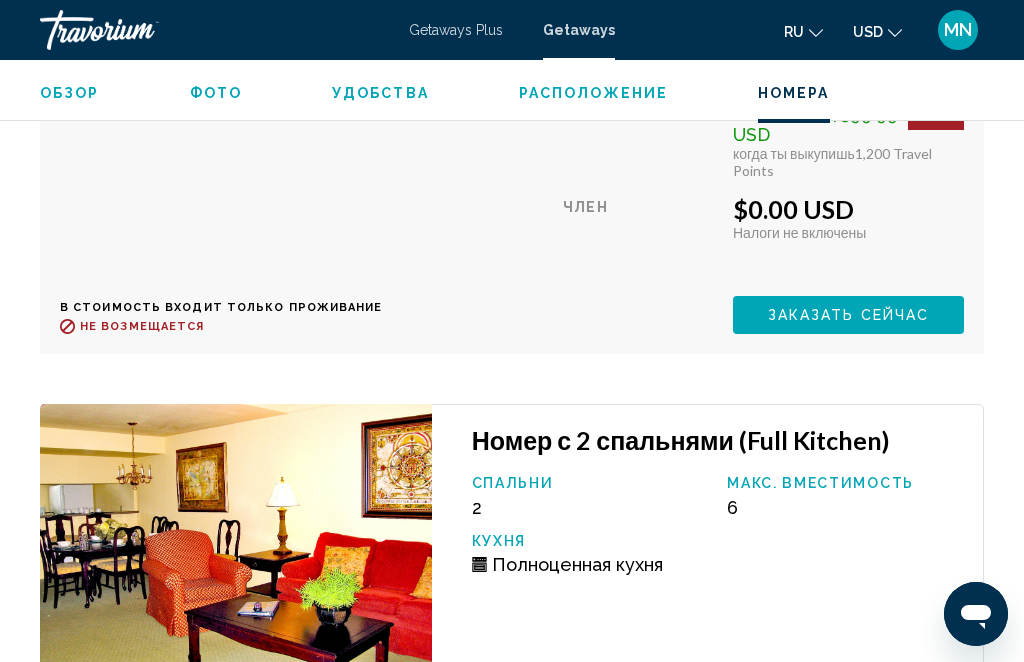 scroll, scrollTop: 5166, scrollLeft: 0, axis: vertical 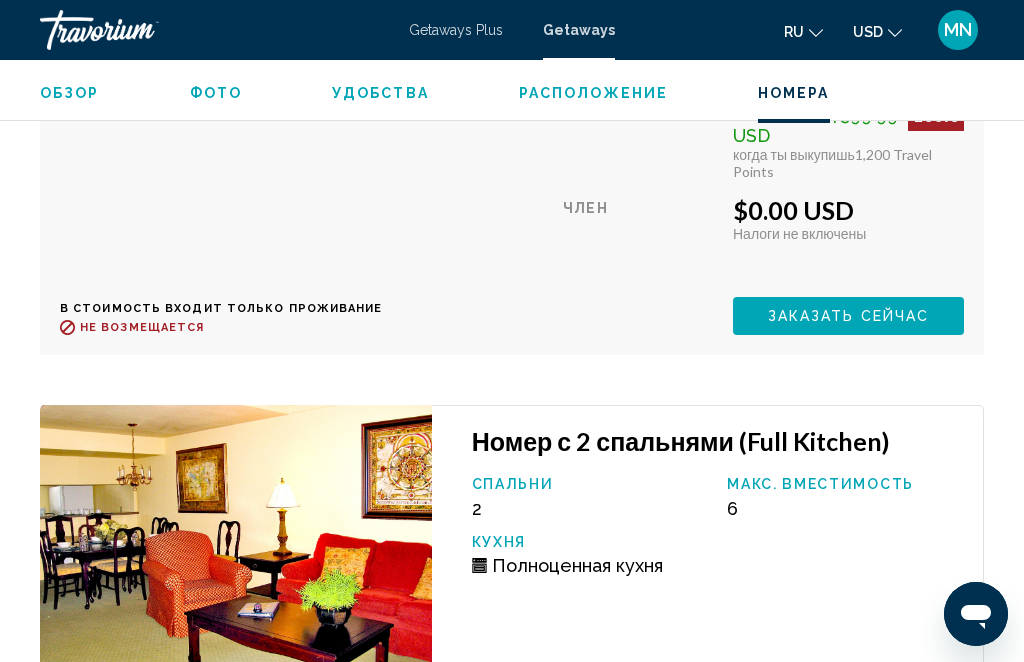 click at bounding box center [236, -765] 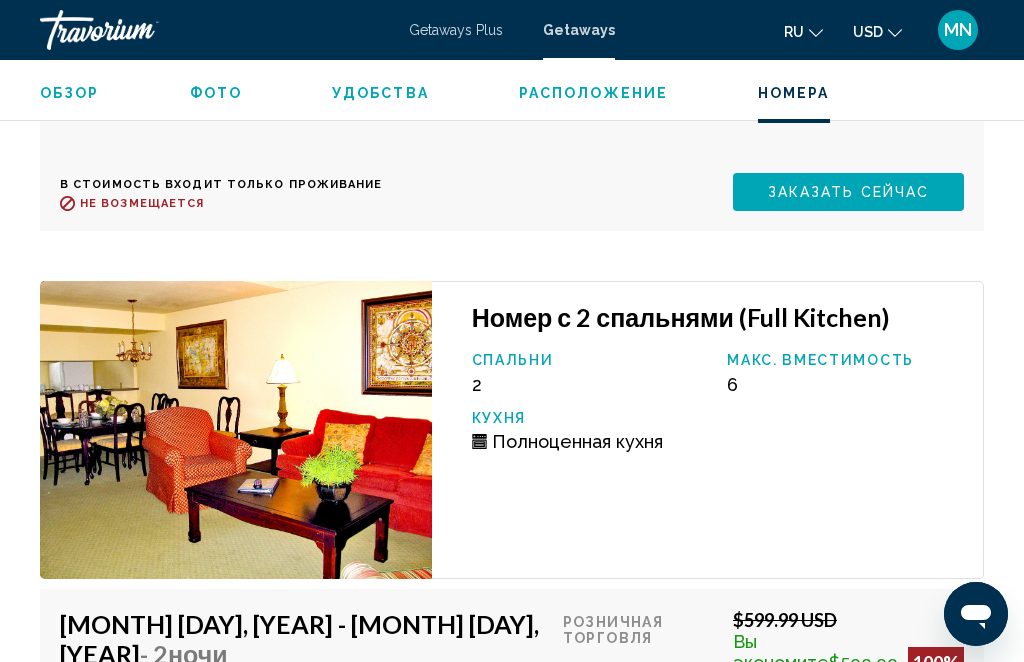 scroll, scrollTop: 5263, scrollLeft: 0, axis: vertical 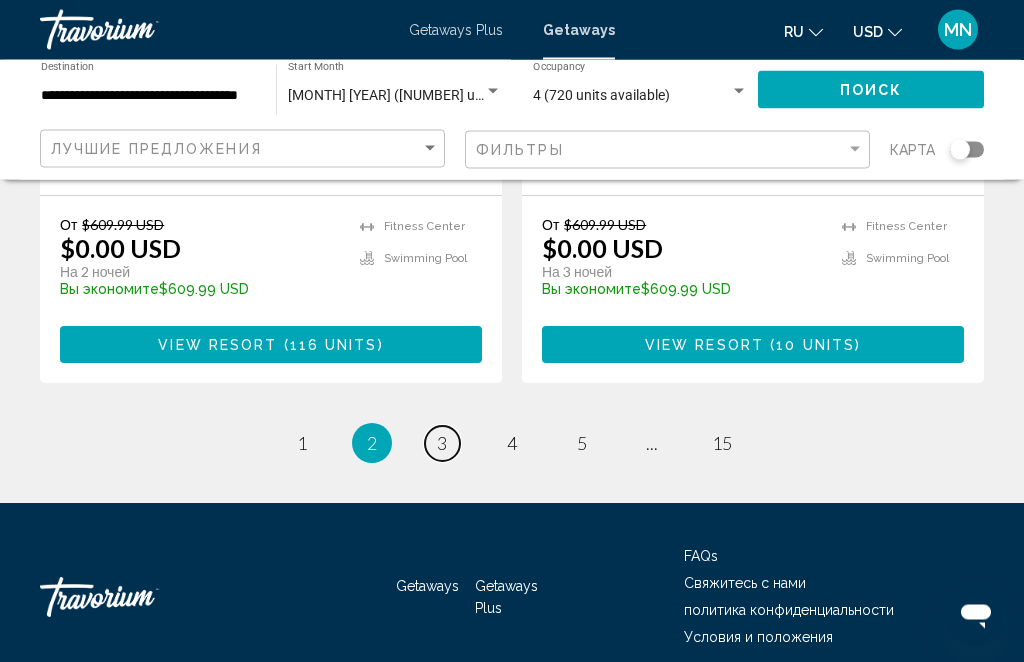 click on "3" at bounding box center [442, 444] 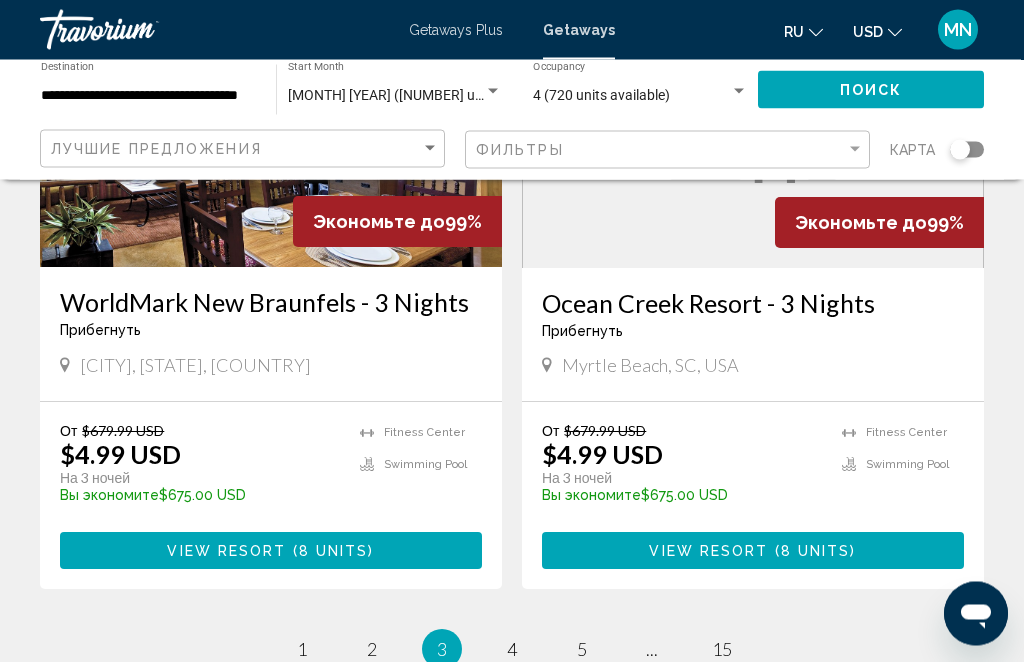 scroll, scrollTop: 3880, scrollLeft: 0, axis: vertical 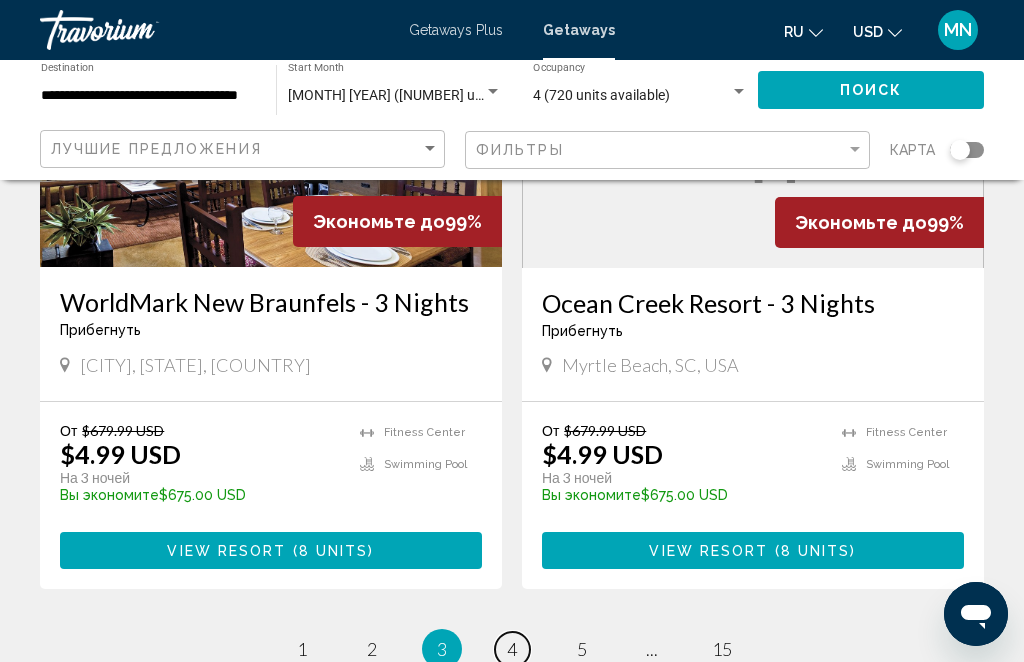 click on "page  4" at bounding box center [512, 649] 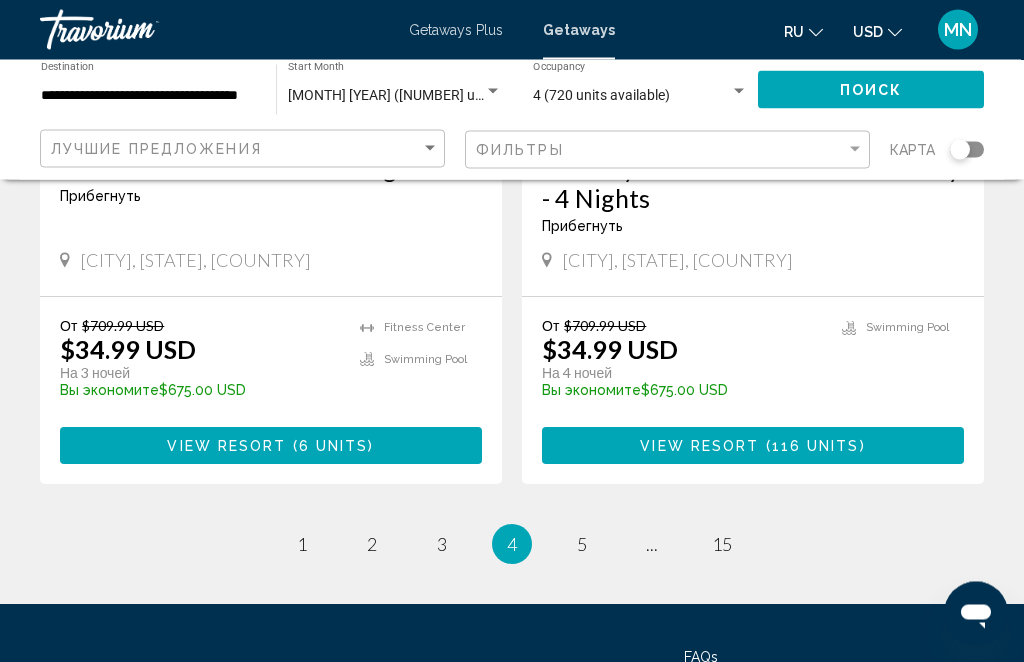scroll, scrollTop: 4055, scrollLeft: 0, axis: vertical 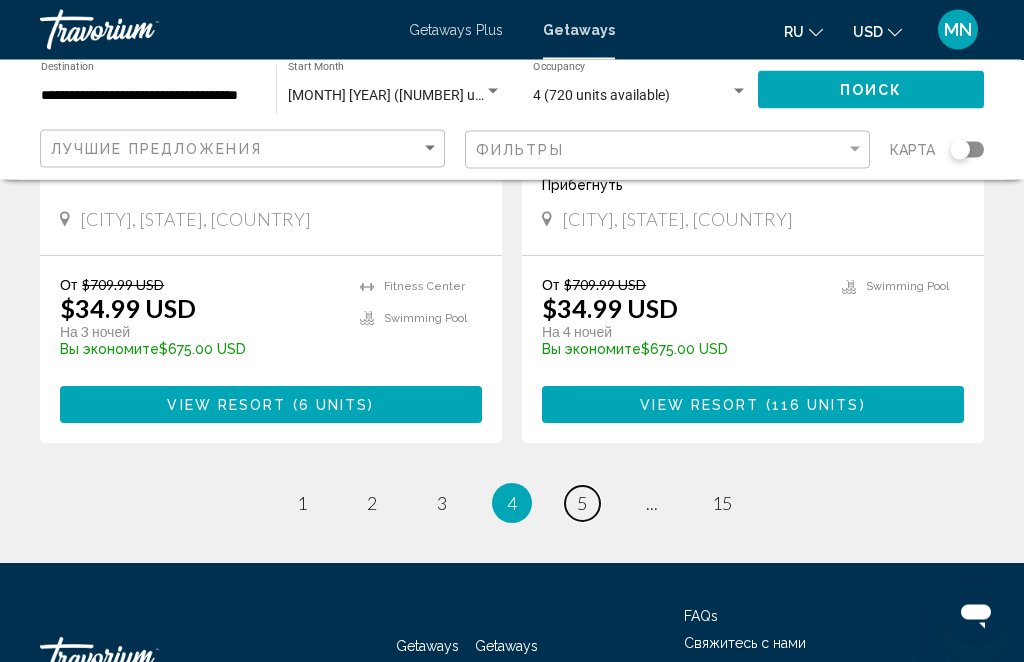 click on "page  5" at bounding box center (582, 504) 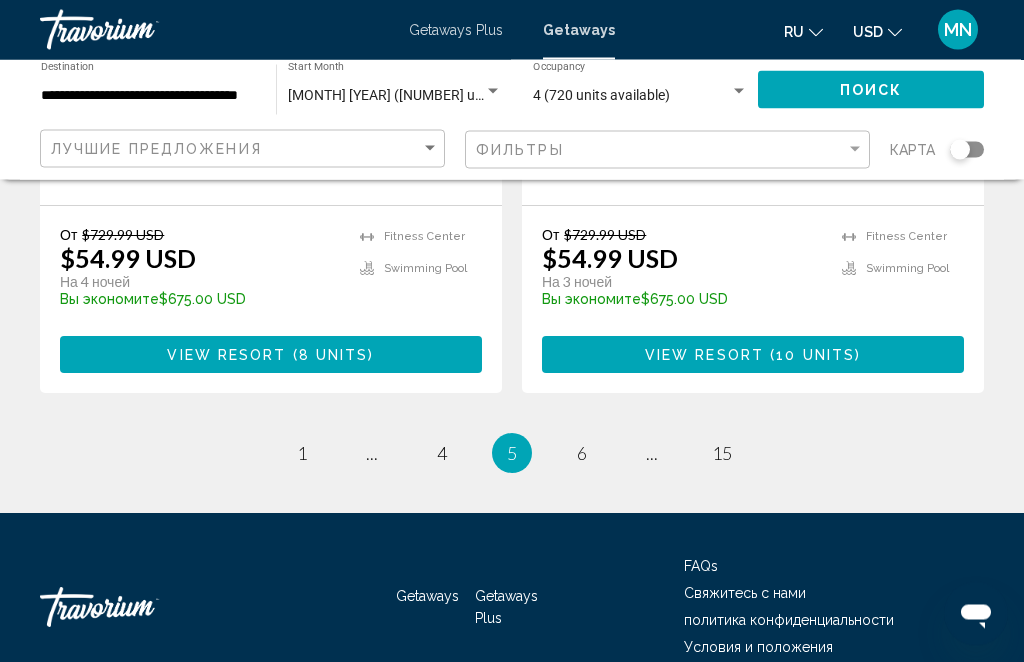 scroll, scrollTop: 4085, scrollLeft: 0, axis: vertical 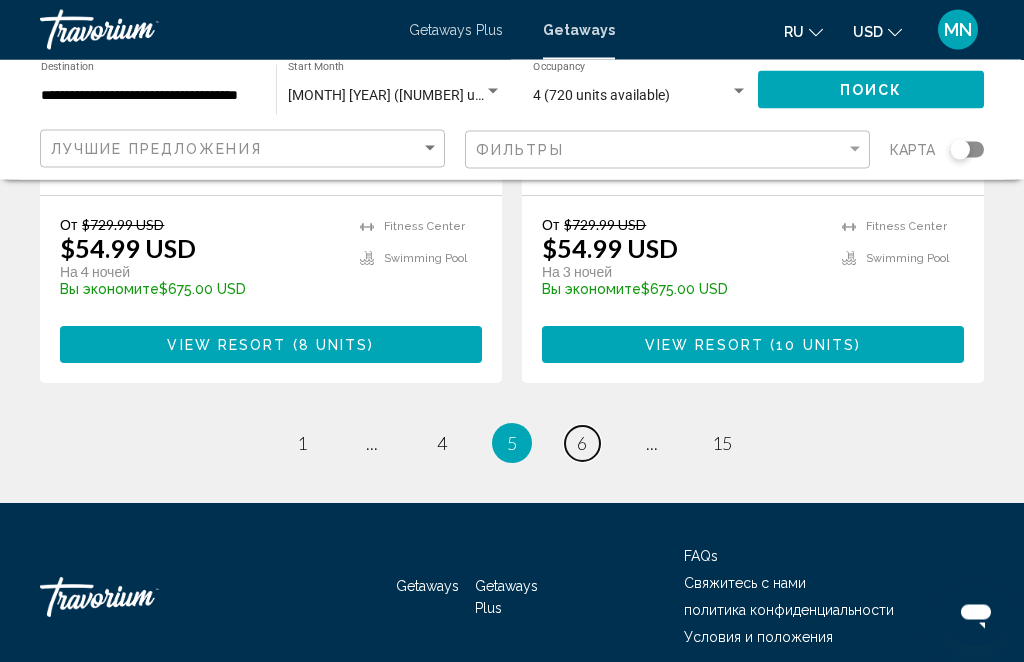 click on "6" at bounding box center (582, 444) 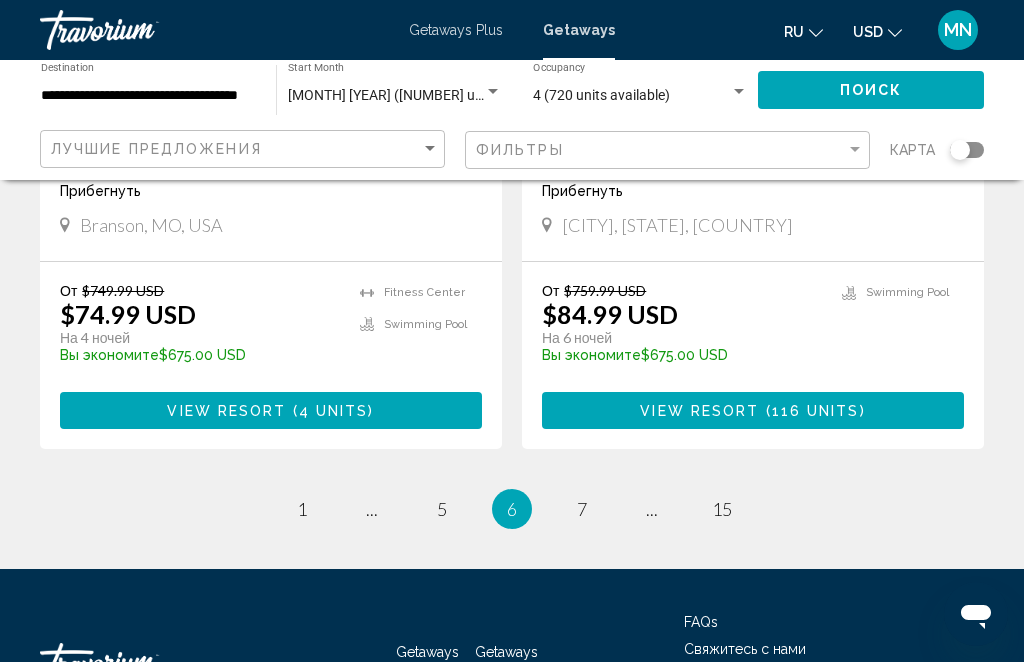 scroll, scrollTop: 4055, scrollLeft: 0, axis: vertical 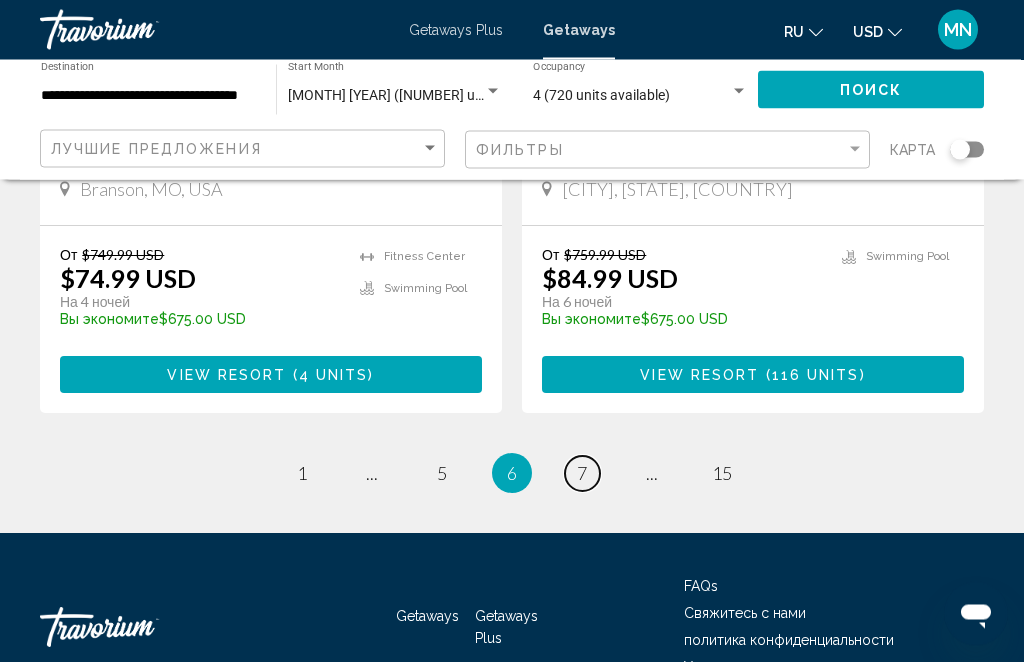 click on "page  7" at bounding box center [582, 474] 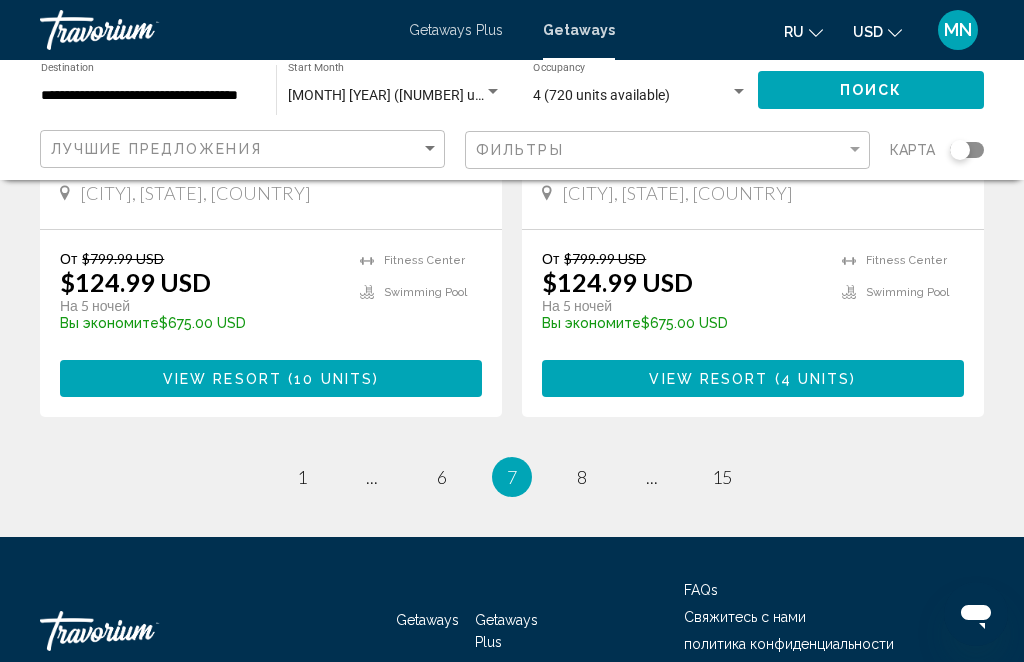 scroll, scrollTop: 4055, scrollLeft: 0, axis: vertical 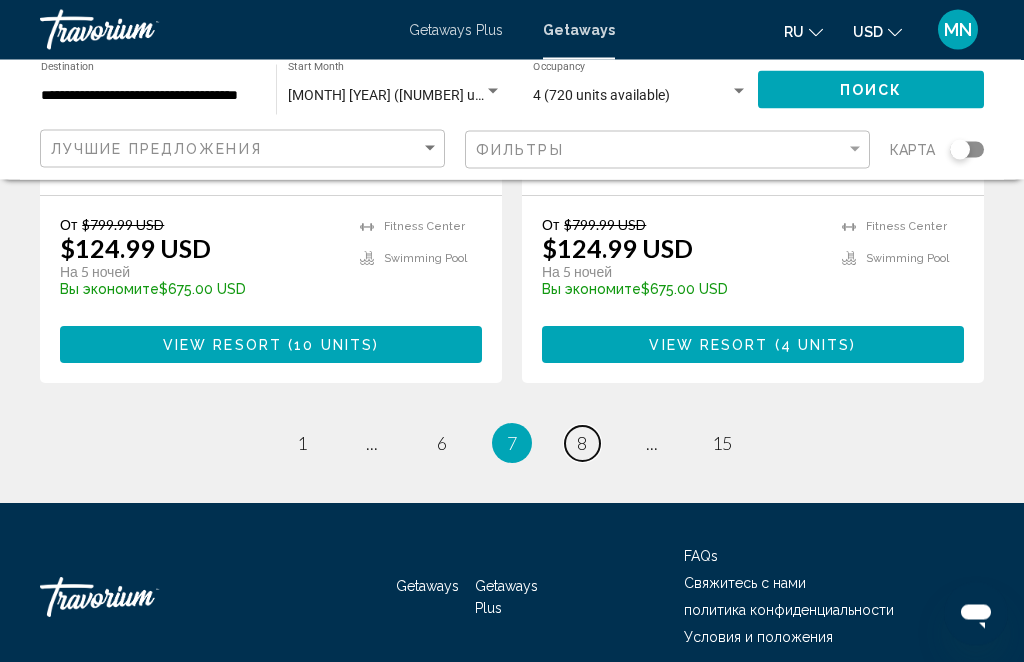 click on "page  8" at bounding box center [582, 444] 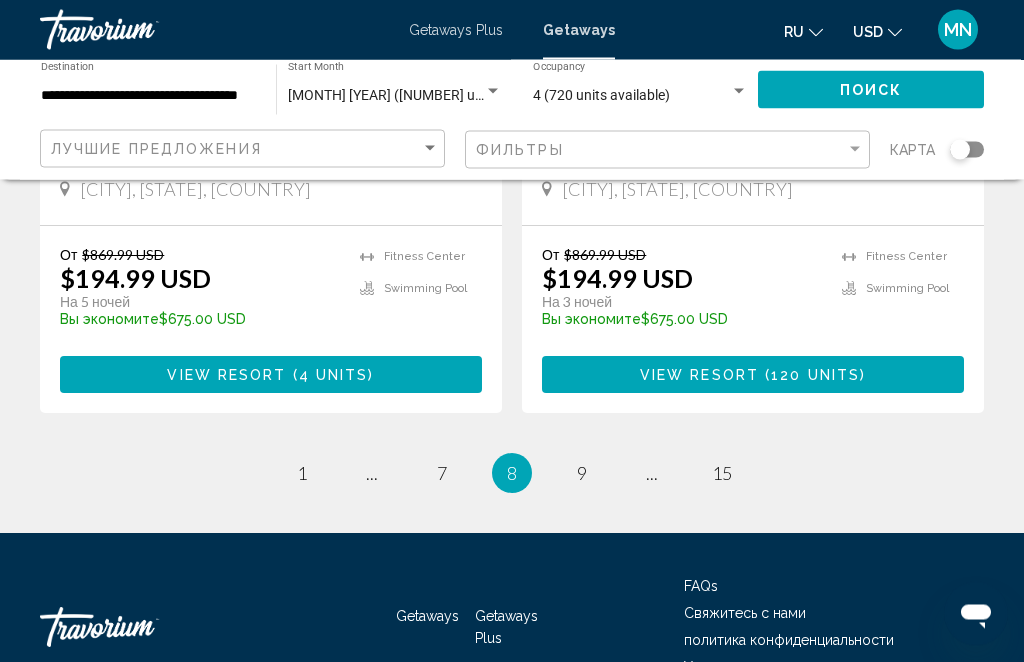 scroll, scrollTop: 4066, scrollLeft: 0, axis: vertical 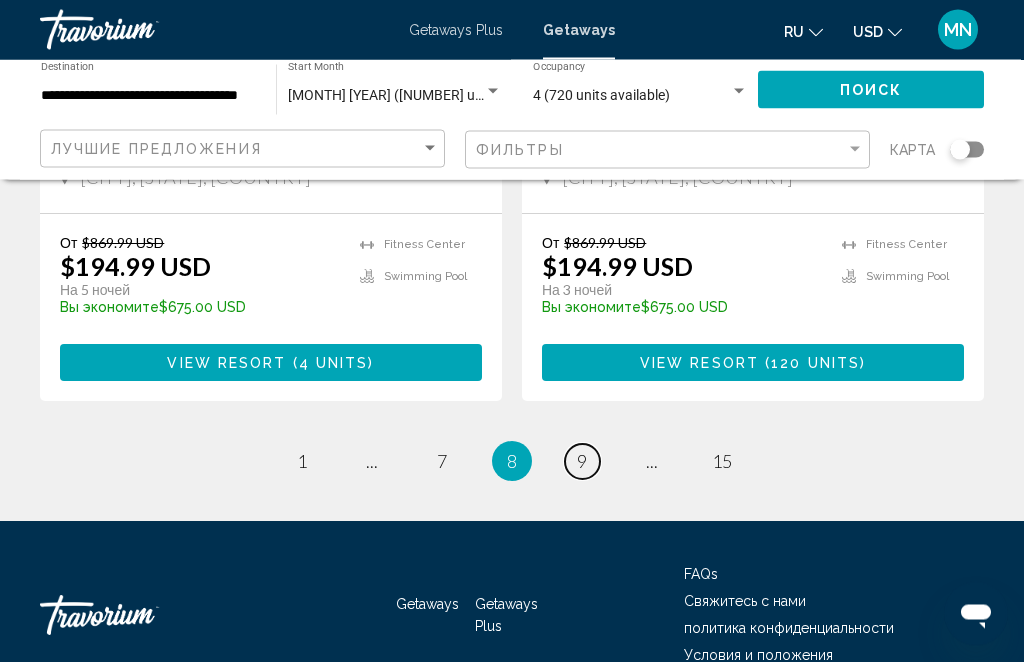 click on "page  9" at bounding box center [582, 462] 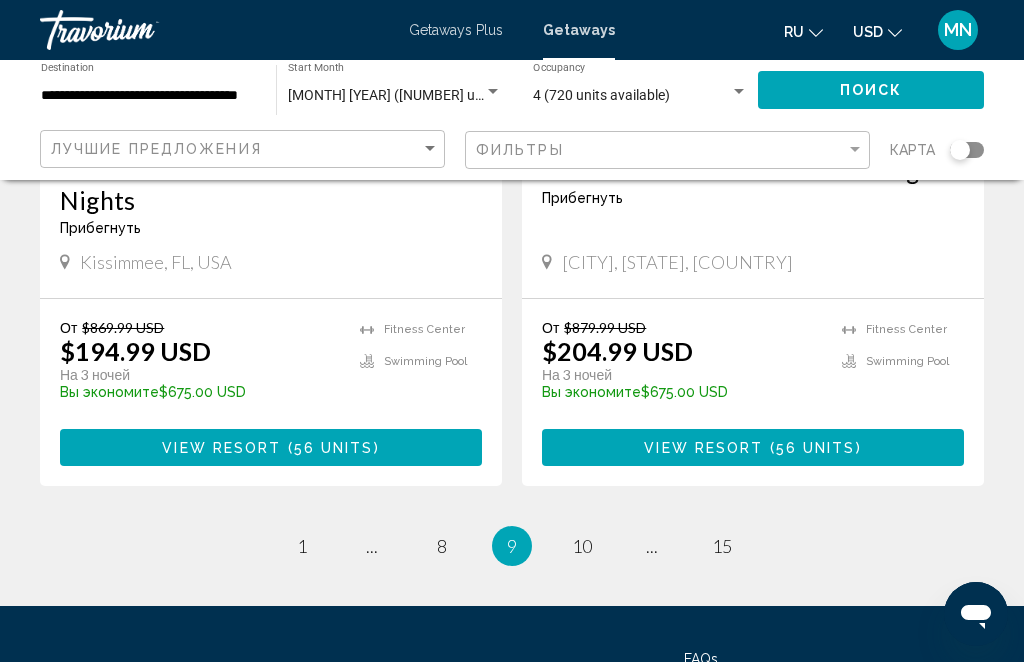 scroll, scrollTop: 4085, scrollLeft: 0, axis: vertical 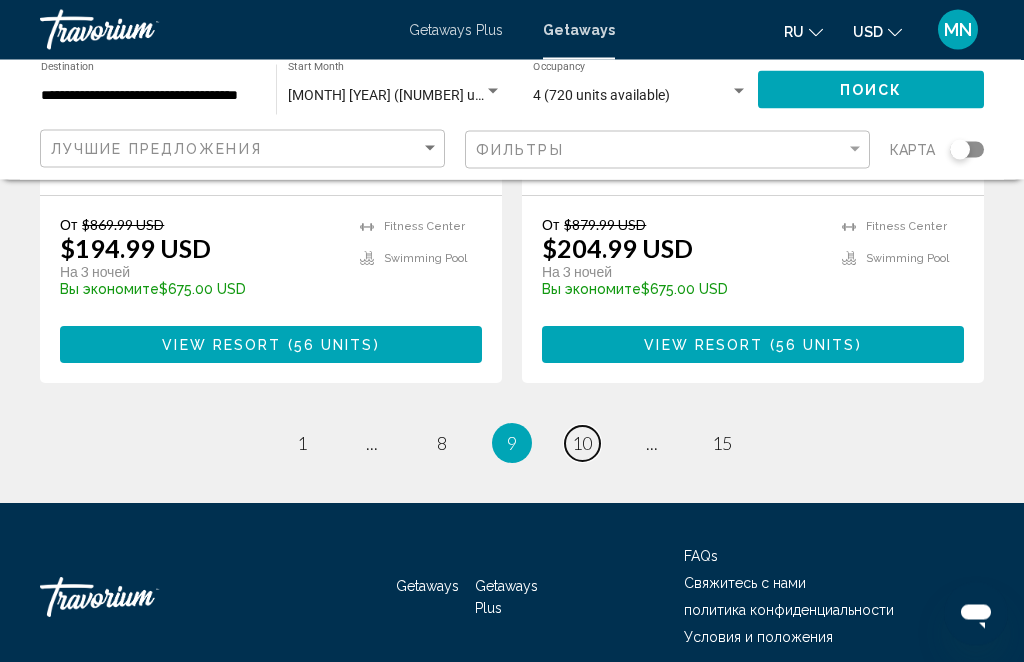 click on "page  10" at bounding box center (582, 444) 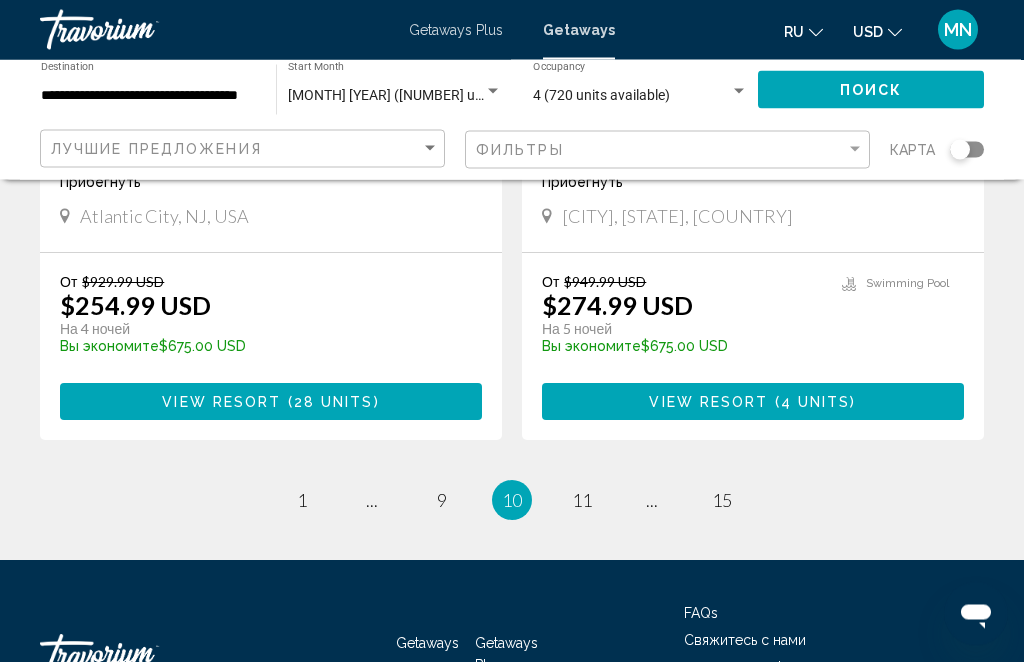 scroll, scrollTop: 4084, scrollLeft: 0, axis: vertical 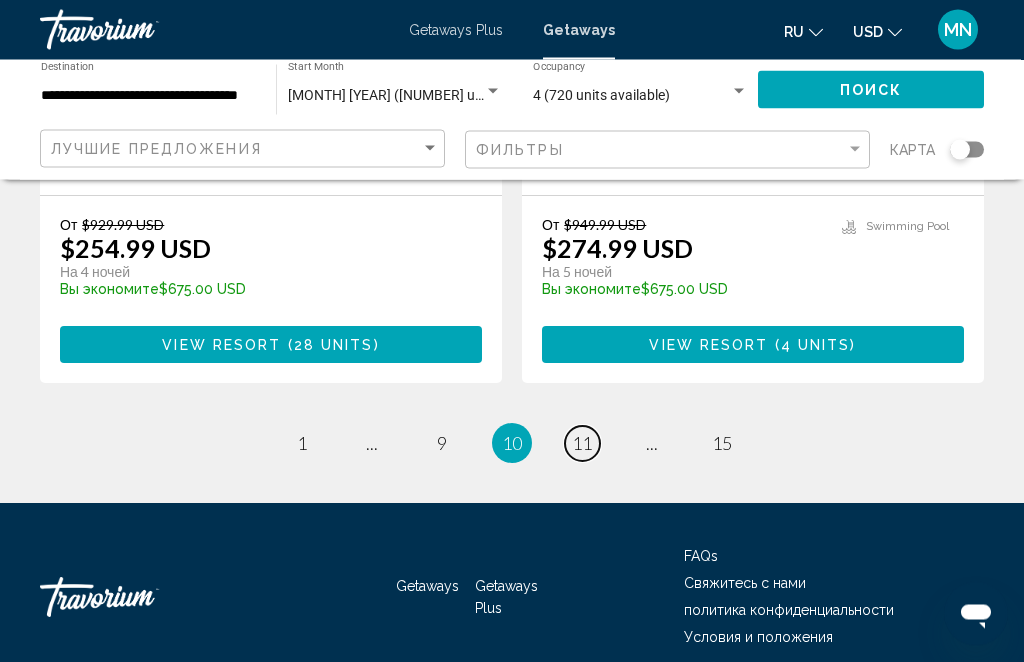 click on "page  11" at bounding box center (582, 444) 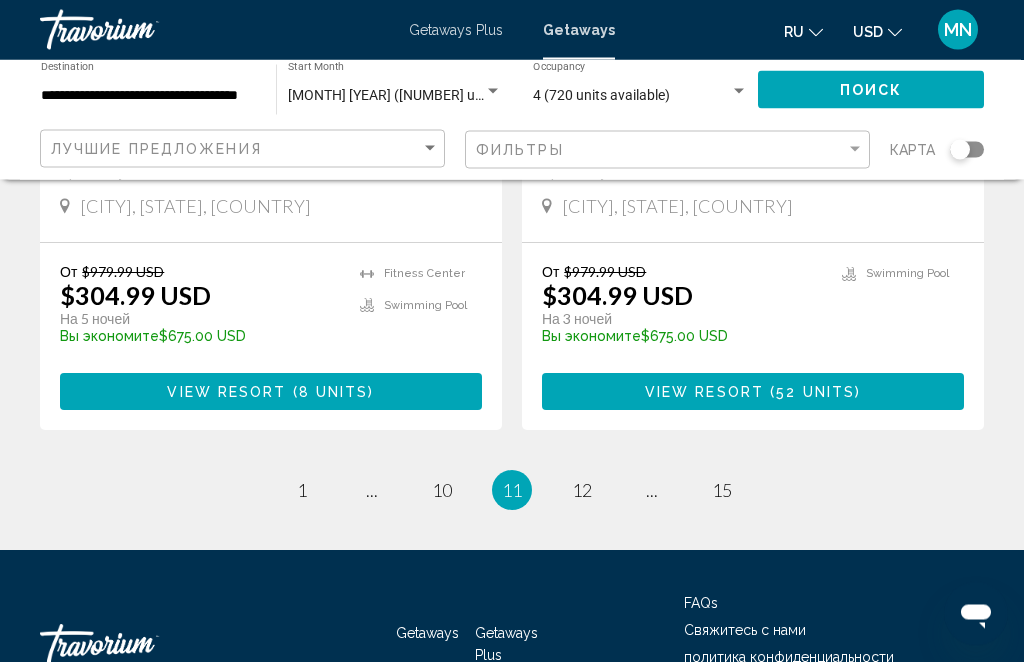 scroll, scrollTop: 4024, scrollLeft: 0, axis: vertical 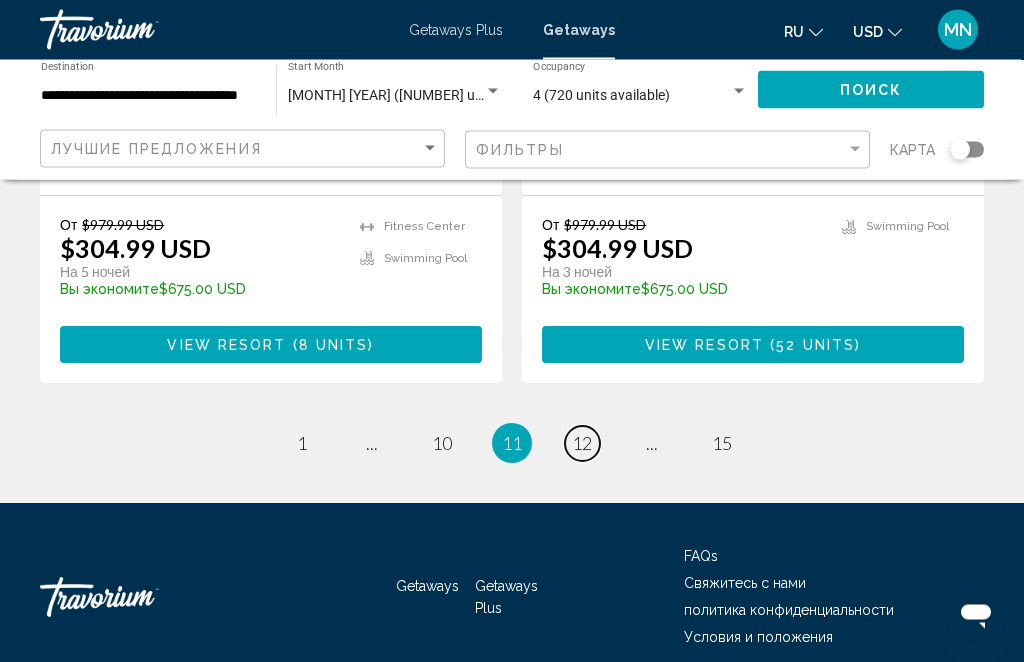 click on "12" at bounding box center (582, 444) 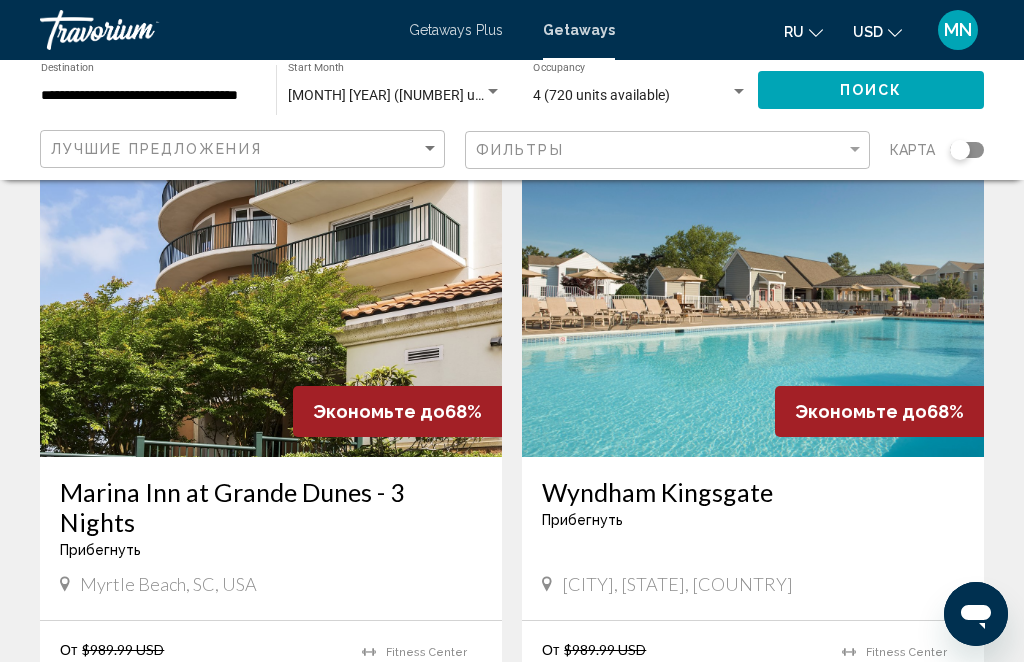 scroll, scrollTop: 2974, scrollLeft: 0, axis: vertical 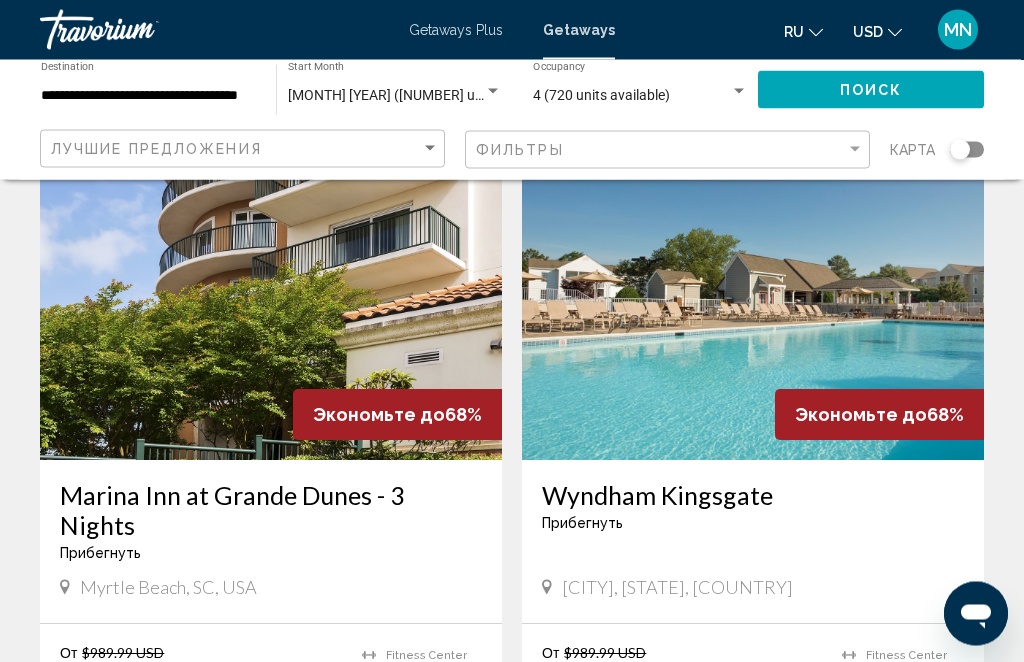 click on "От $989.99 USD" at bounding box center [682, 653] 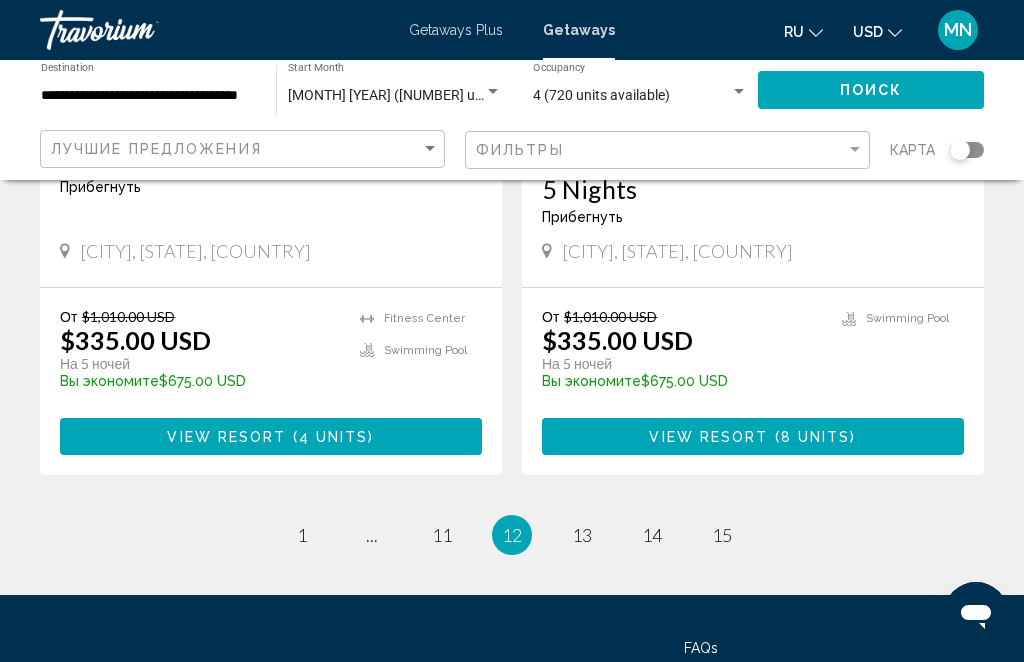 scroll, scrollTop: 4084, scrollLeft: 0, axis: vertical 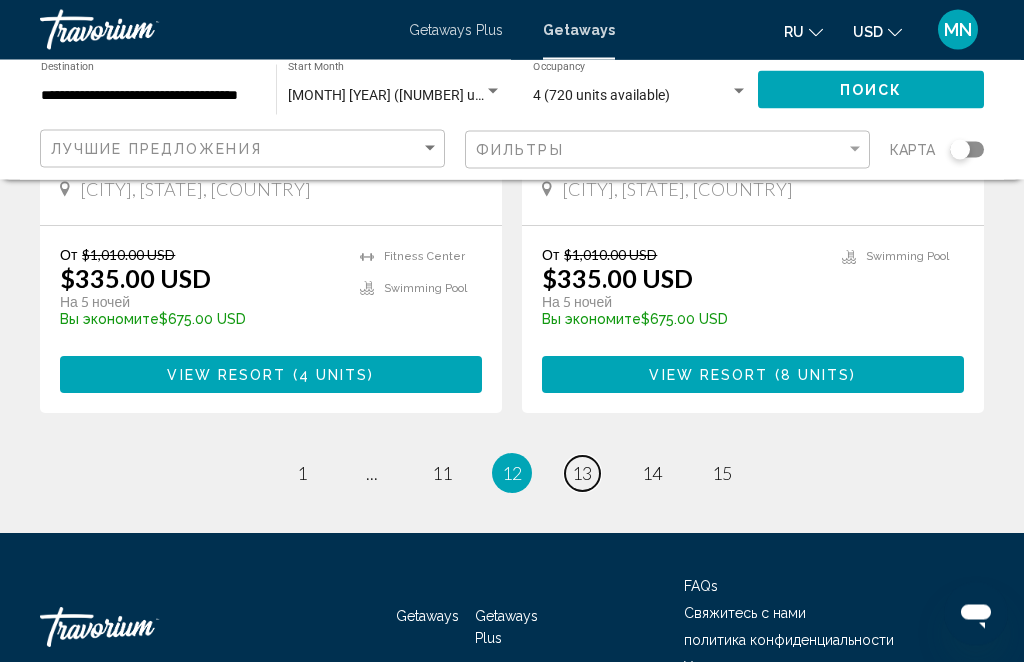 click on "page  13" at bounding box center (582, 474) 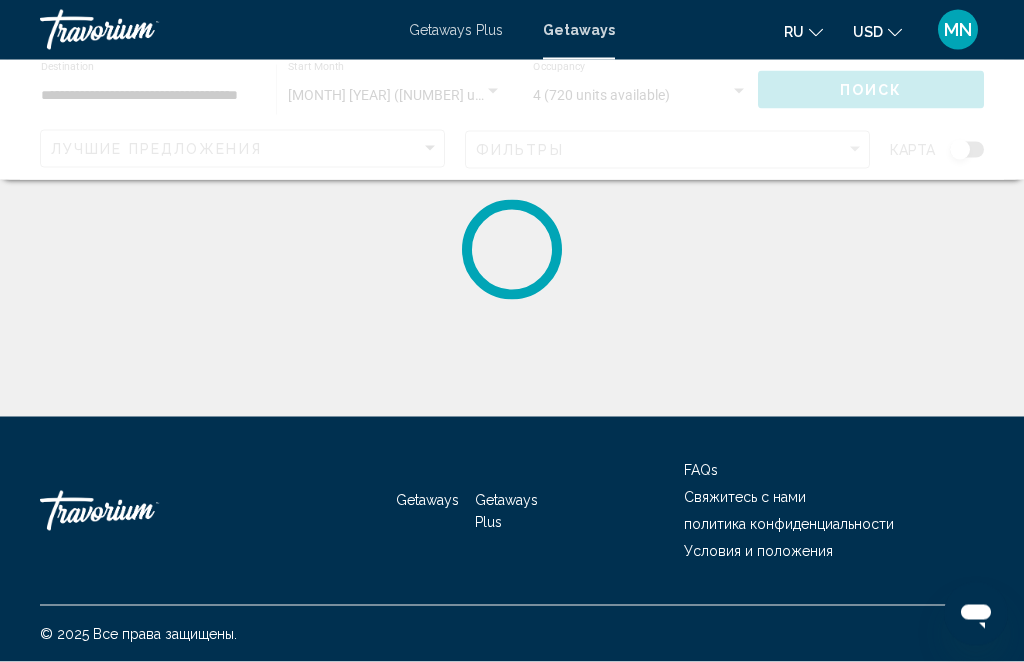 scroll, scrollTop: 0, scrollLeft: 0, axis: both 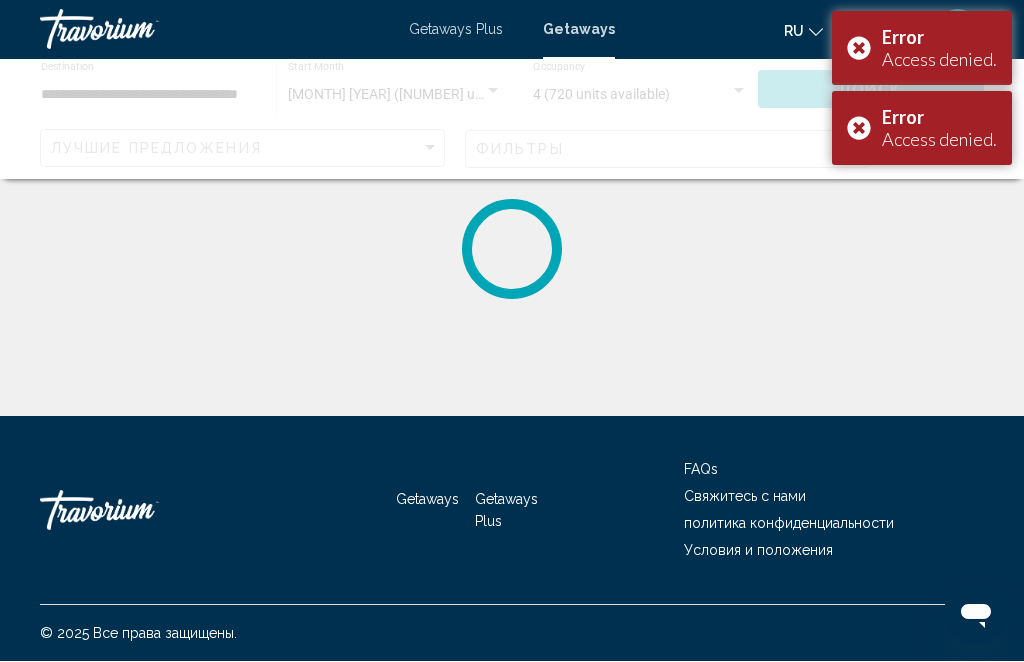 click on "Error   Access denied." at bounding box center (922, 129) 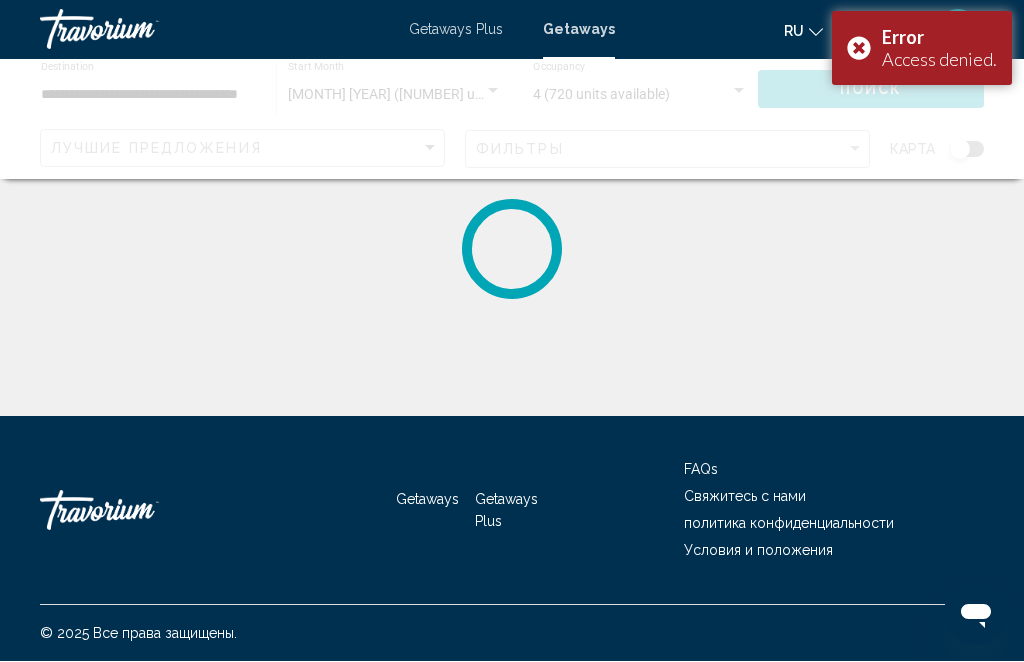 click on "Error   Access denied." at bounding box center (922, 49) 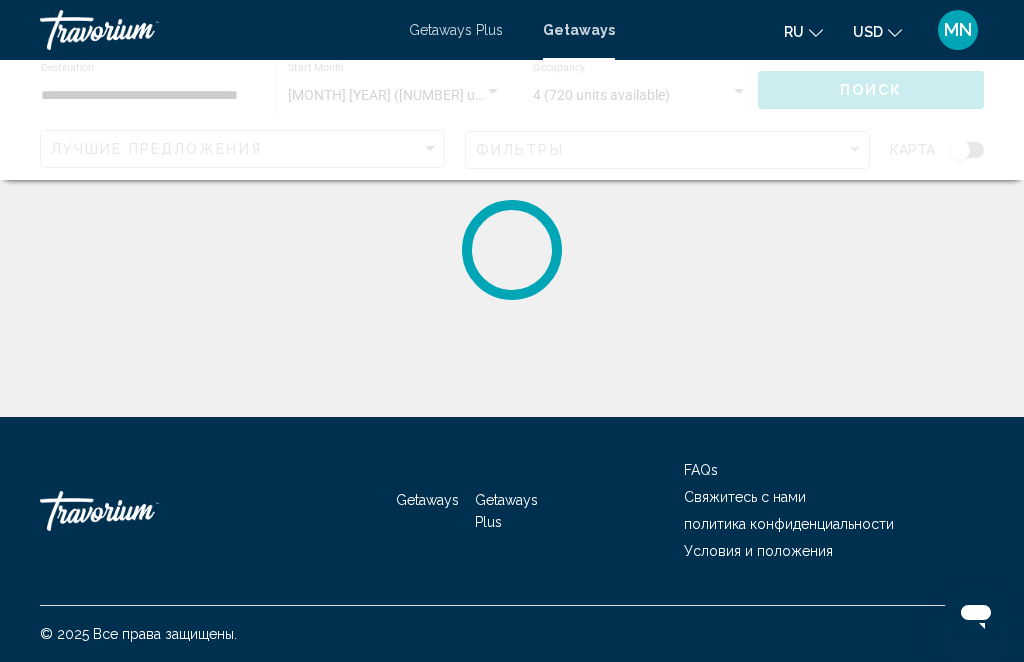 click on "Getaways Plus" at bounding box center [506, 511] 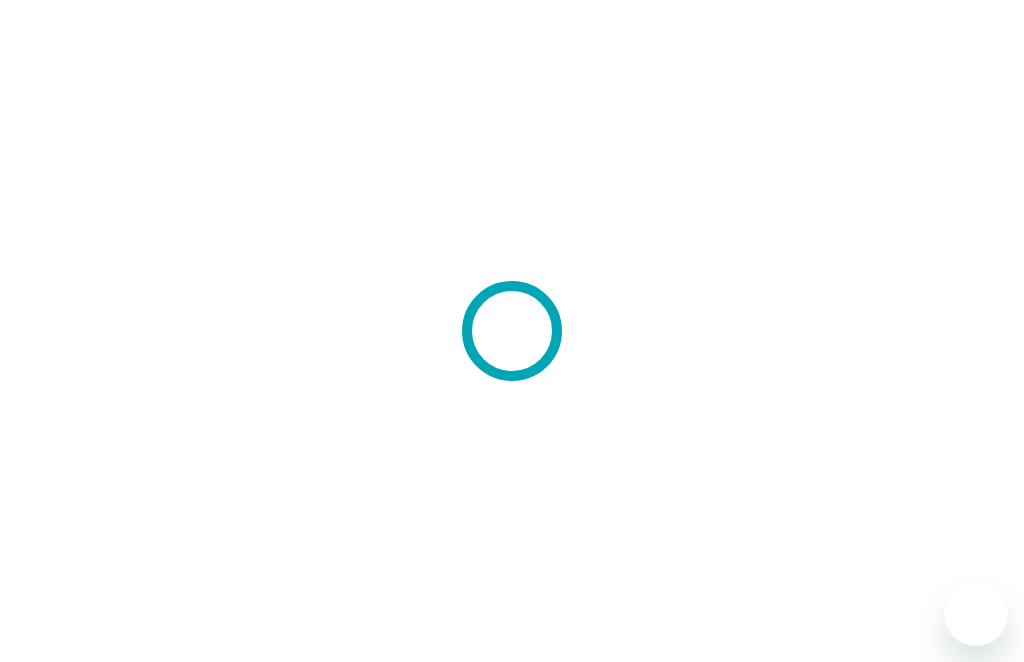 scroll, scrollTop: 0, scrollLeft: 0, axis: both 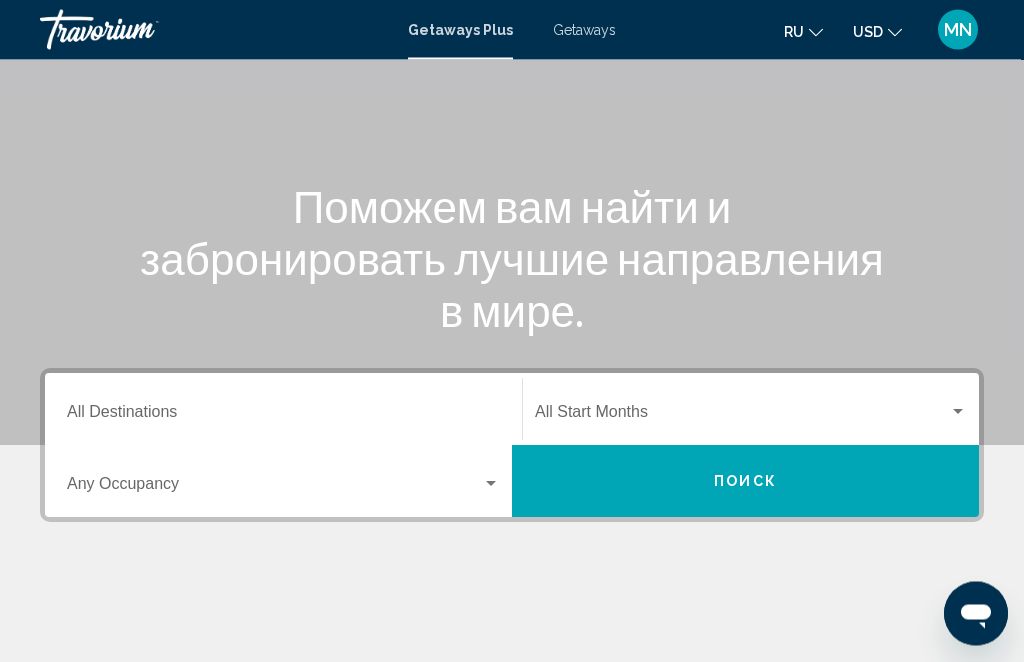 click on "Destination All Destinations" at bounding box center (283, 417) 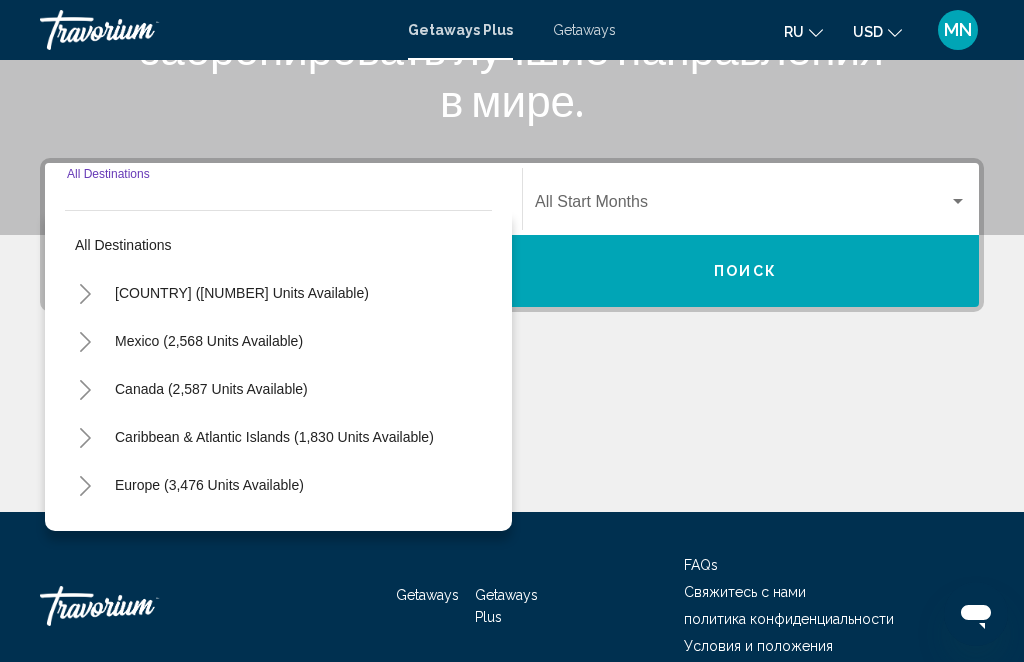 scroll, scrollTop: 394, scrollLeft: 0, axis: vertical 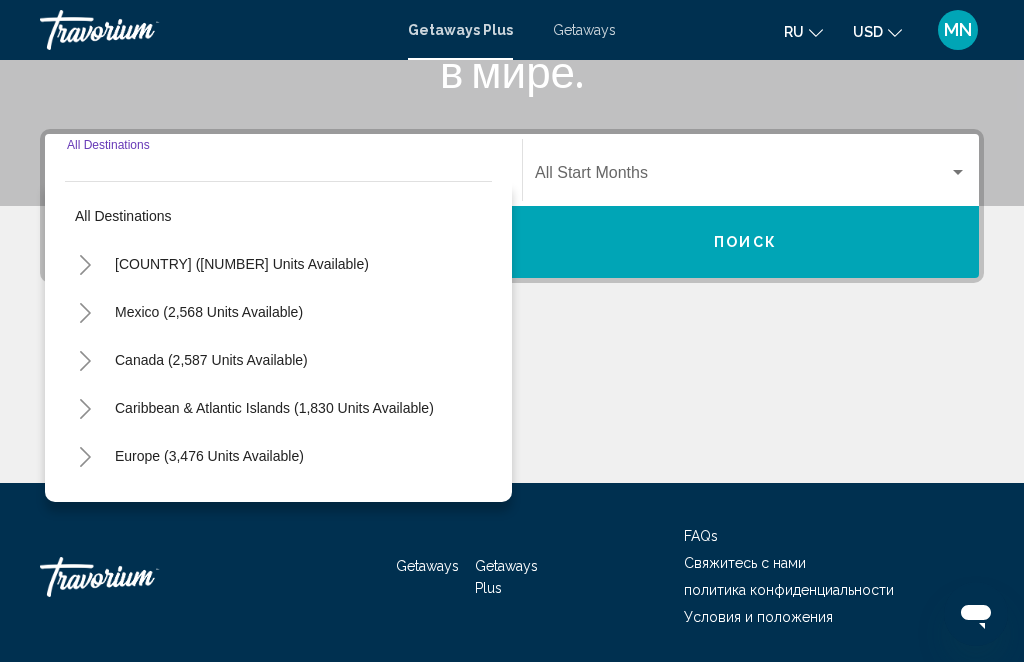 click on "[COUNTRY] ([NUMBER] units available)" at bounding box center [209, 312] 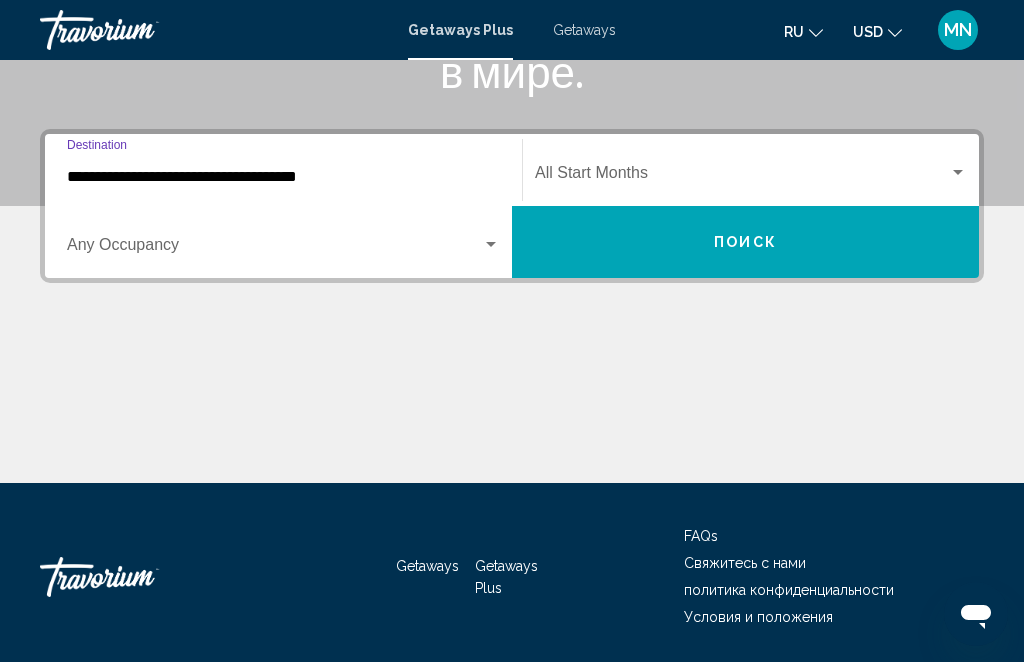 click at bounding box center [274, 249] 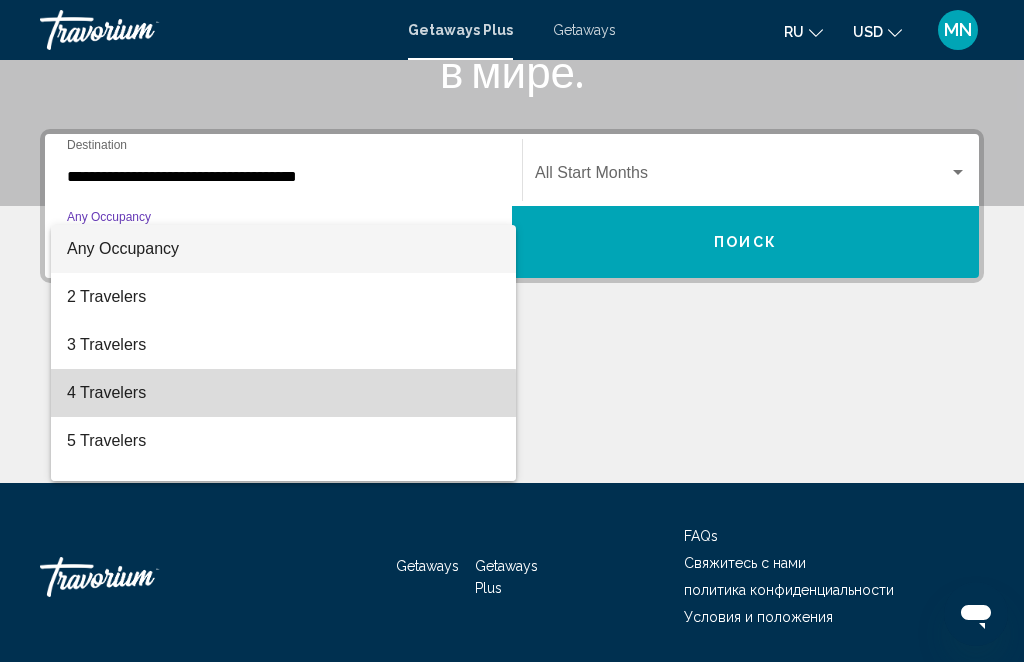 click on "4 Travelers" at bounding box center [283, 393] 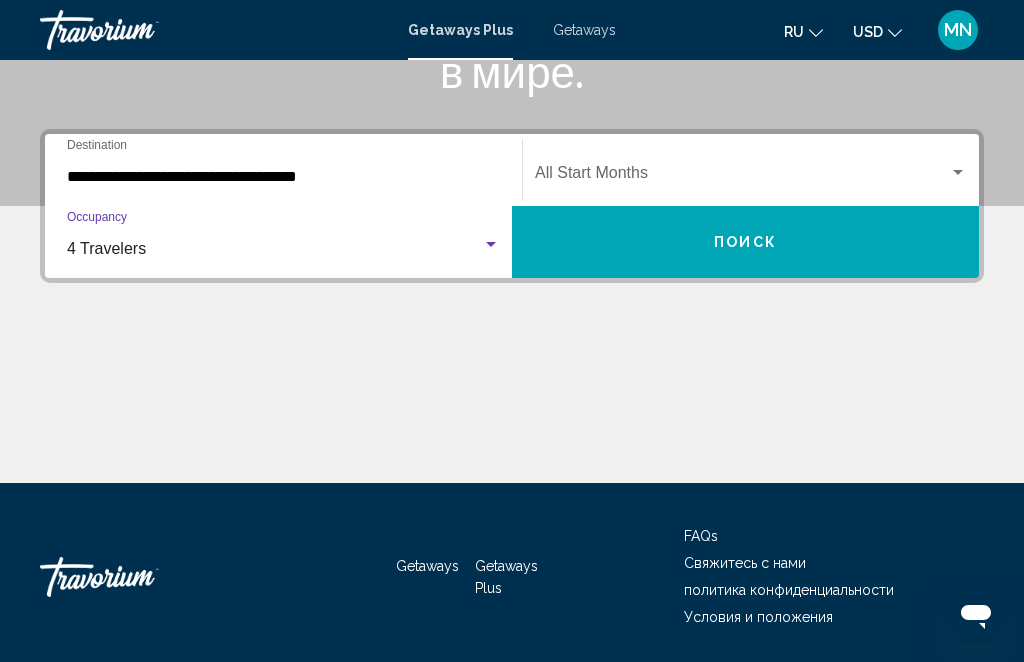 click at bounding box center (742, 177) 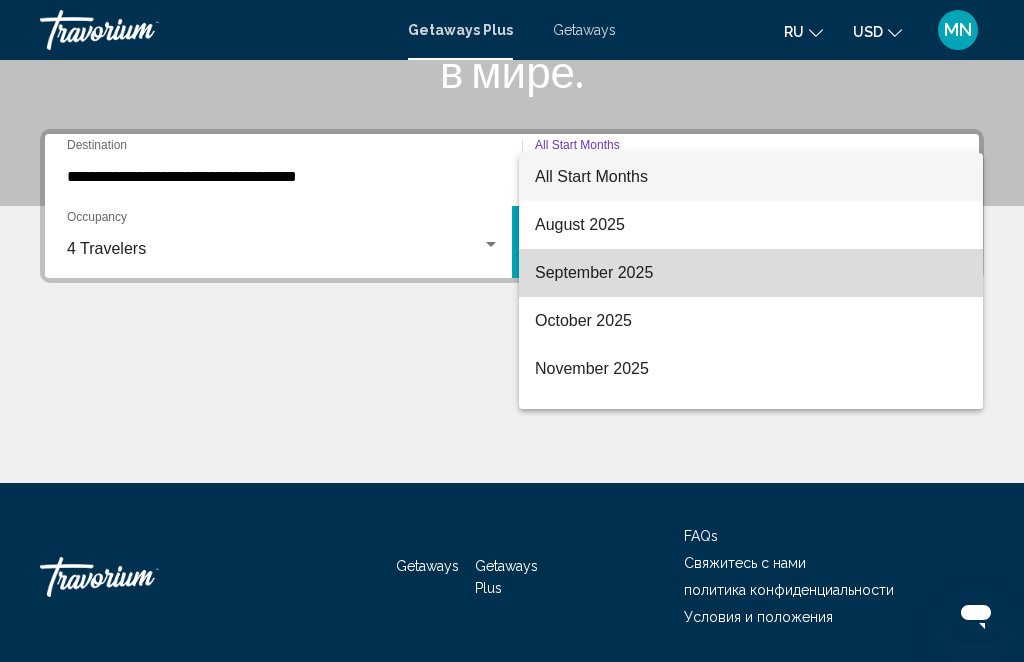 click on "September 2025" at bounding box center (751, 273) 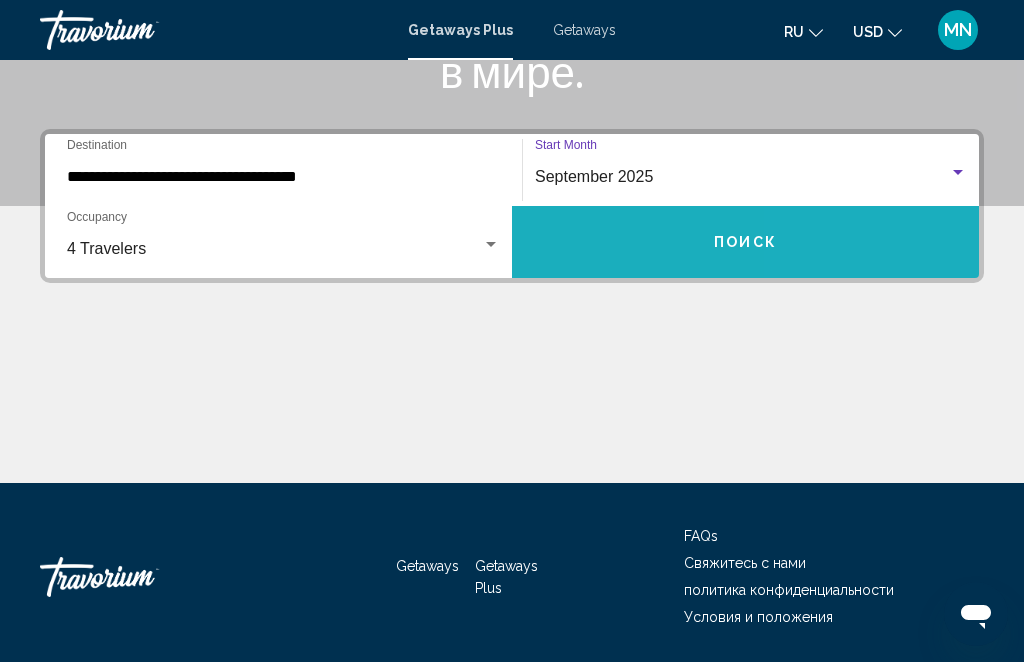 click on "Поиск" at bounding box center (745, 242) 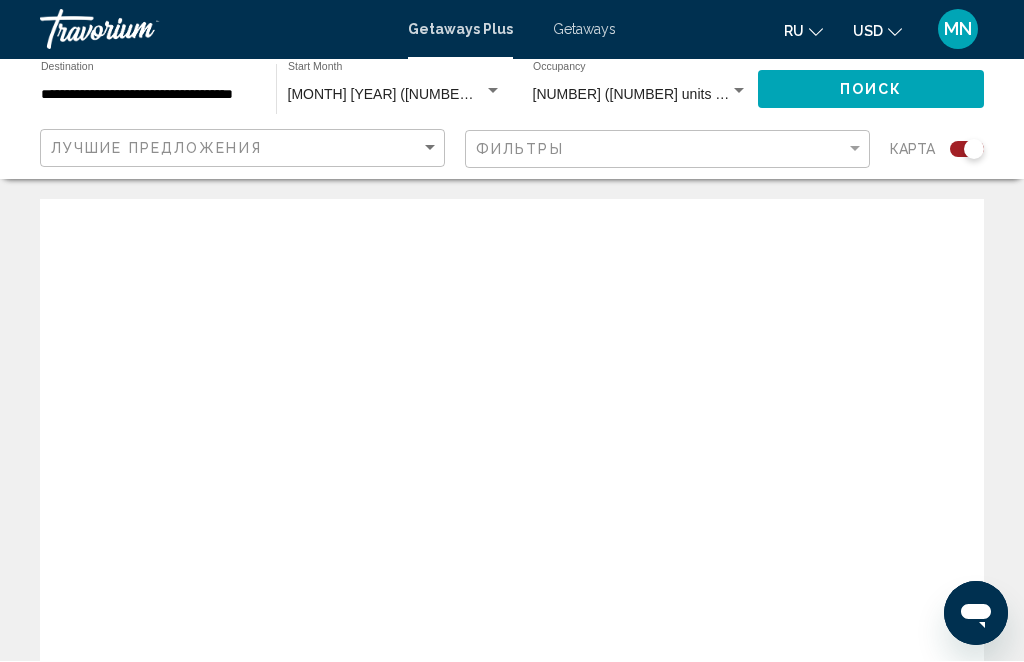 scroll, scrollTop: 1, scrollLeft: 0, axis: vertical 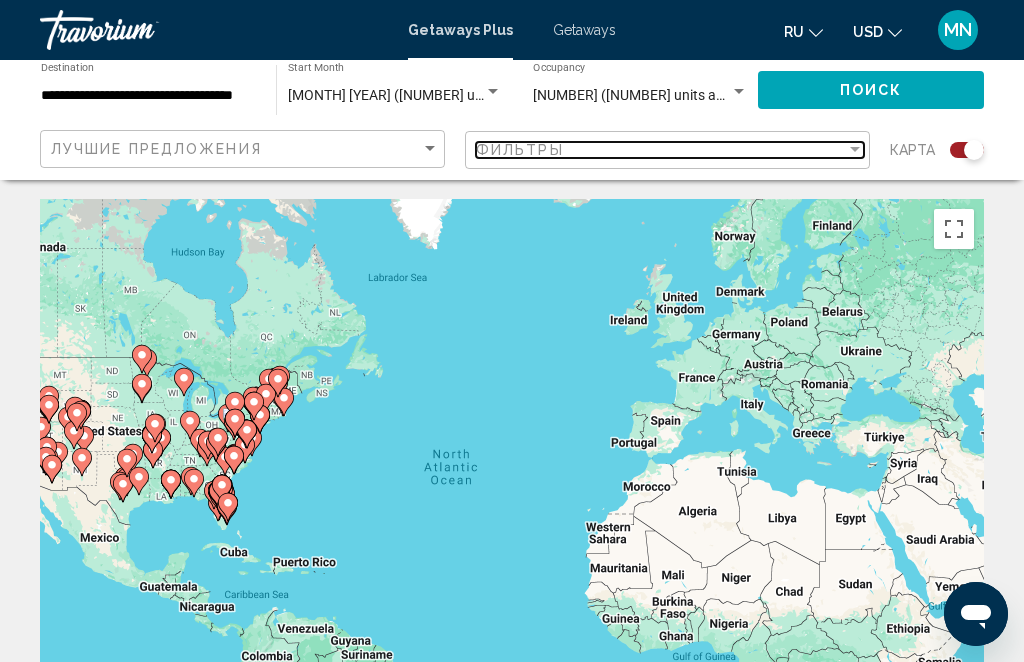 click on "Фильтры" at bounding box center (661, 150) 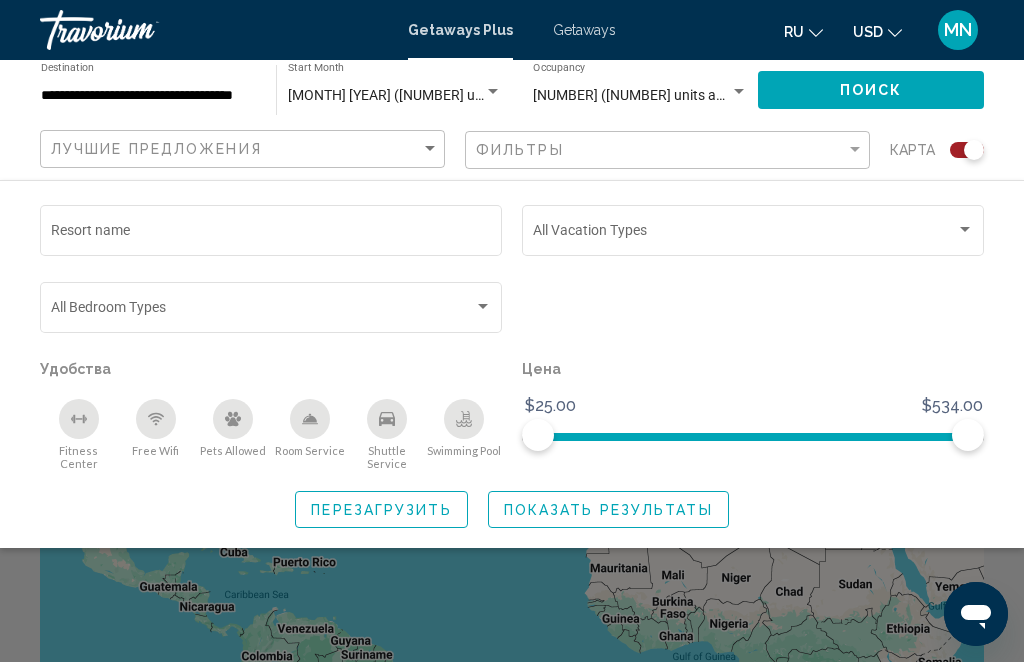 click at bounding box center (753, 234) 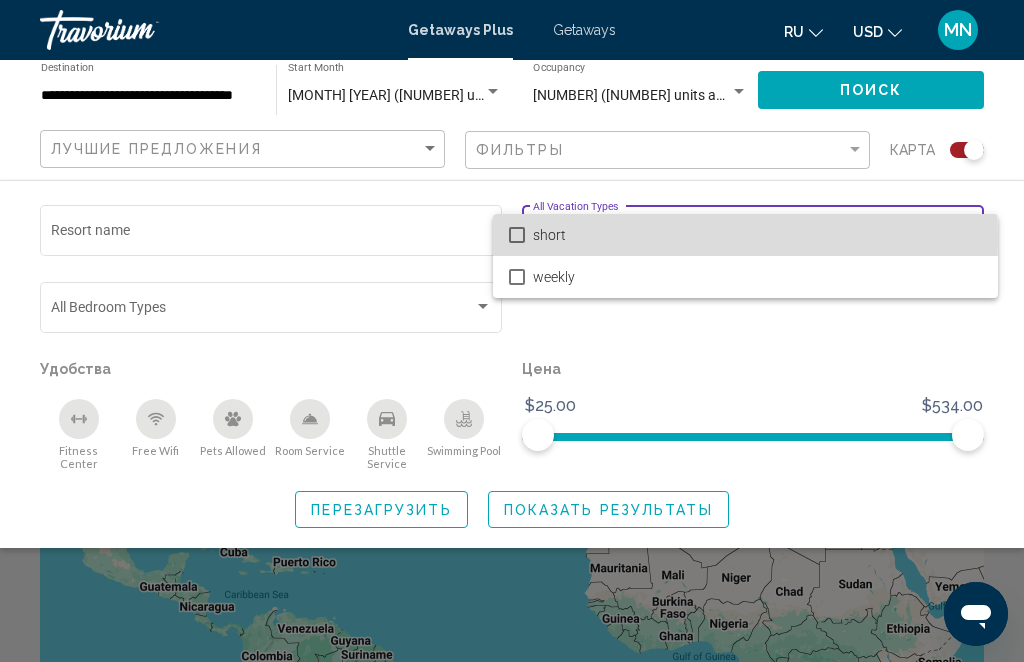 click at bounding box center (517, 235) 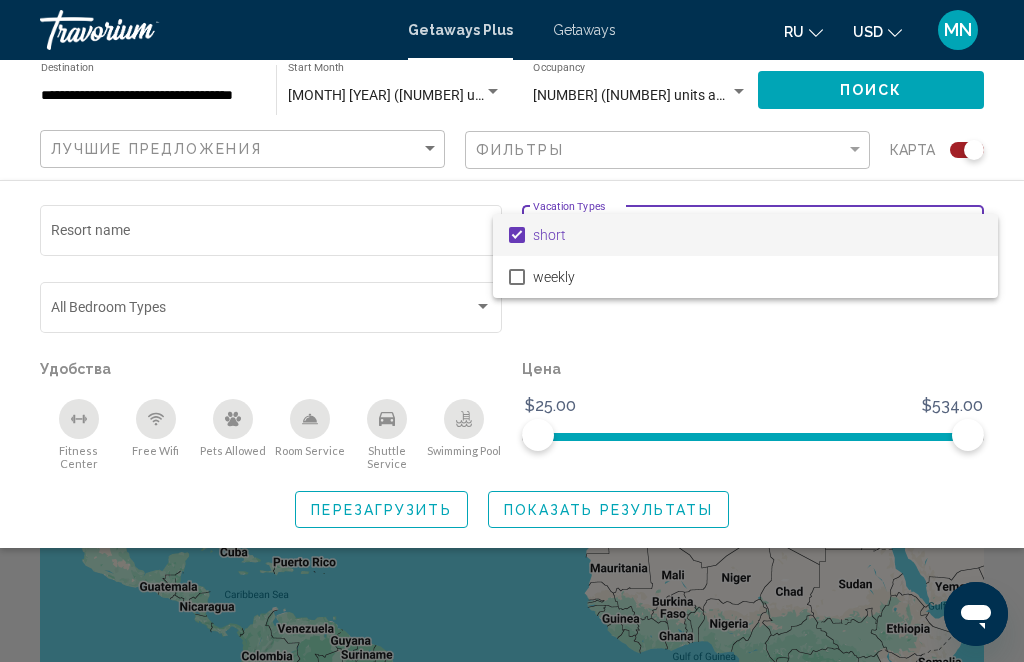 click at bounding box center [512, 331] 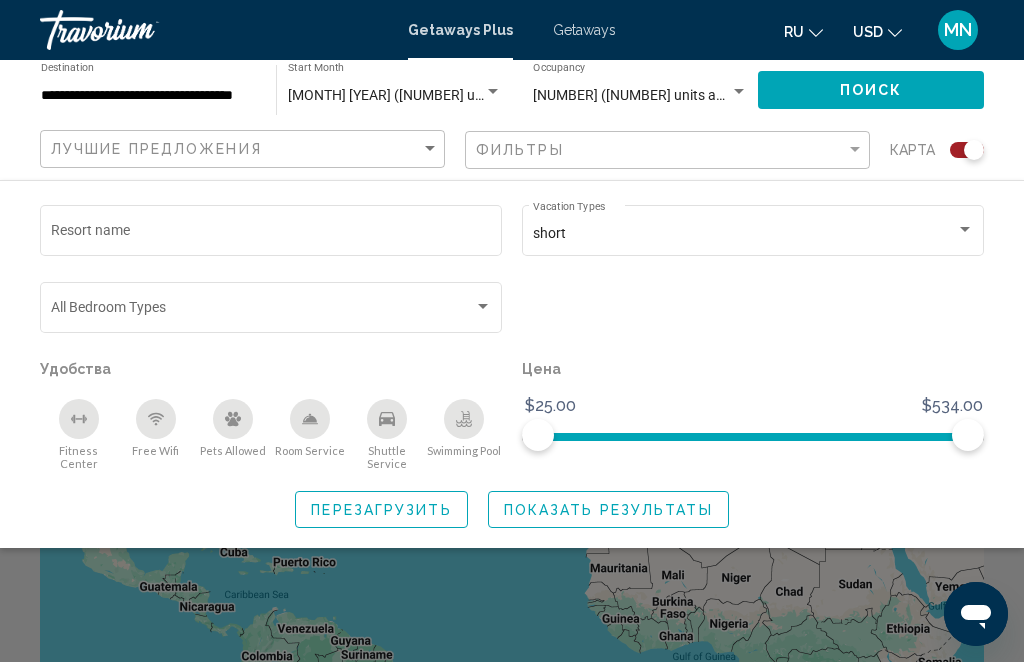 click at bounding box center (271, 311) 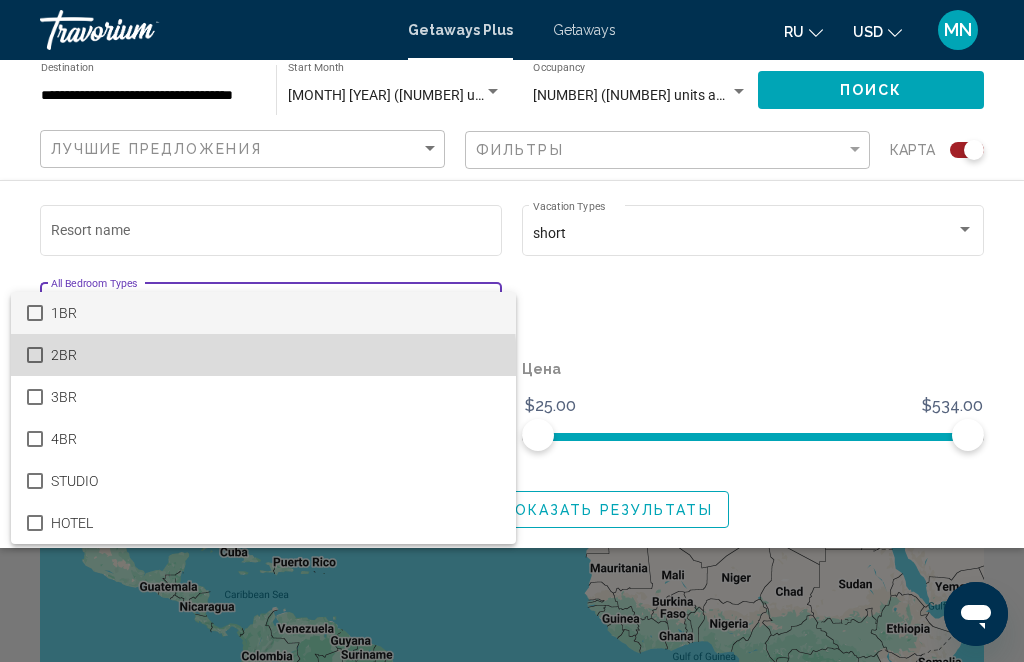 click on "2BR" at bounding box center (263, 355) 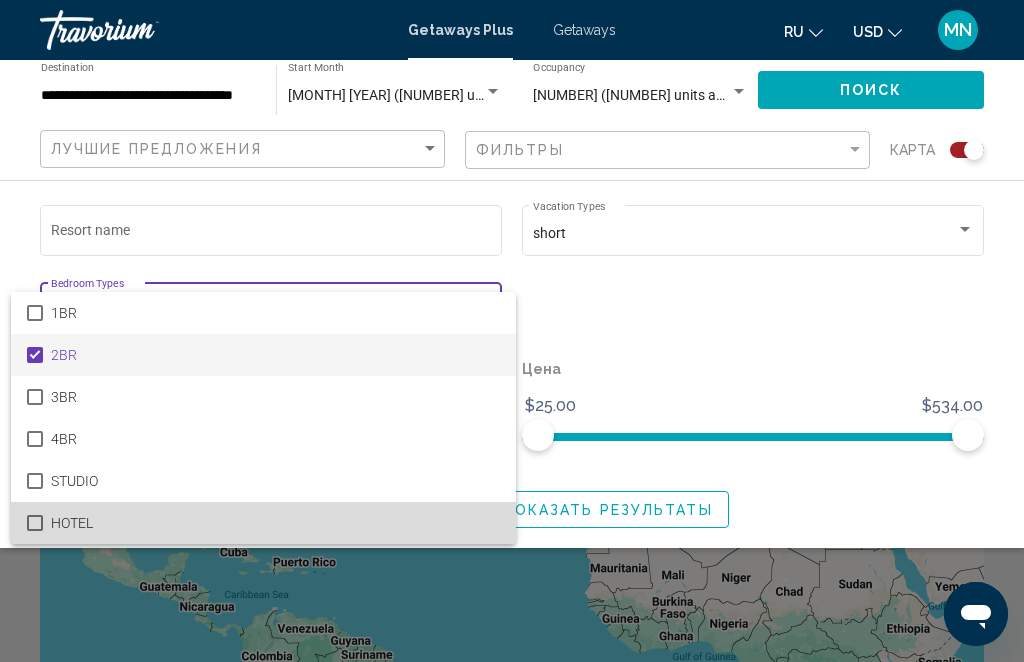 click on "HOTEL" at bounding box center [275, 523] 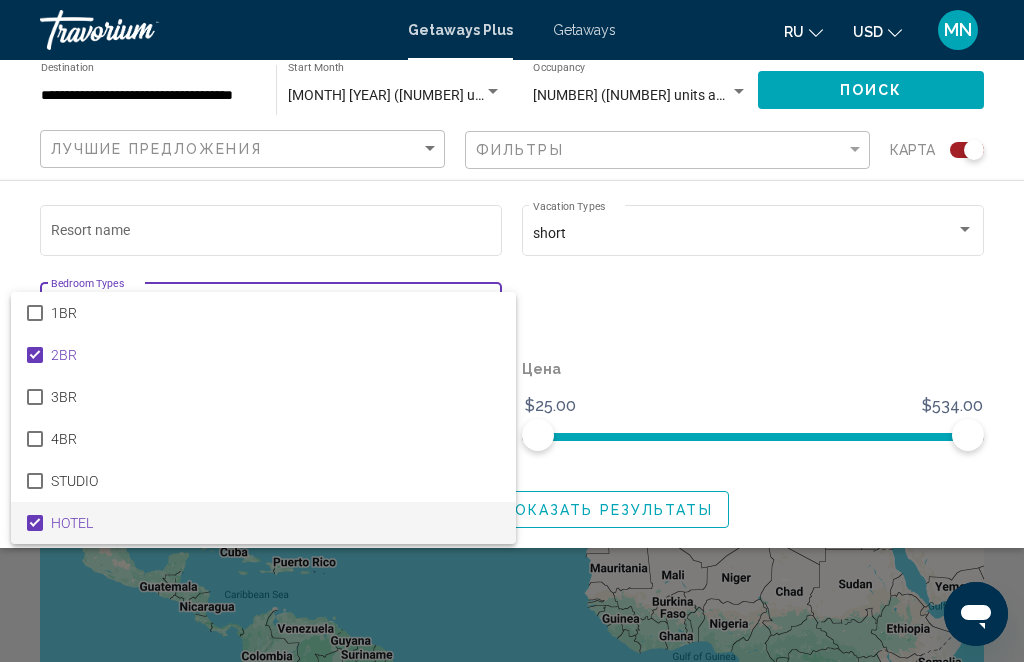 click at bounding box center (512, 331) 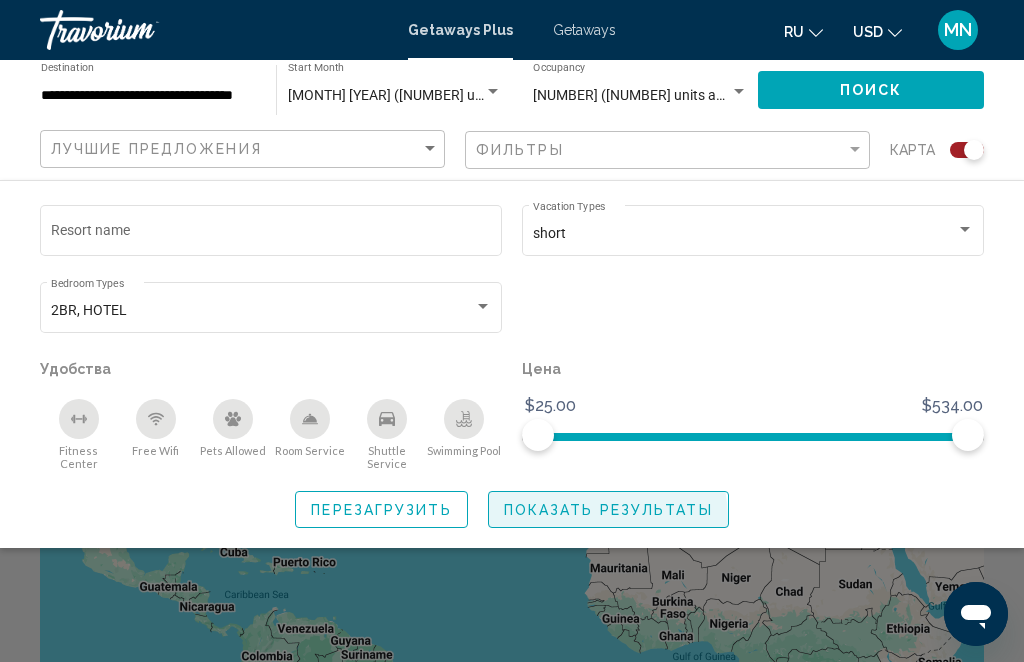 click on "Показать результаты" 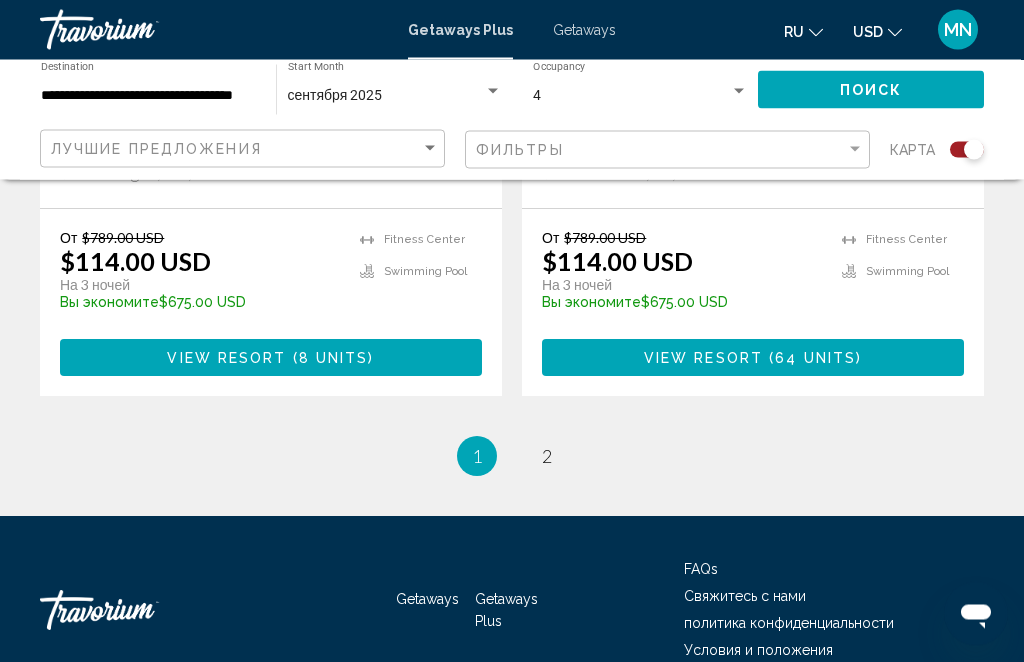 scroll, scrollTop: 4764, scrollLeft: 0, axis: vertical 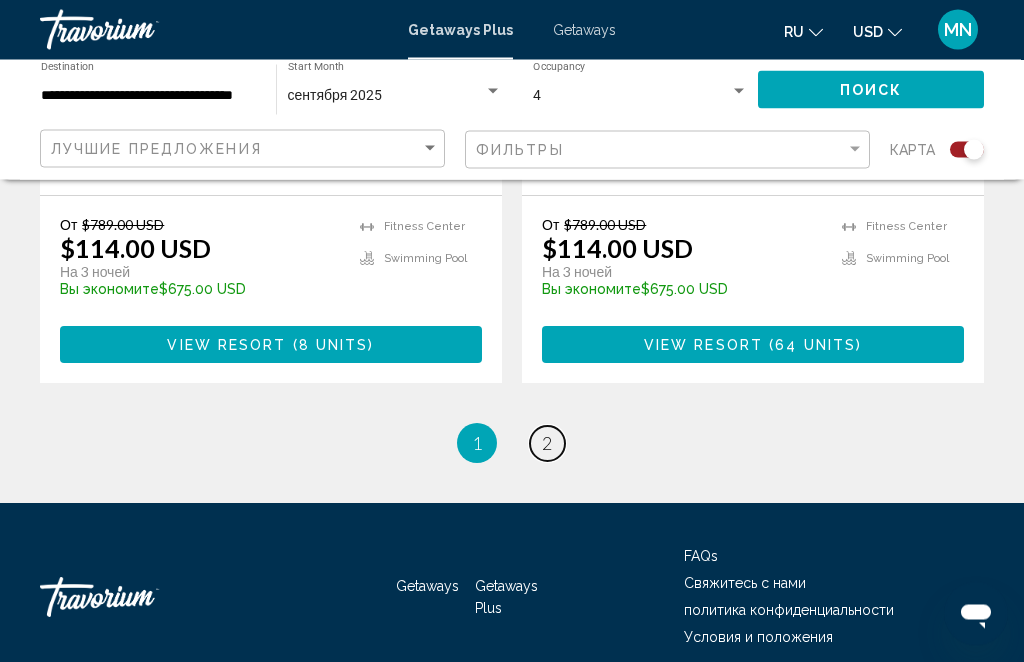 click on "page  2" at bounding box center [547, 444] 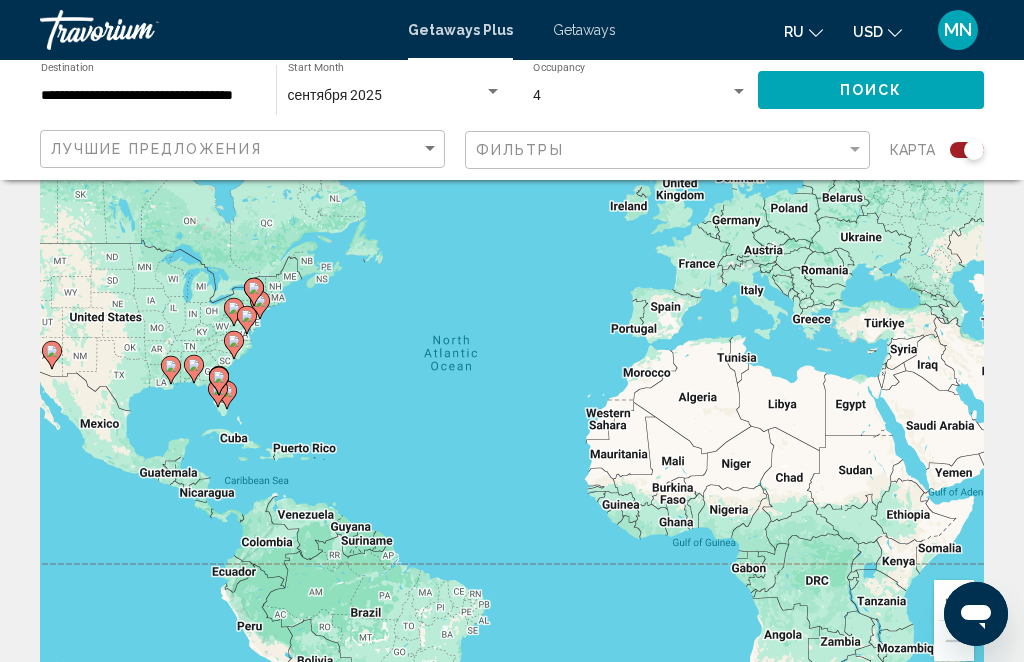 scroll, scrollTop: 0, scrollLeft: 0, axis: both 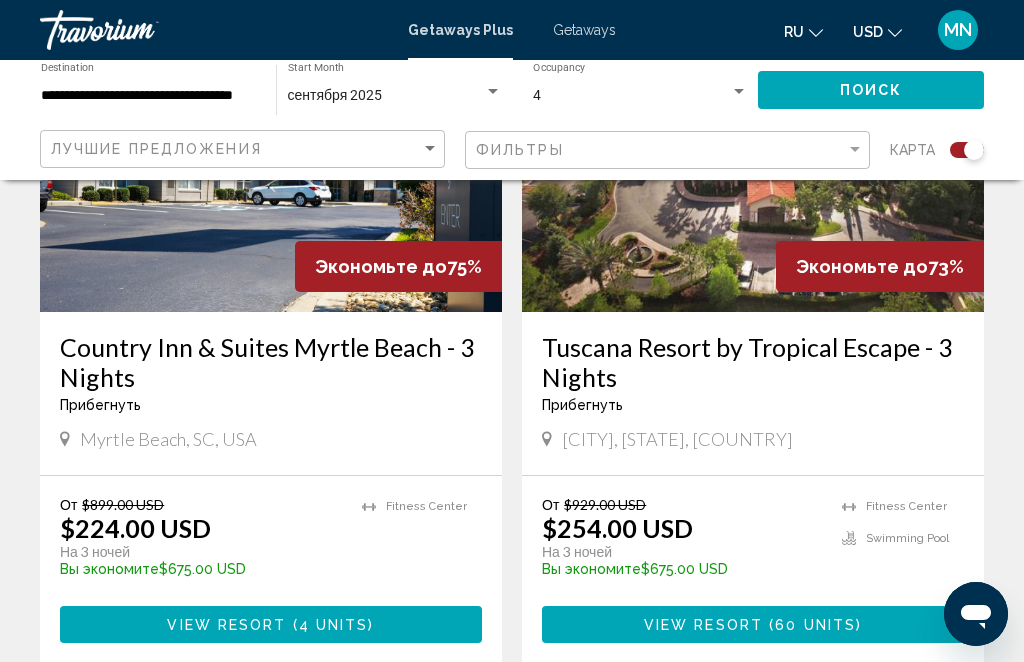 click on "4 units" at bounding box center (334, 625) 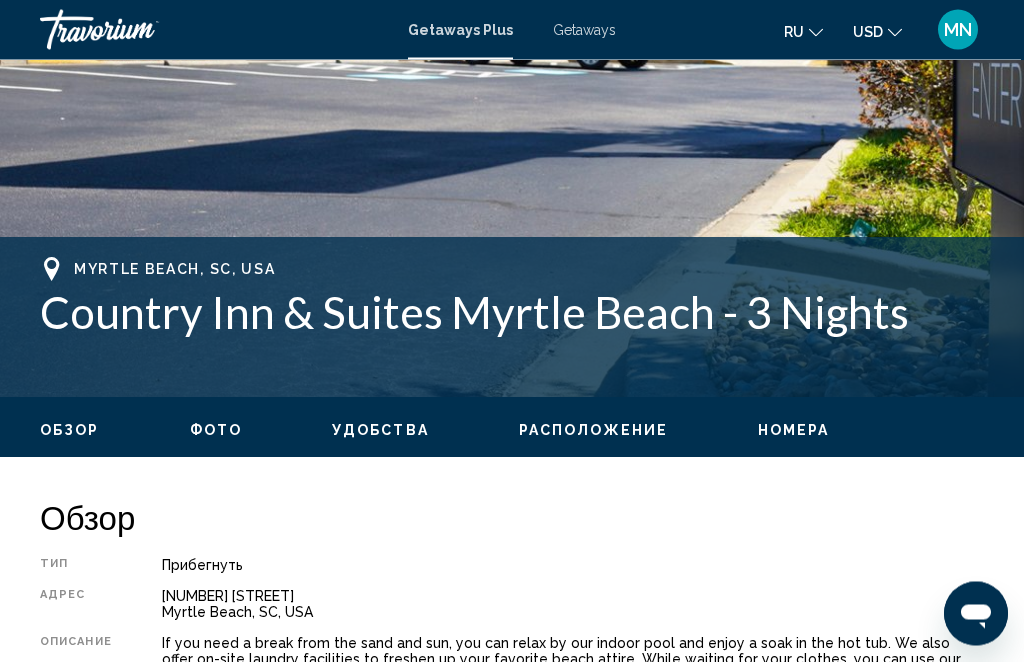 scroll, scrollTop: 613, scrollLeft: 0, axis: vertical 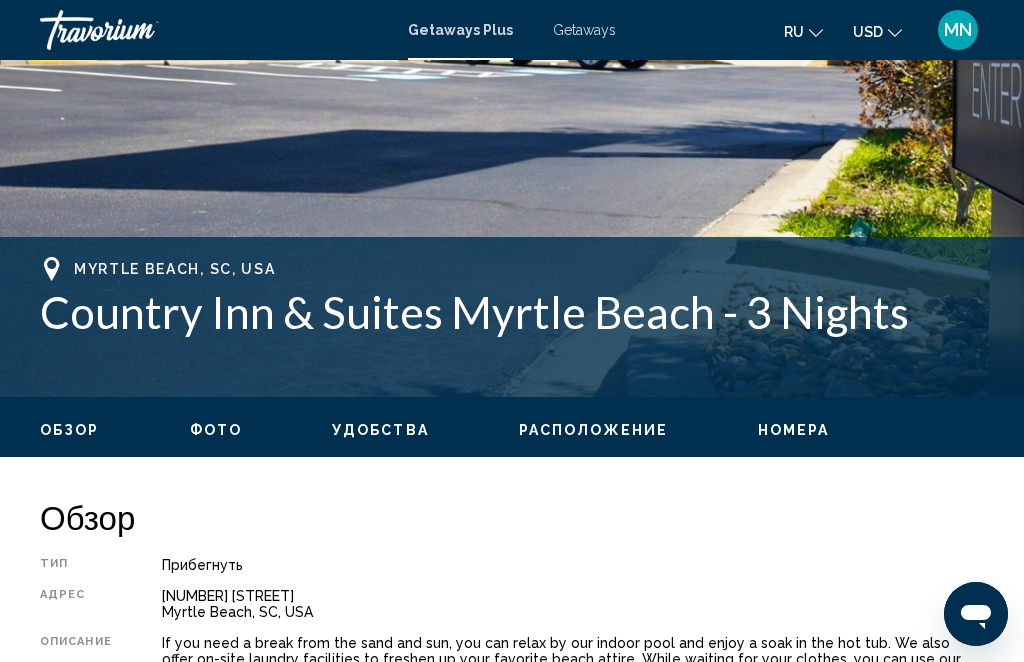 click on "Фото" at bounding box center (216, 430) 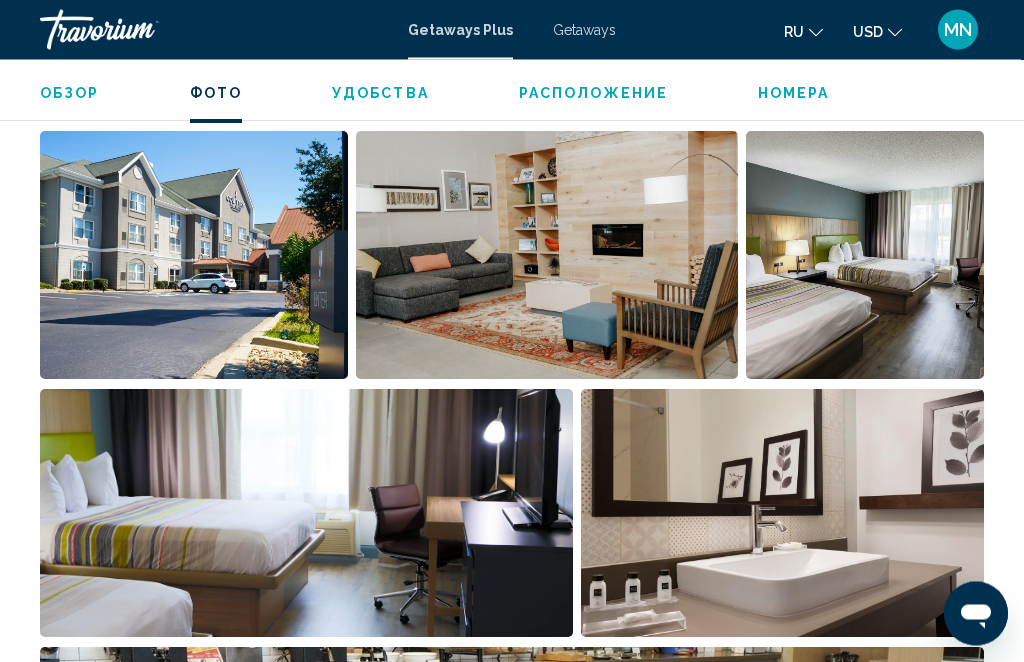 scroll, scrollTop: 1302, scrollLeft: 0, axis: vertical 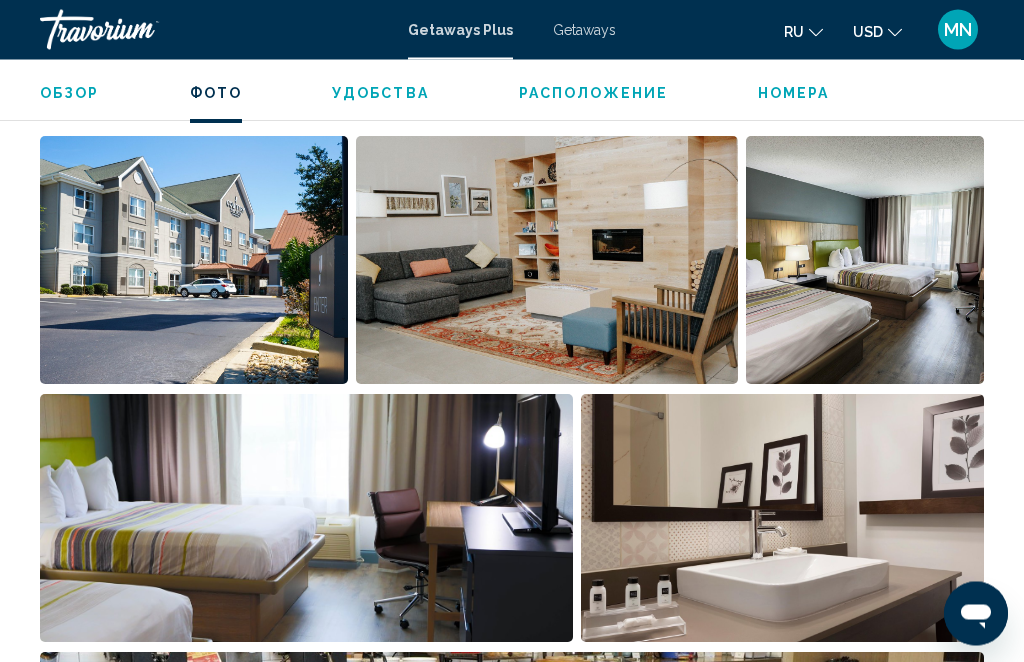 click on "Номера" at bounding box center (794, 93) 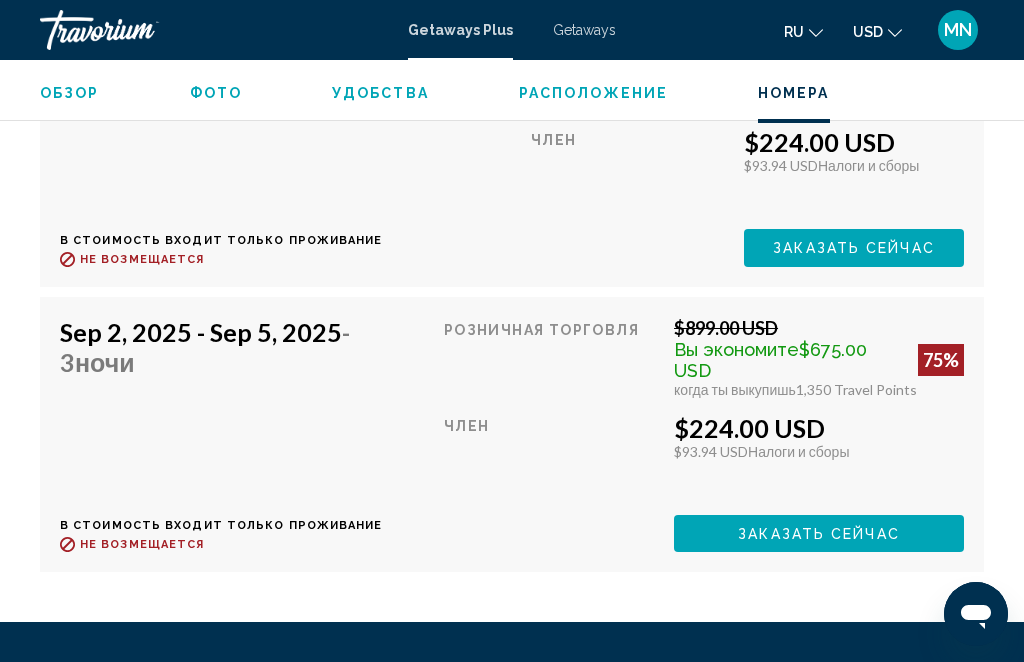 scroll, scrollTop: 3959, scrollLeft: 0, axis: vertical 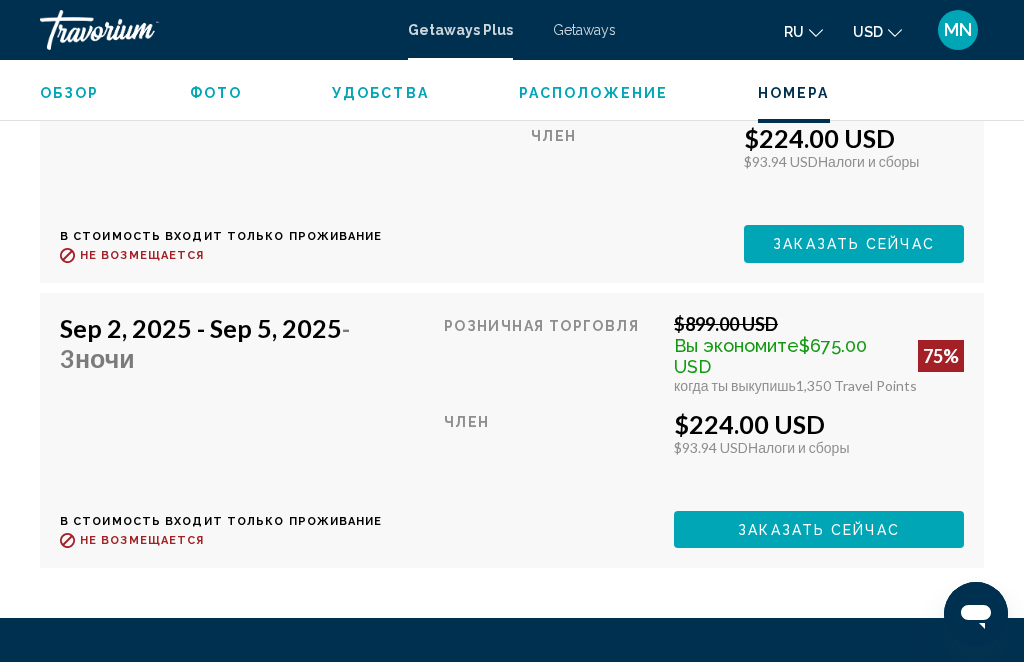 click on "Не возмещается" at bounding box center [252, 540] 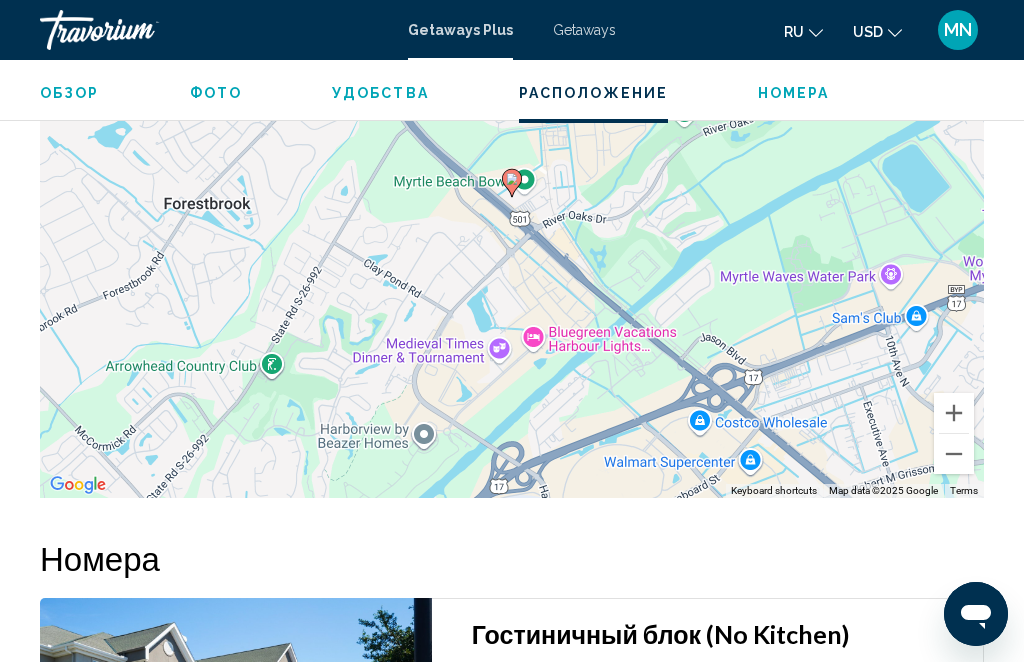 scroll, scrollTop: 3021, scrollLeft: 0, axis: vertical 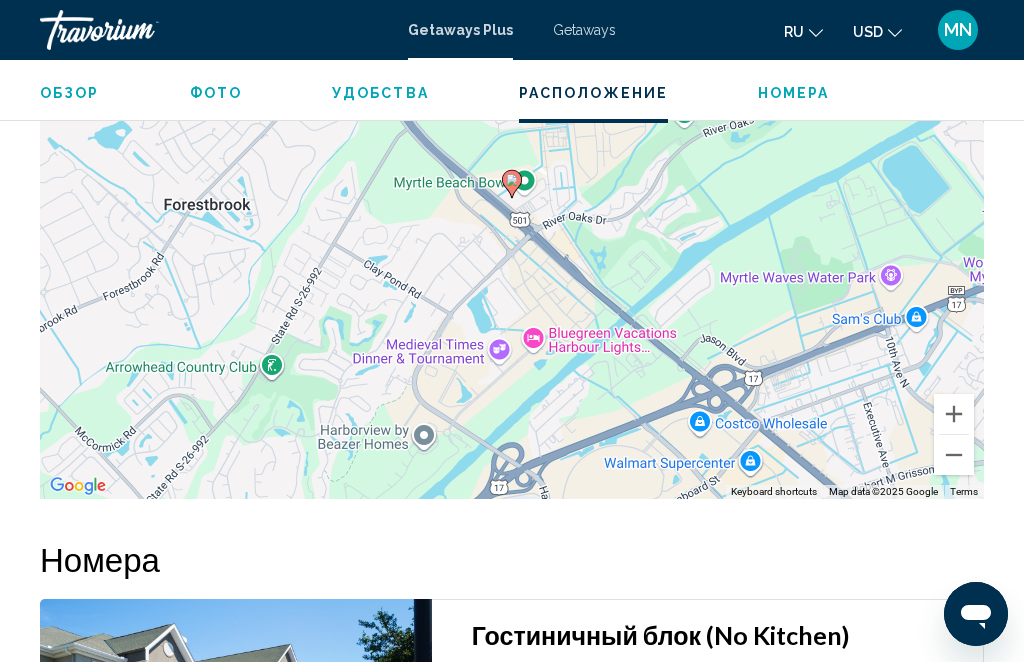 click on "Номера" at bounding box center [794, 93] 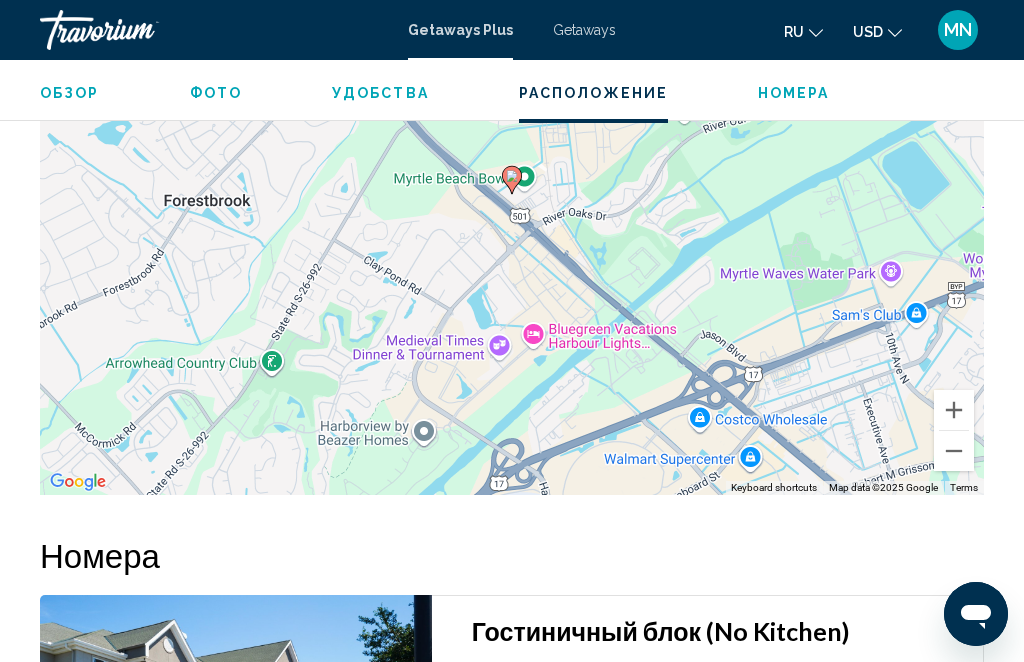 scroll, scrollTop: 3024, scrollLeft: 0, axis: vertical 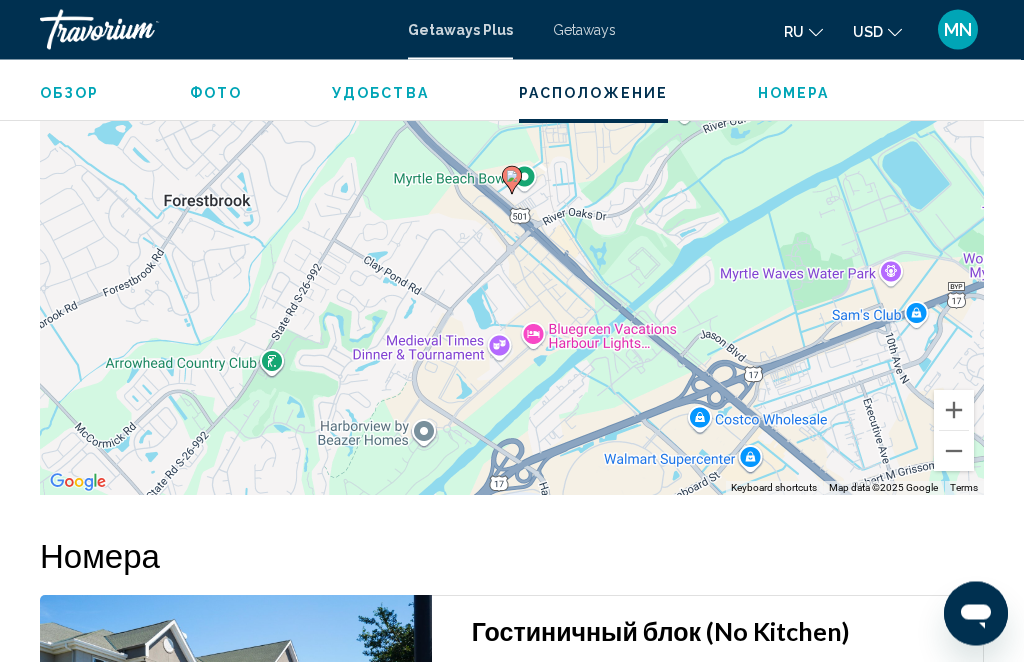click on "Удобства" at bounding box center [380, 93] 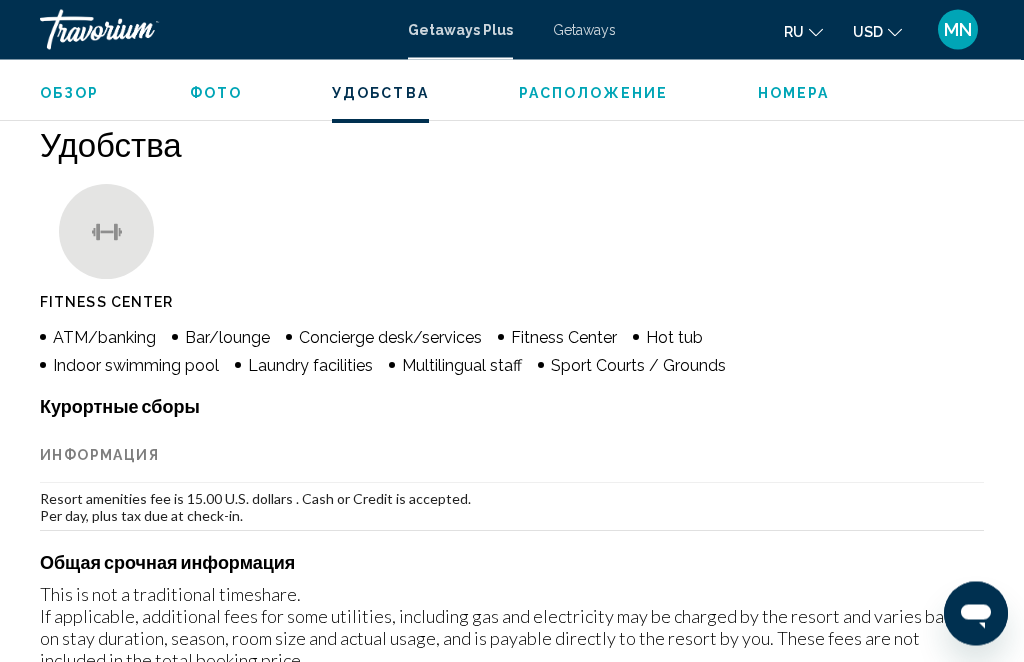 scroll, scrollTop: 2126, scrollLeft: 0, axis: vertical 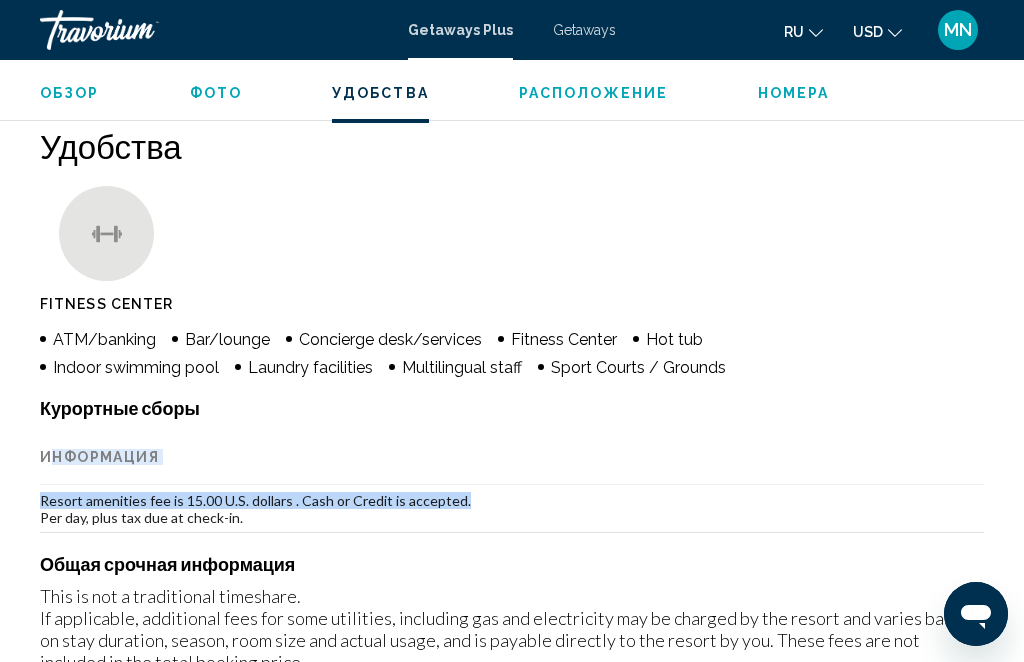 click on "Обзор" at bounding box center [70, 93] 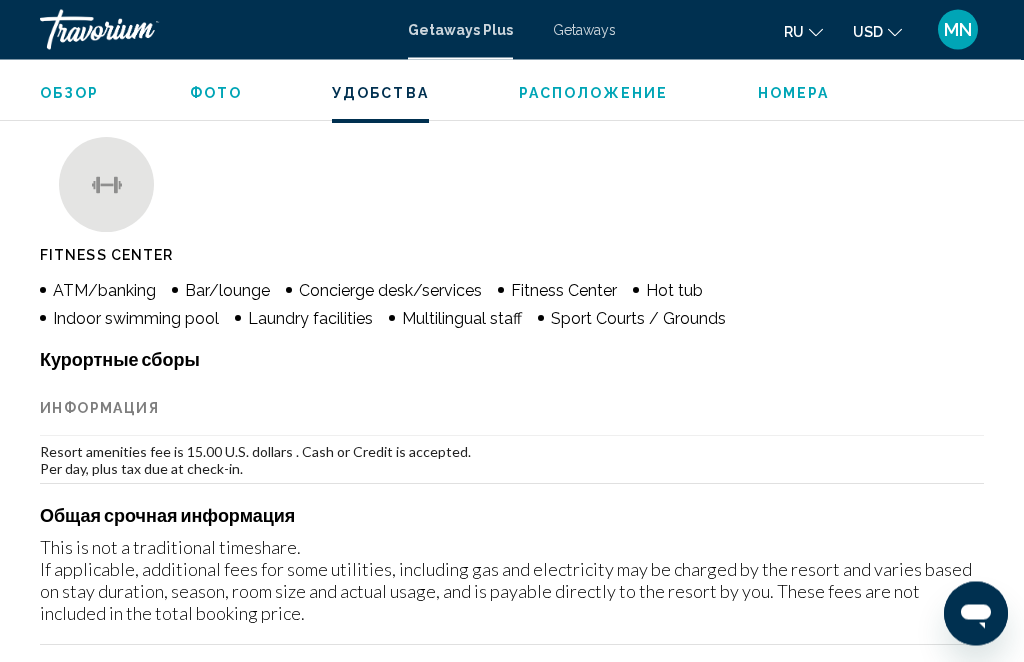 scroll, scrollTop: 2175, scrollLeft: 0, axis: vertical 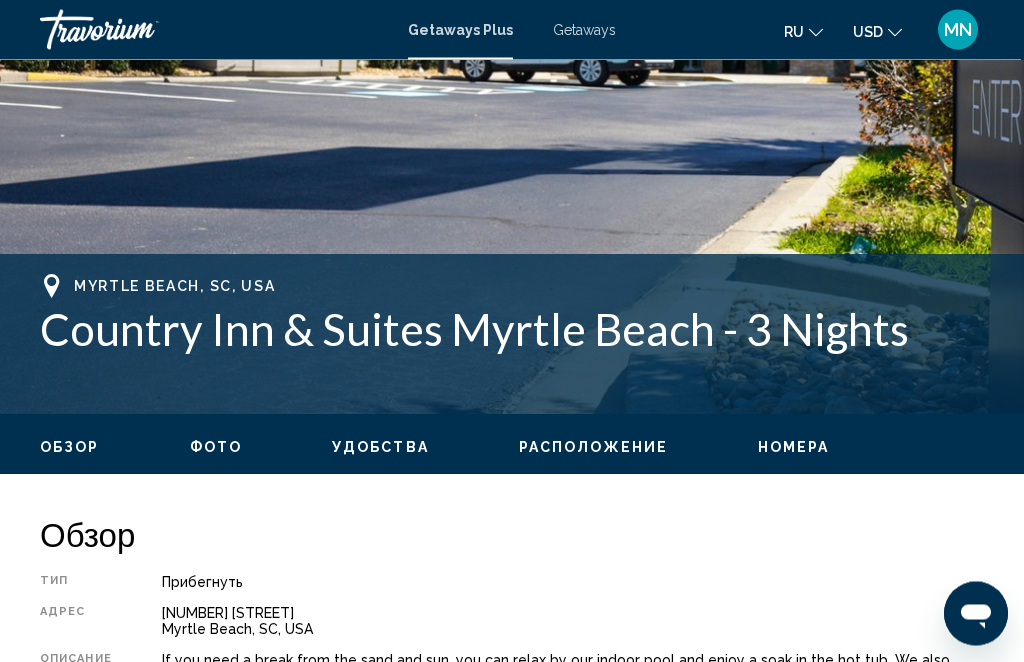 click on "Расположение" at bounding box center (593, 448) 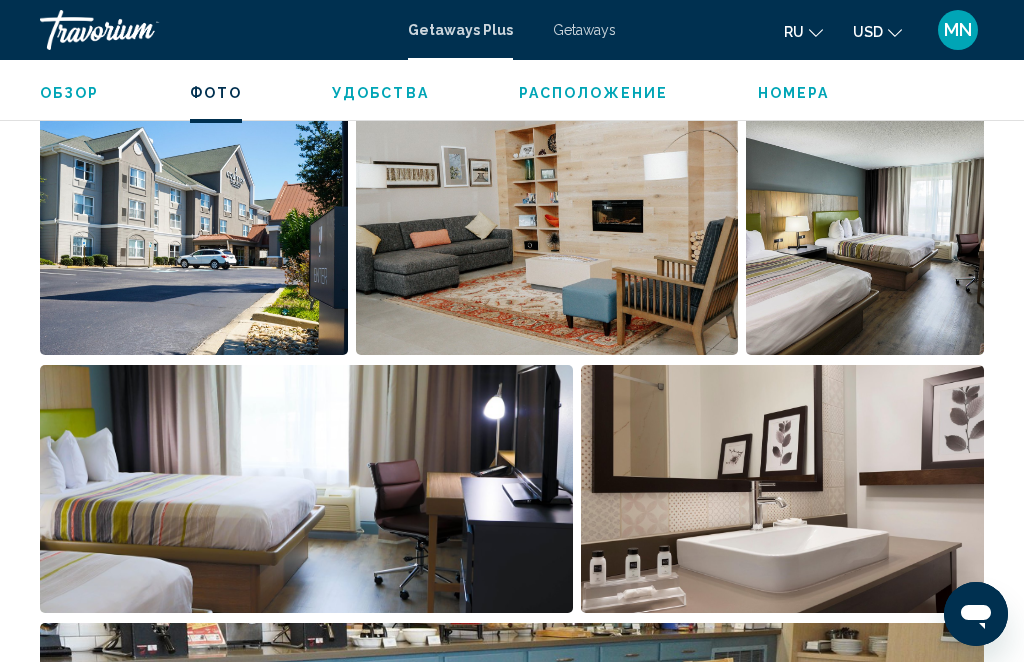 scroll, scrollTop: 2739, scrollLeft: 0, axis: vertical 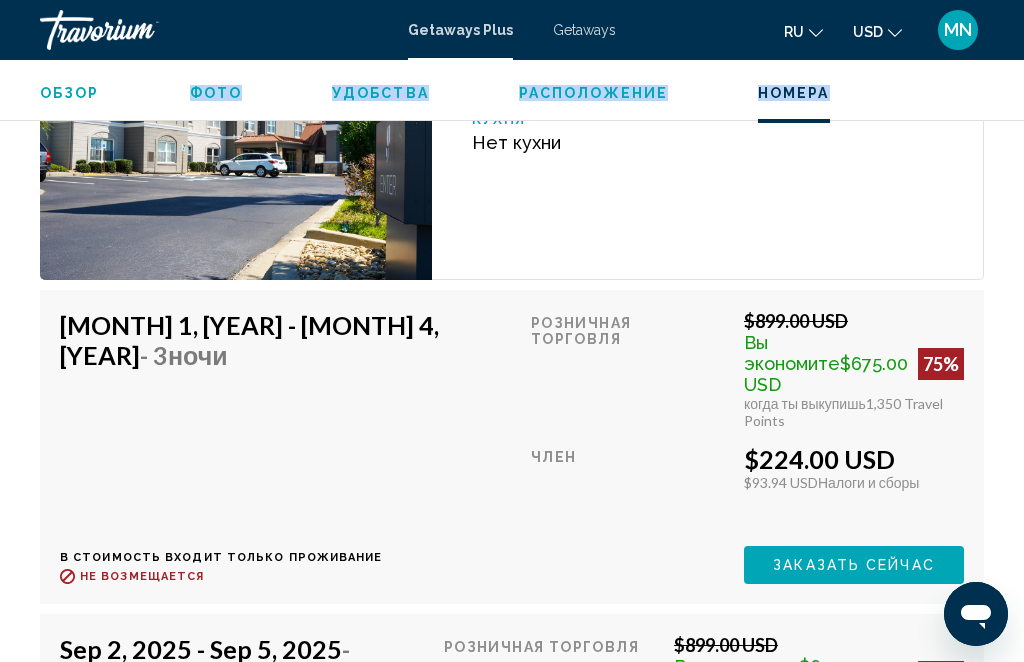 click on "В стоимость входит только проживание" at bounding box center [295, 557] 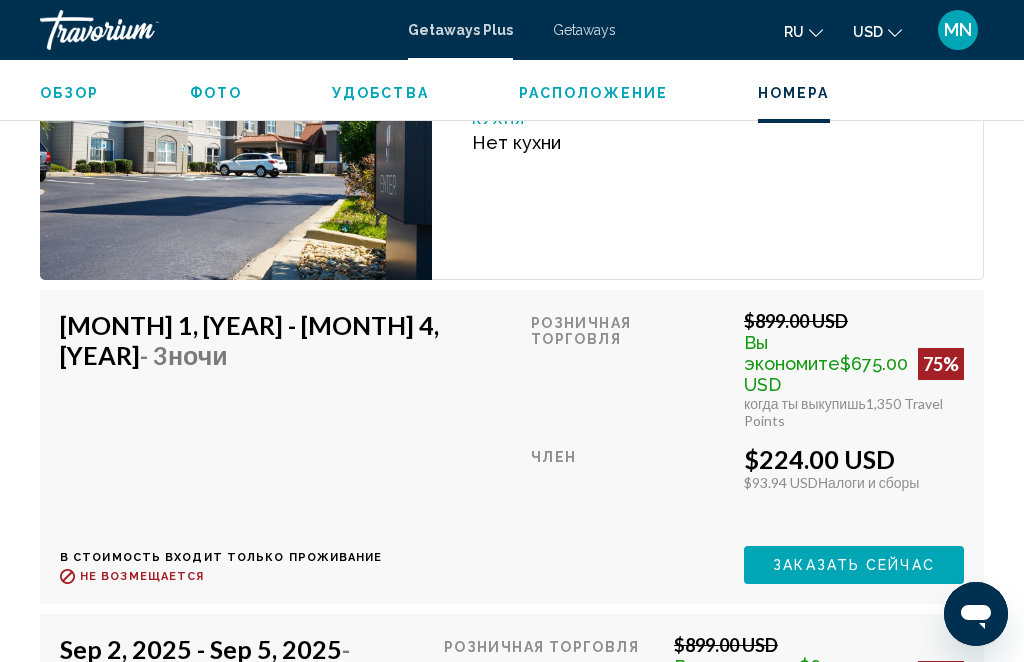 click on "В стоимость входит только проживание" at bounding box center (295, 557) 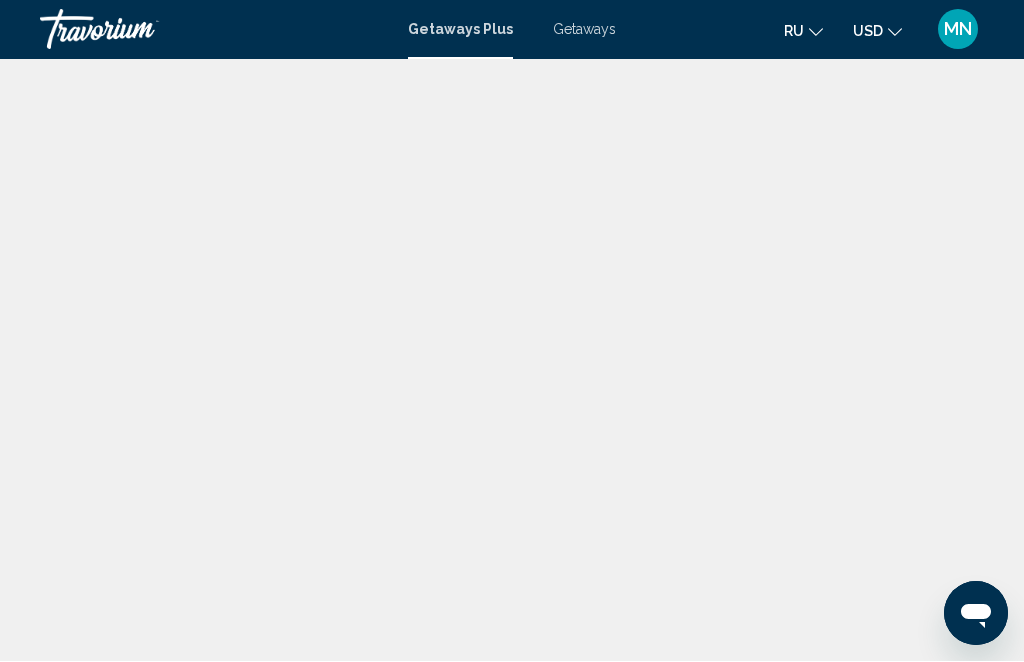scroll, scrollTop: 1, scrollLeft: 0, axis: vertical 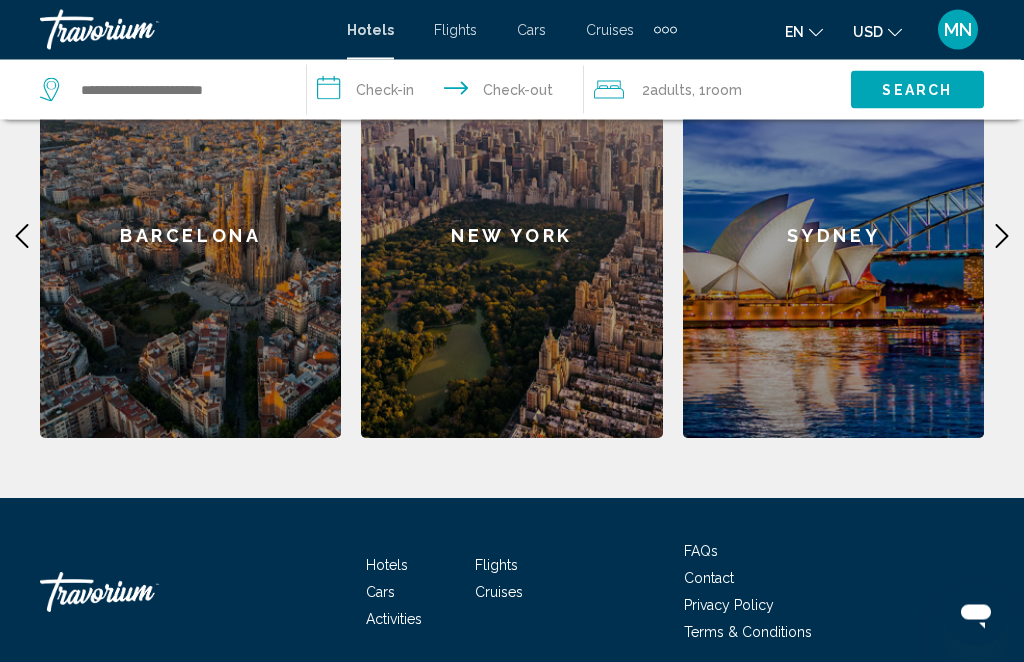 click on "New York" 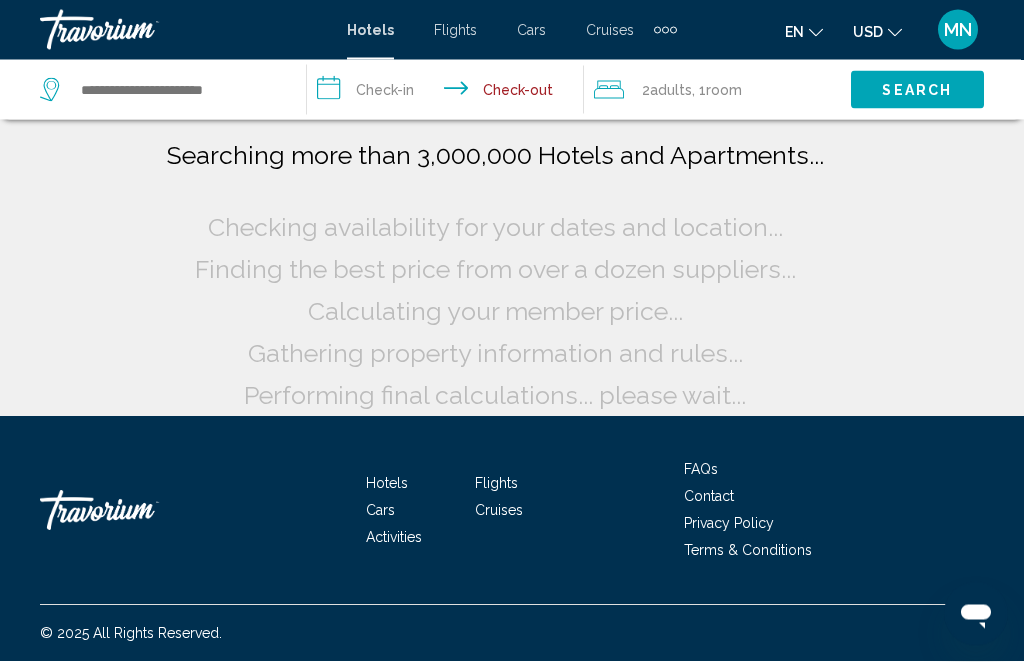 scroll, scrollTop: 0, scrollLeft: 0, axis: both 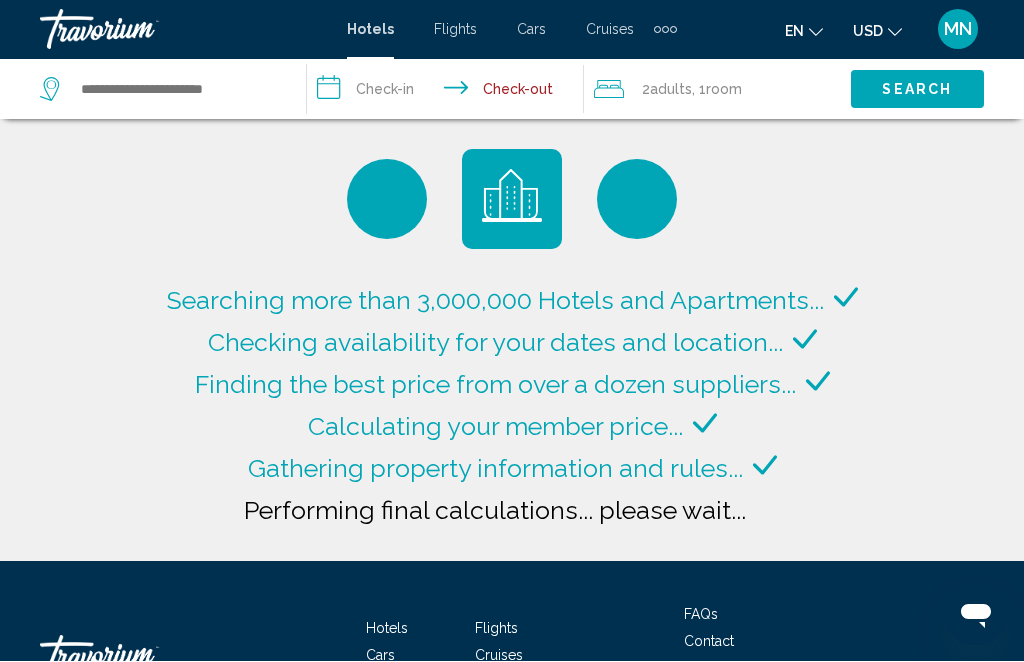 type on "**********" 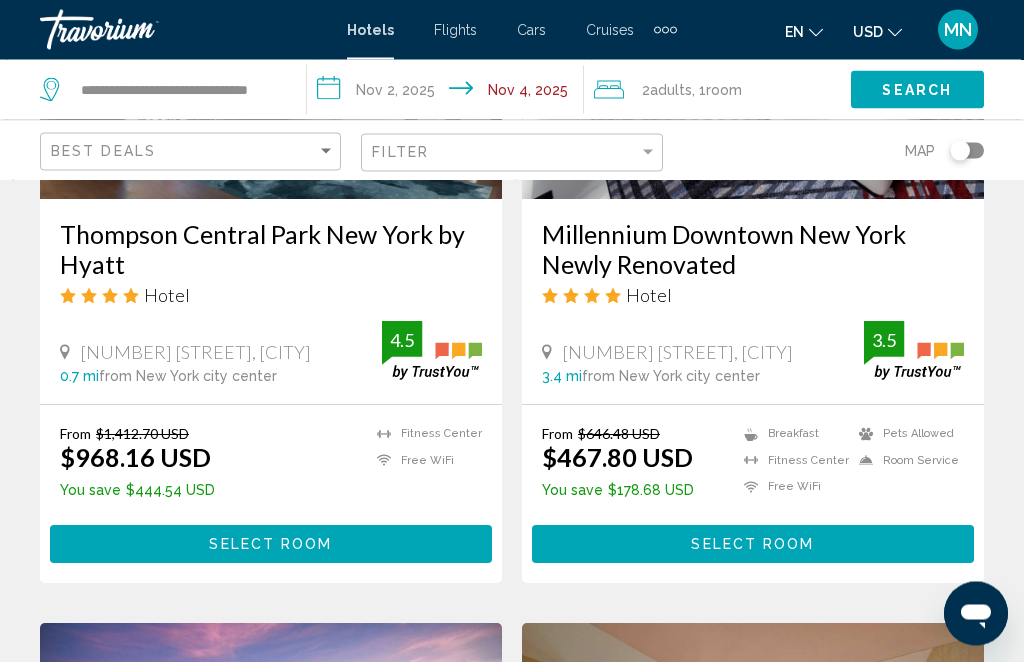 scroll, scrollTop: 1116, scrollLeft: 0, axis: vertical 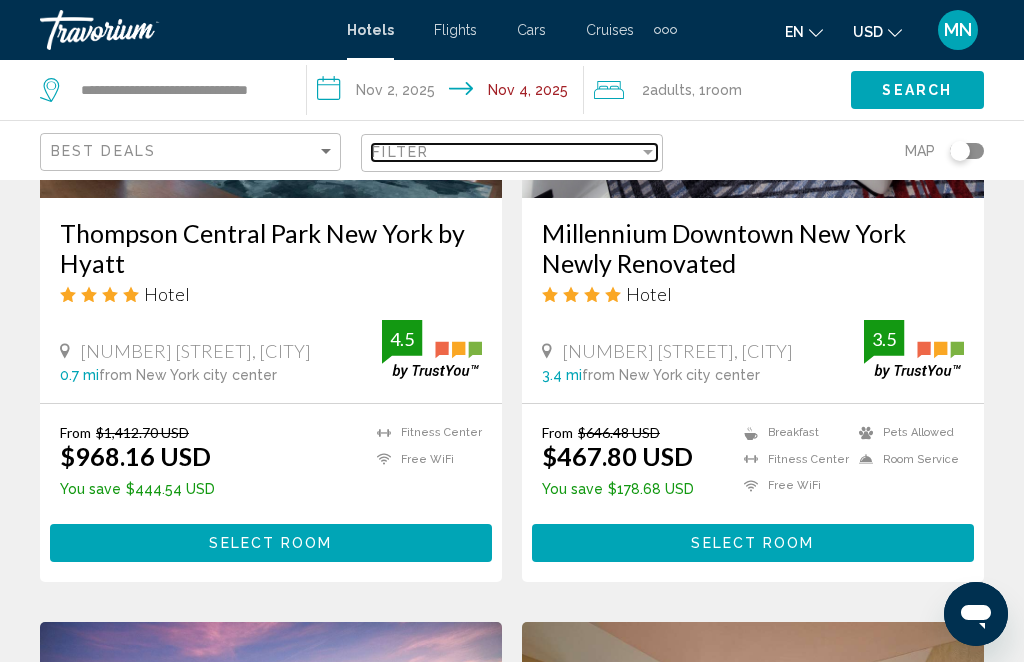 click at bounding box center [648, 152] 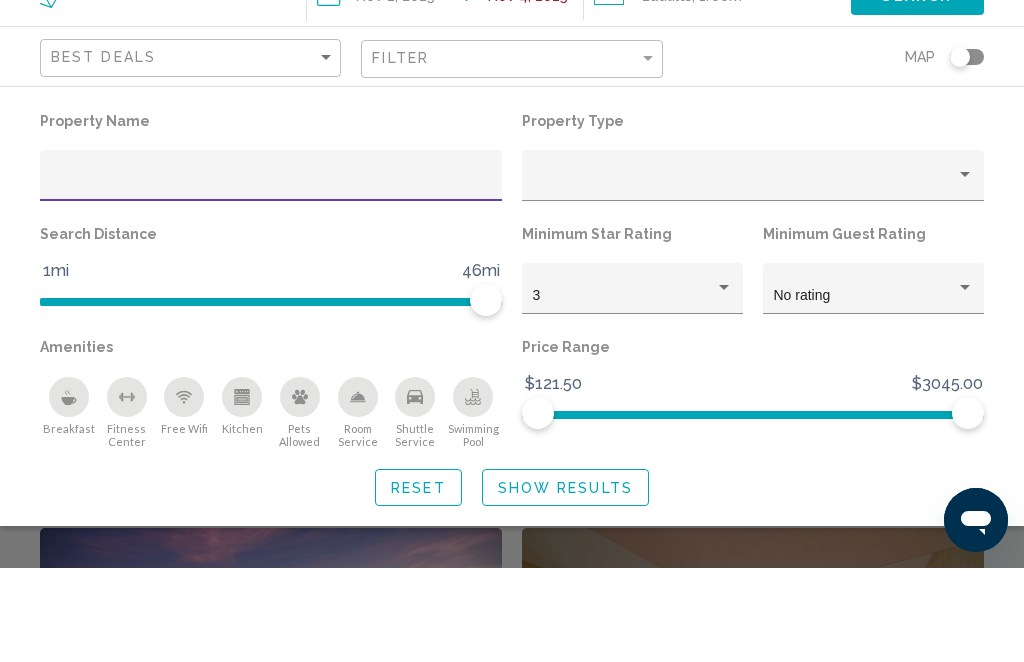 click at bounding box center [271, 277] 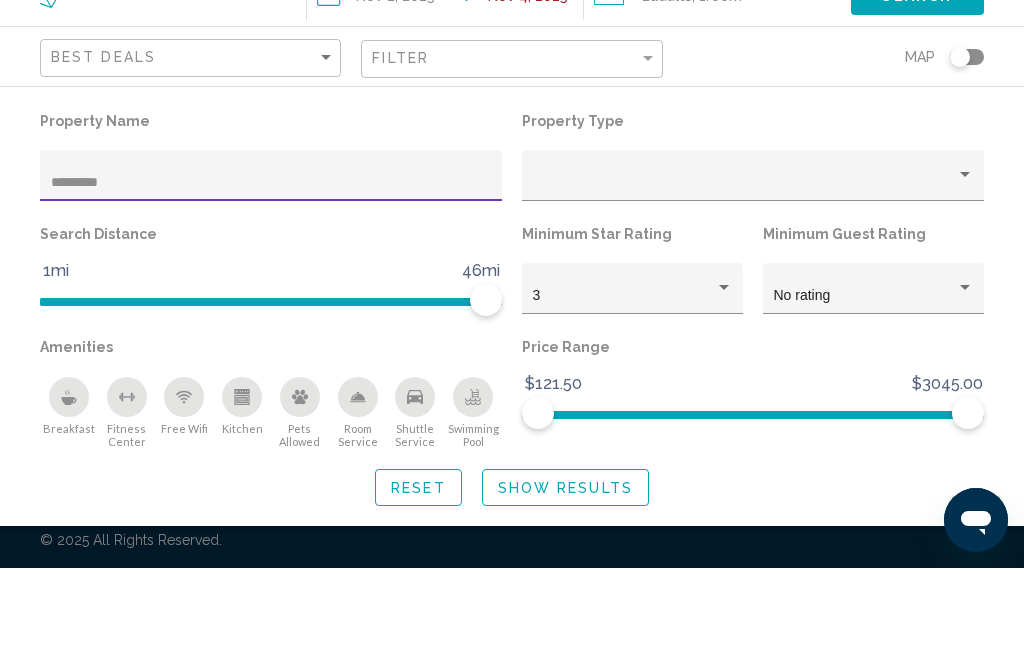 scroll, scrollTop: 0, scrollLeft: 0, axis: both 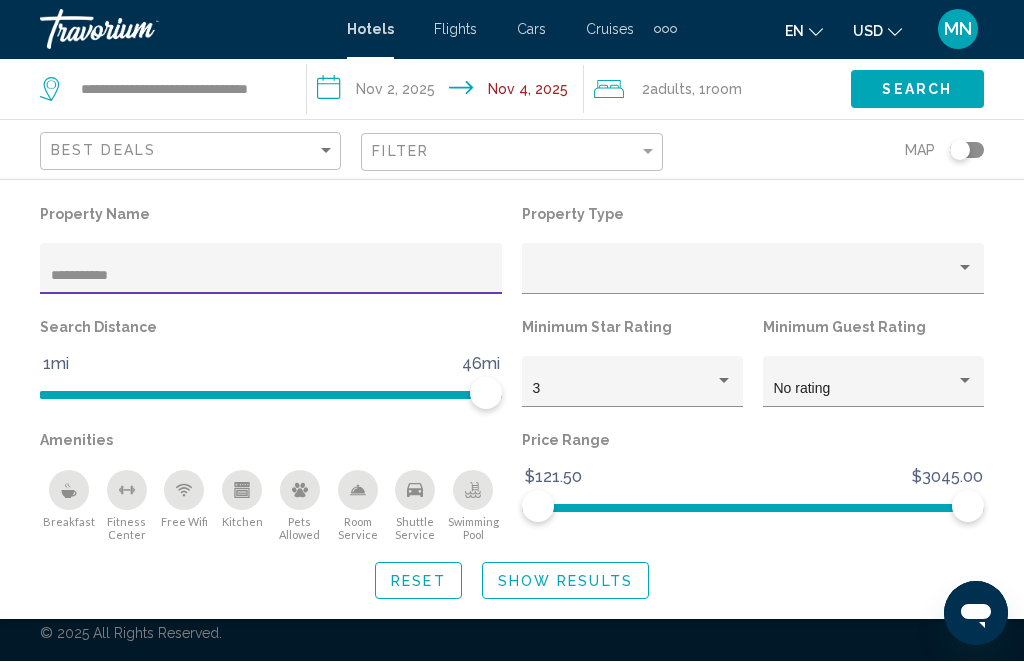 type on "**********" 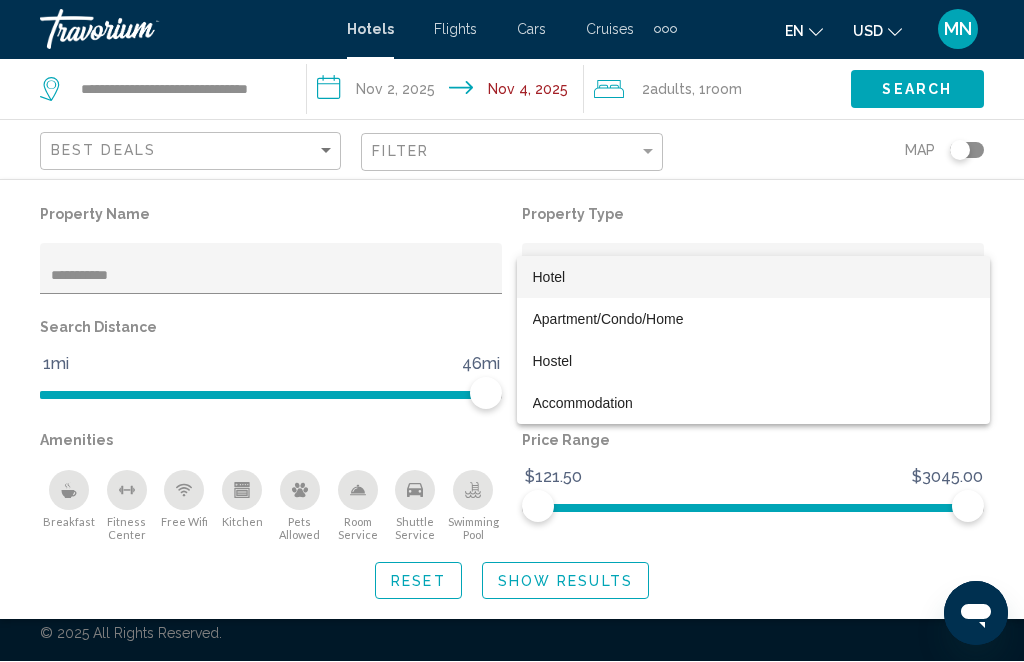 click at bounding box center [512, 331] 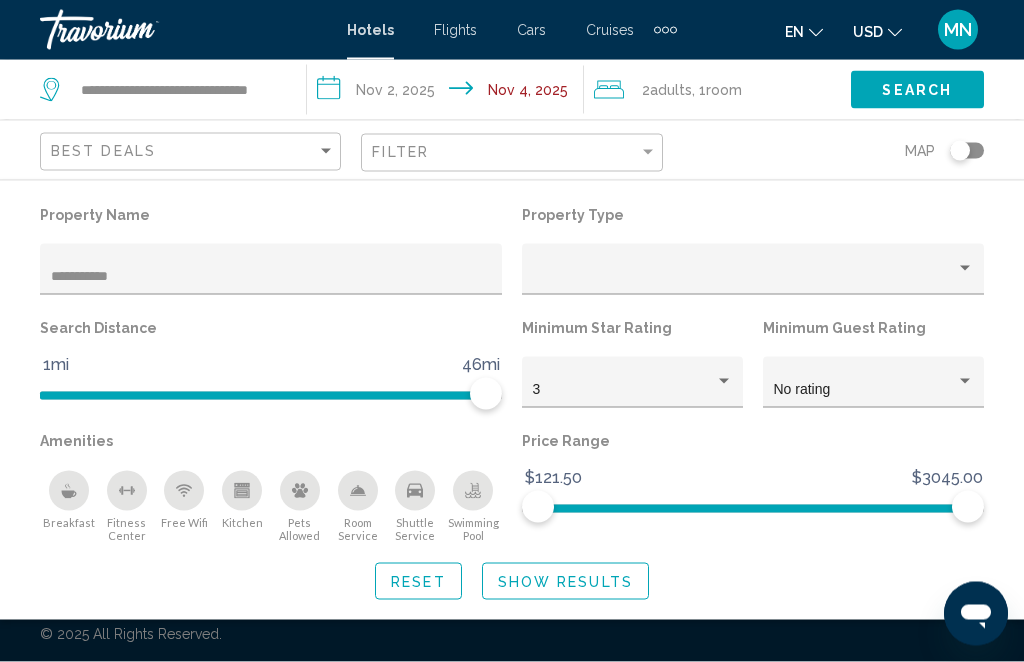 scroll, scrollTop: 0, scrollLeft: 0, axis: both 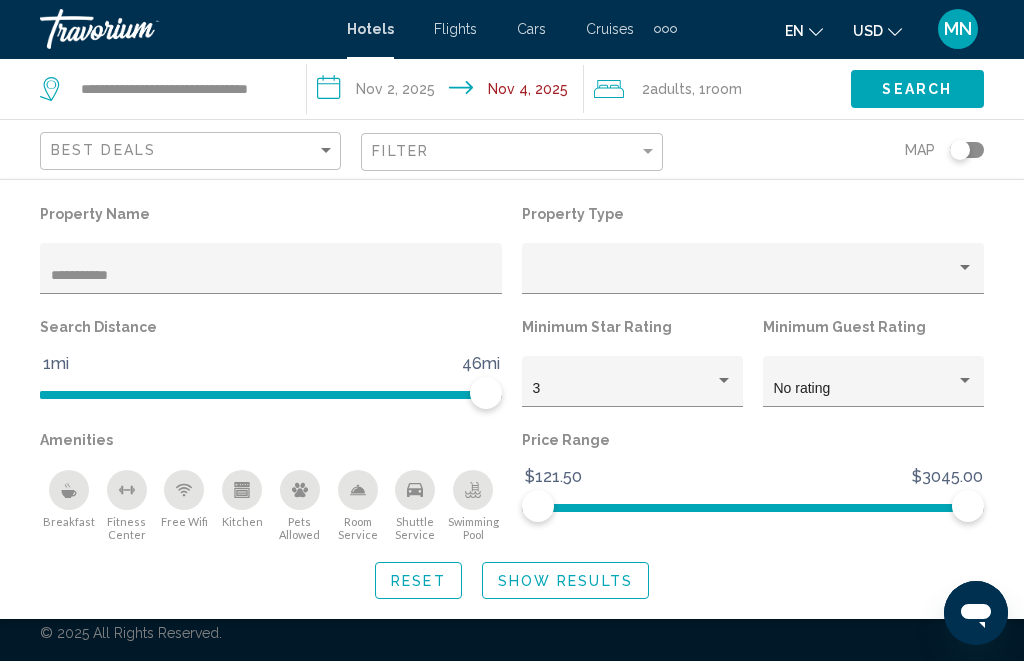 click at bounding box center (965, 269) 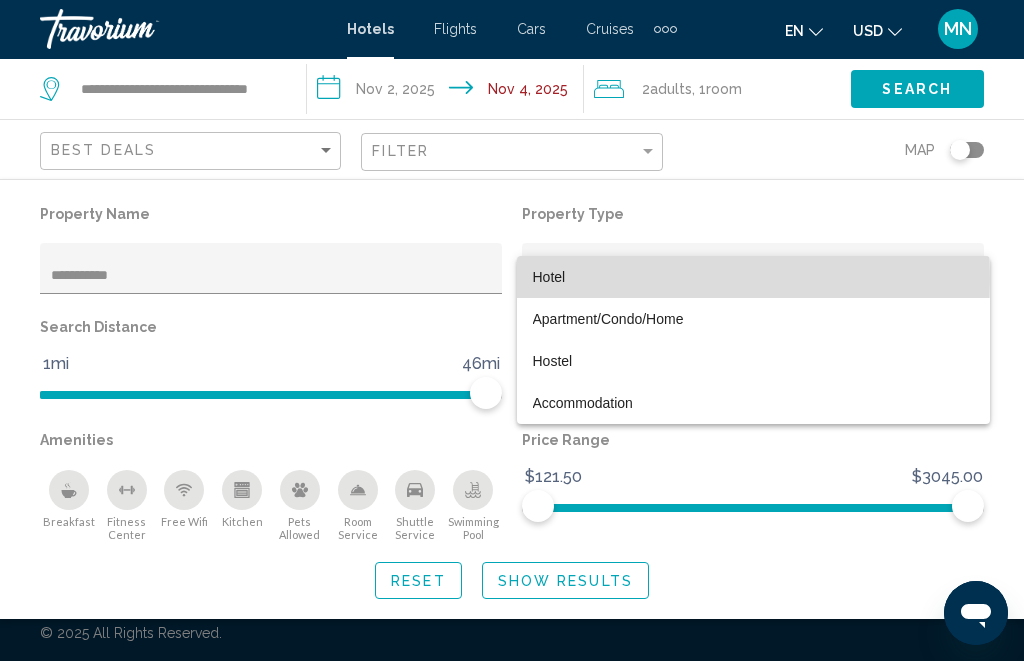 click on "Hotel" at bounding box center [753, 278] 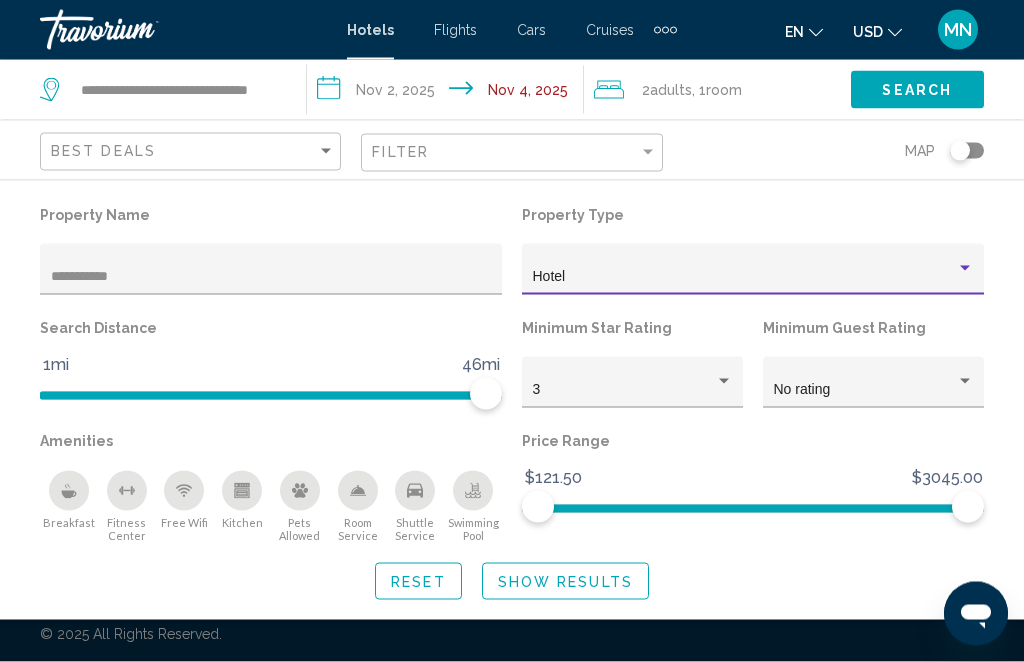 scroll, scrollTop: 0, scrollLeft: 0, axis: both 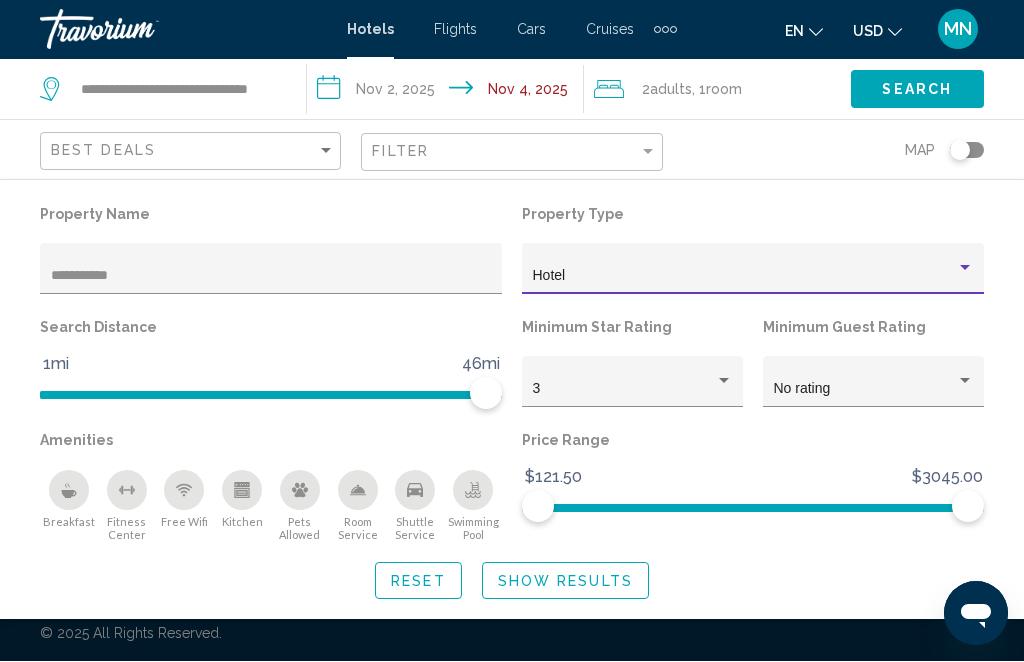 click on "3" 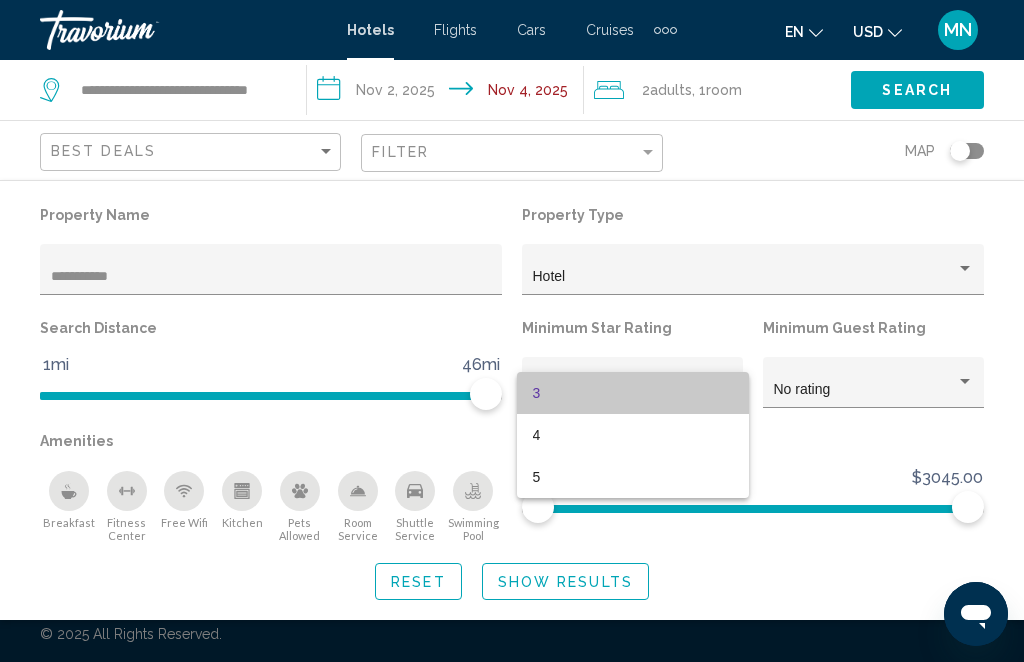 click on "3" at bounding box center [633, 393] 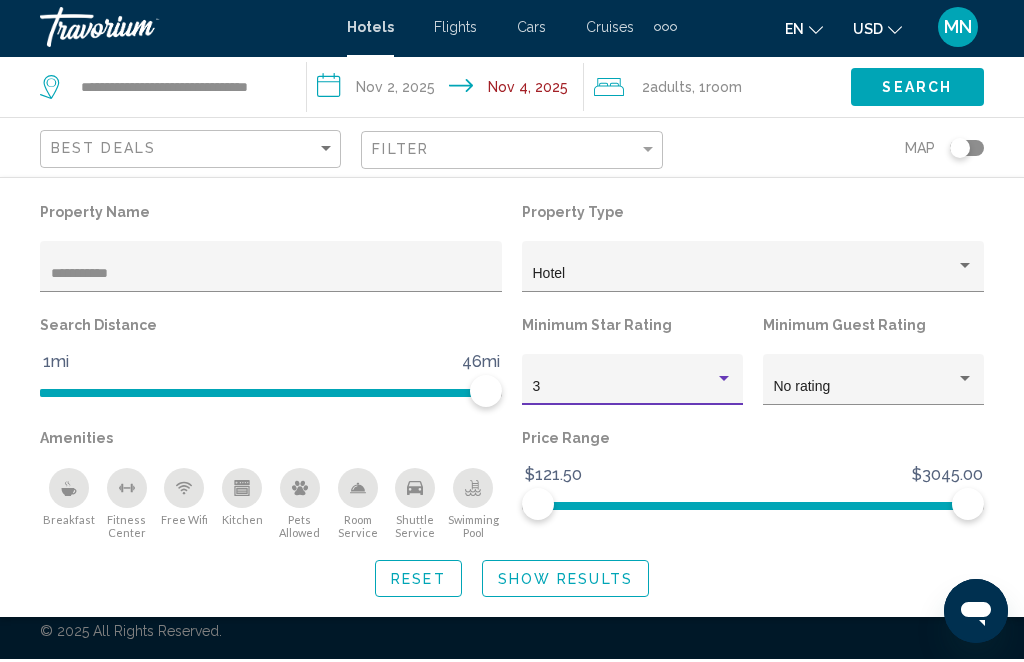 scroll, scrollTop: 0, scrollLeft: 0, axis: both 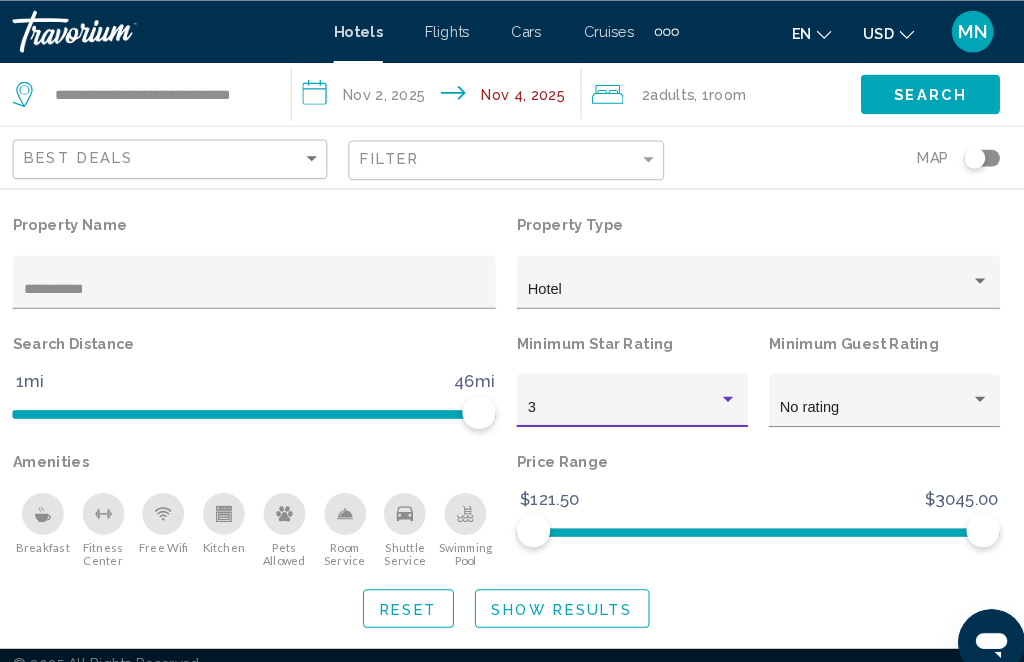 click on "**********" 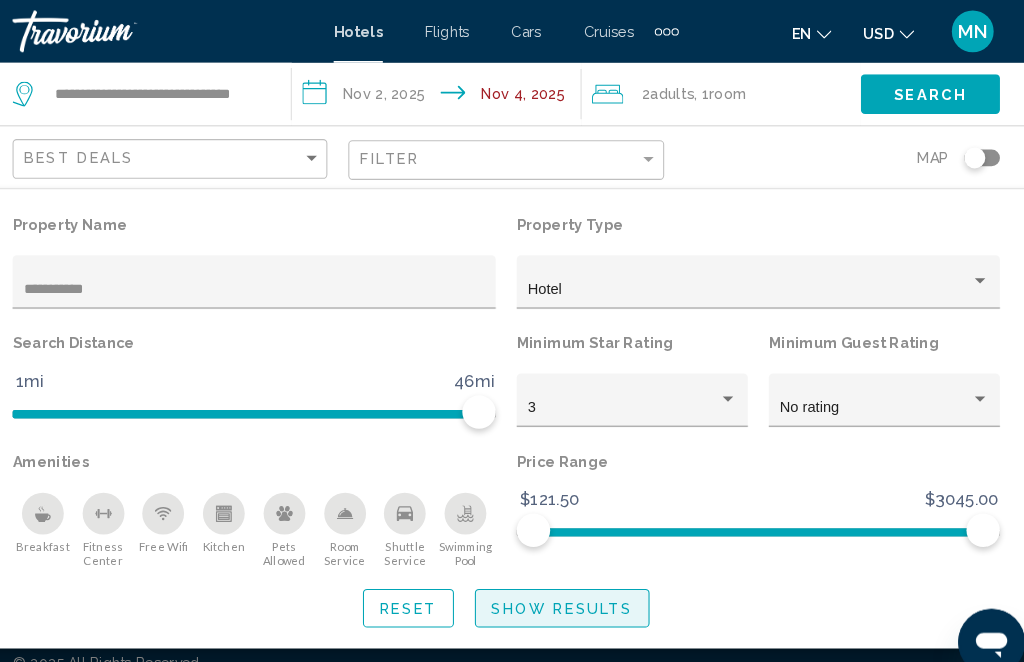 click on "Show Results" 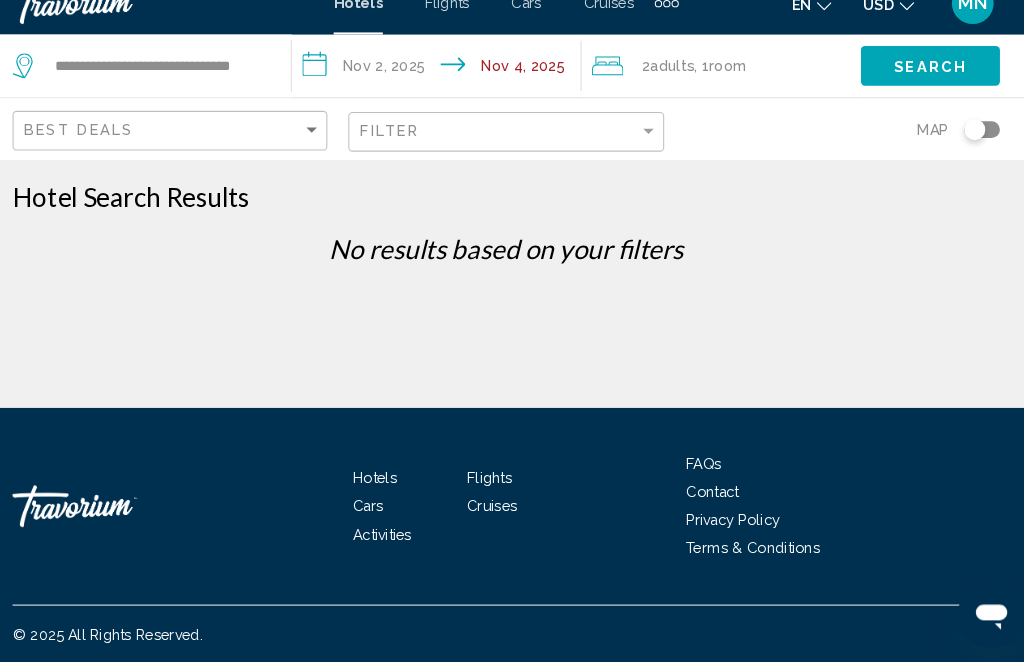 scroll, scrollTop: 1, scrollLeft: 0, axis: vertical 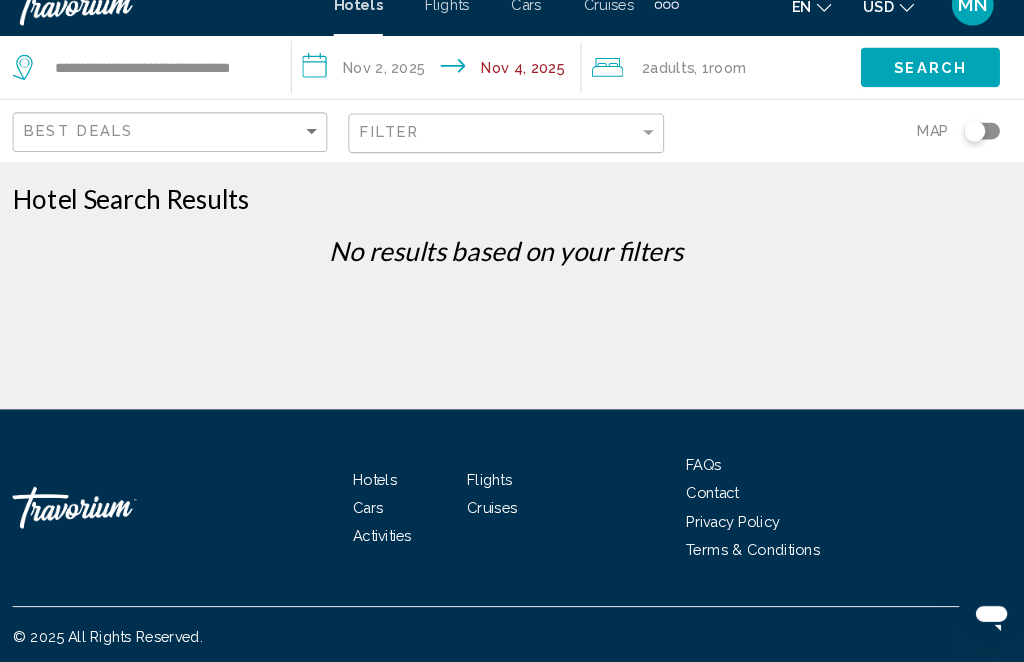 click on "**********" at bounding box center (449, 93) 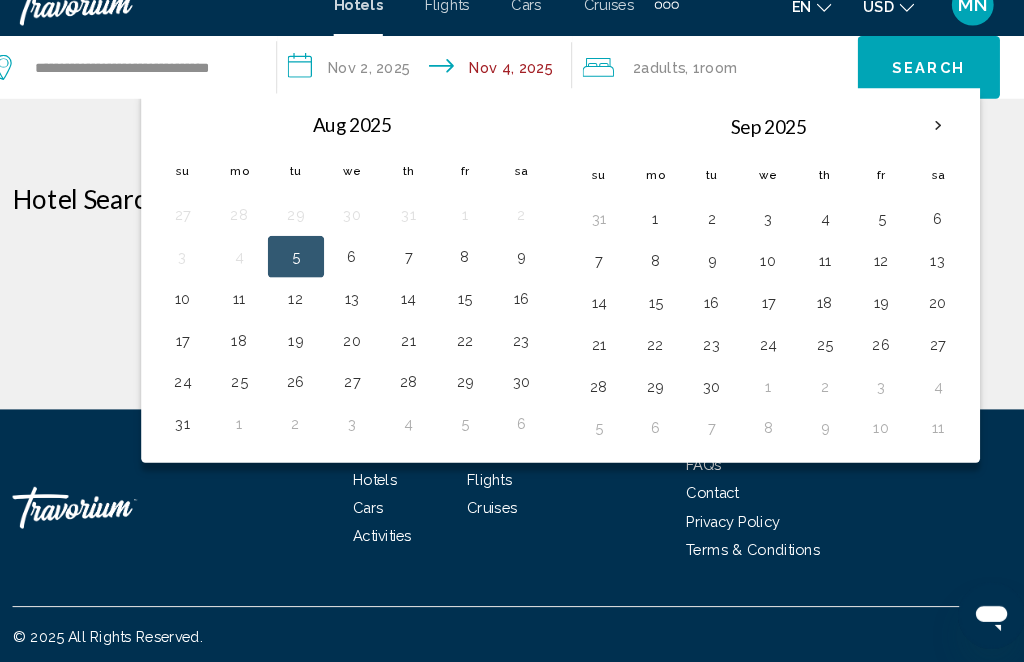 click at bounding box center (925, 146) 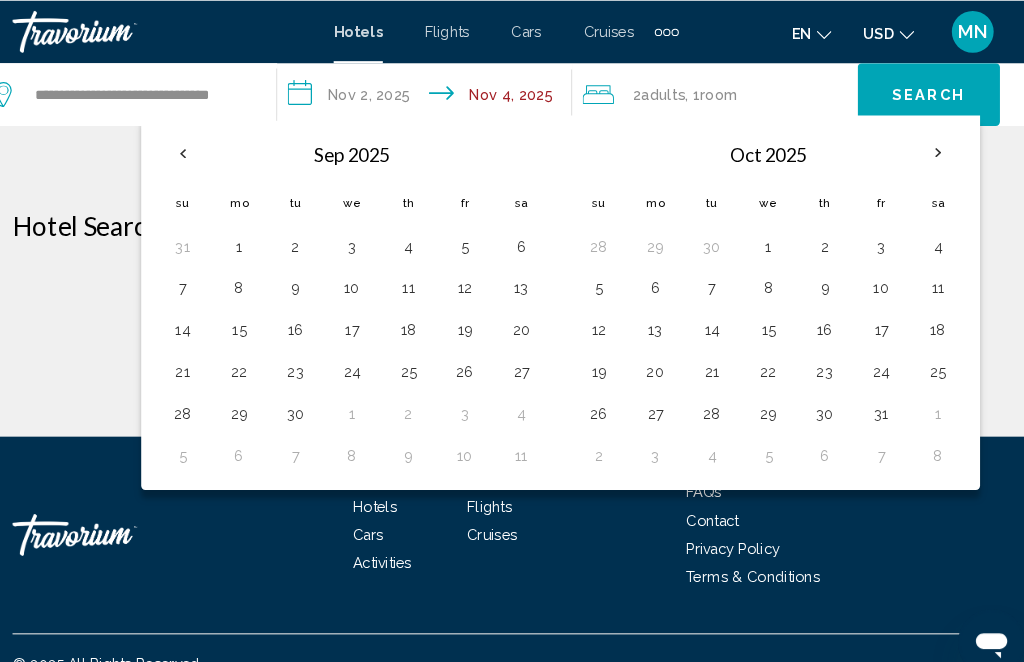 scroll, scrollTop: 0, scrollLeft: 0, axis: both 